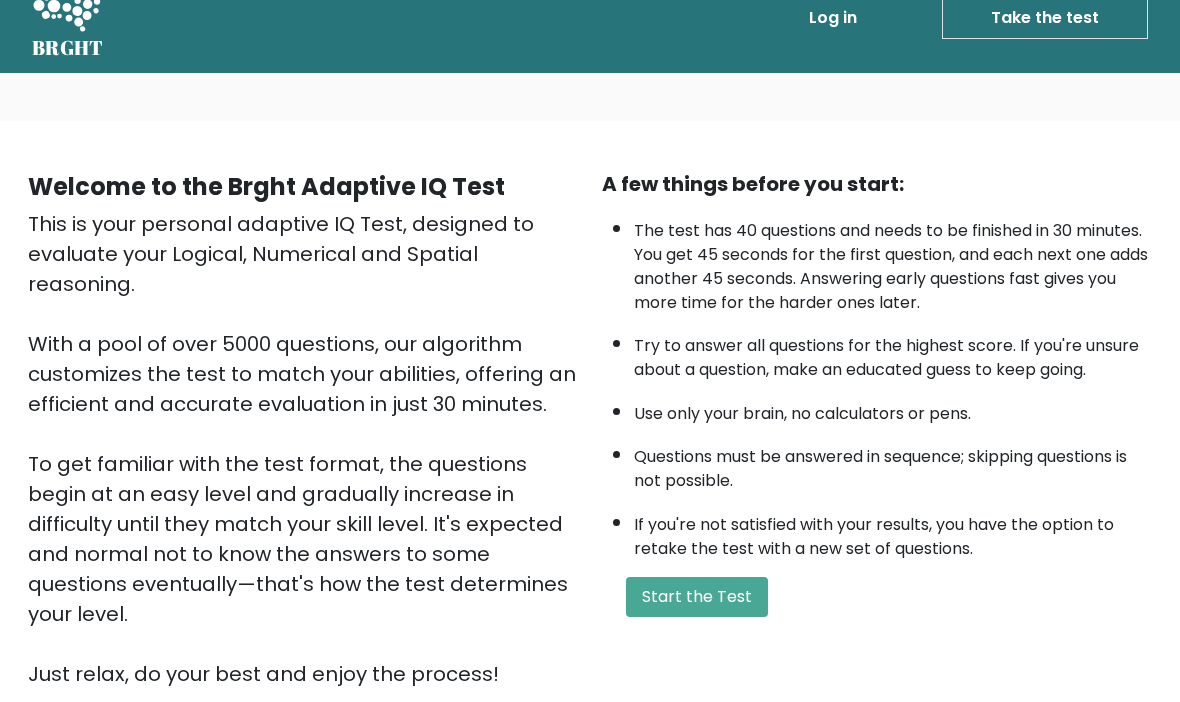 scroll, scrollTop: 37, scrollLeft: 0, axis: vertical 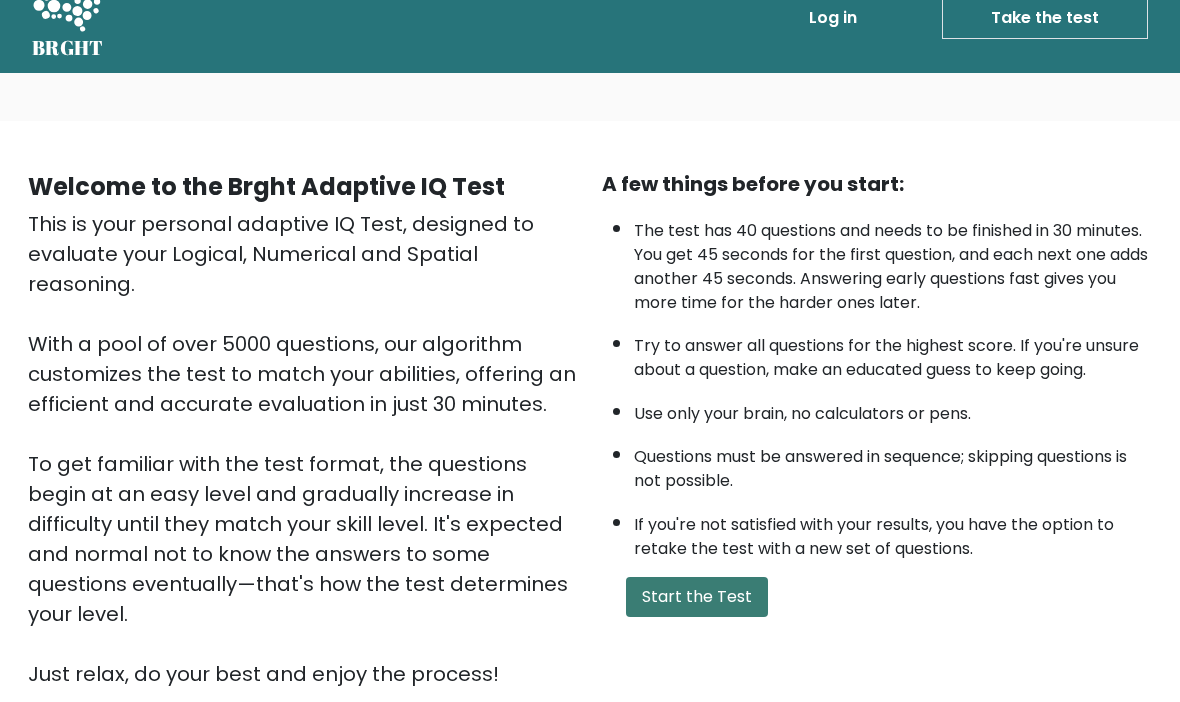 click on "Start the Test" at bounding box center (697, 597) 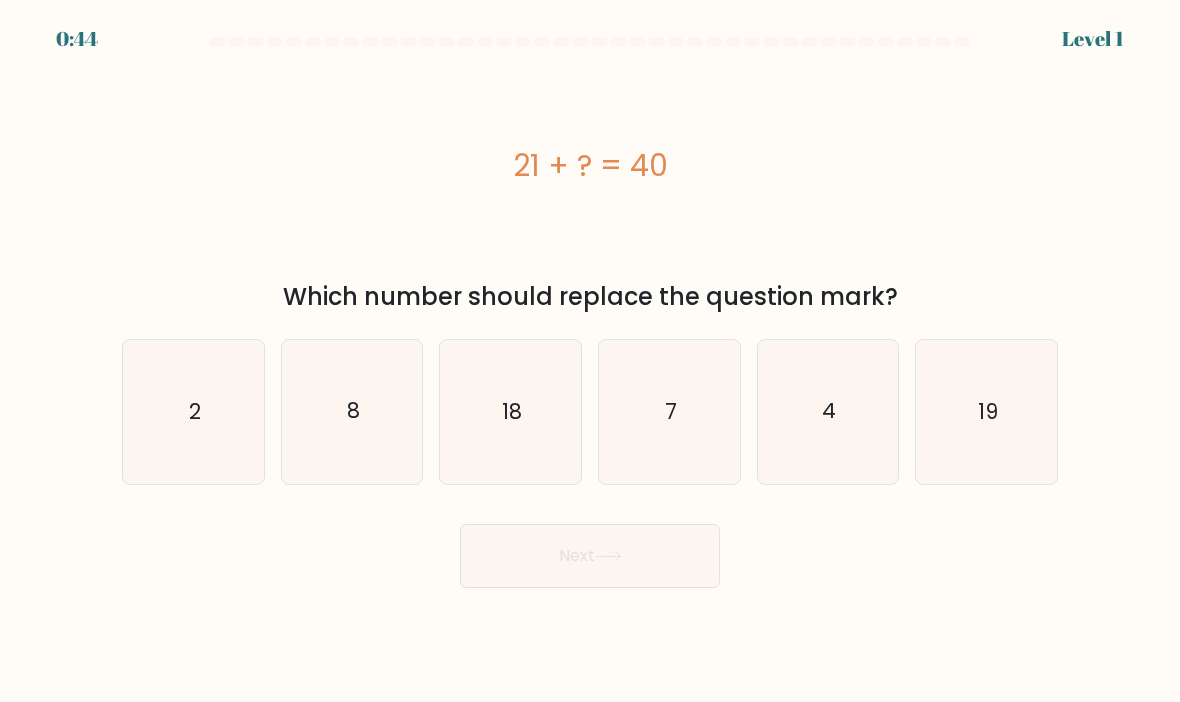 scroll, scrollTop: 0, scrollLeft: 0, axis: both 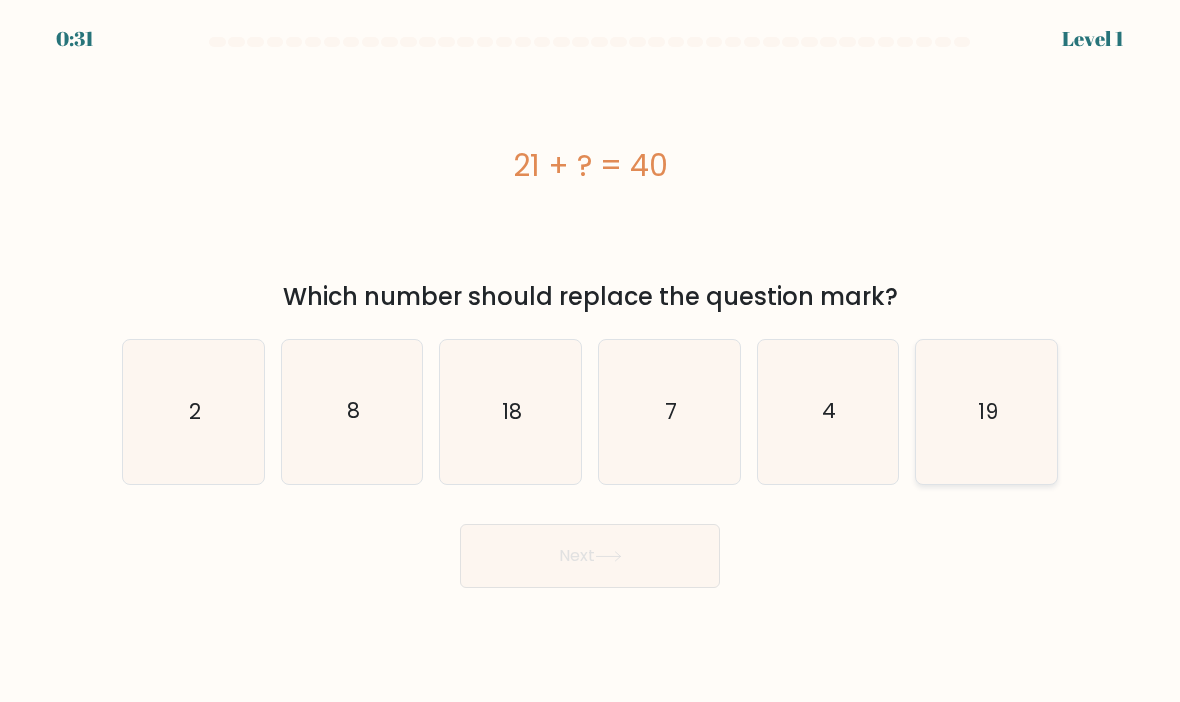 click on "19" 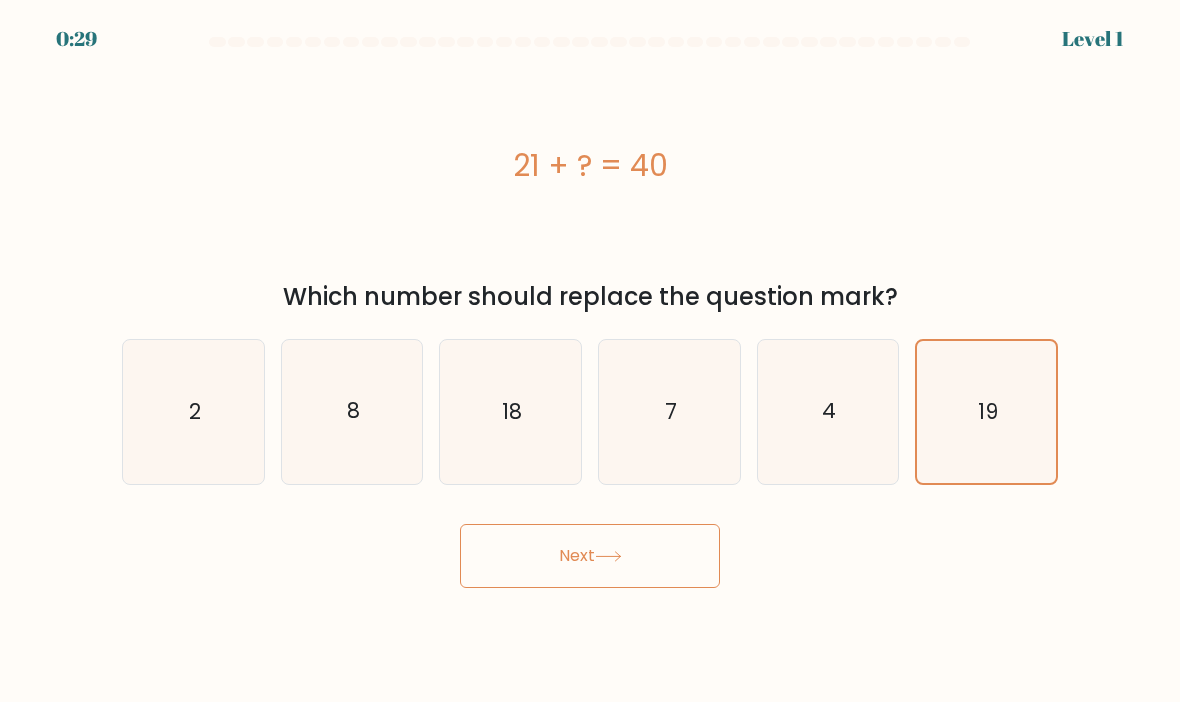 click on "Next" at bounding box center [590, 556] 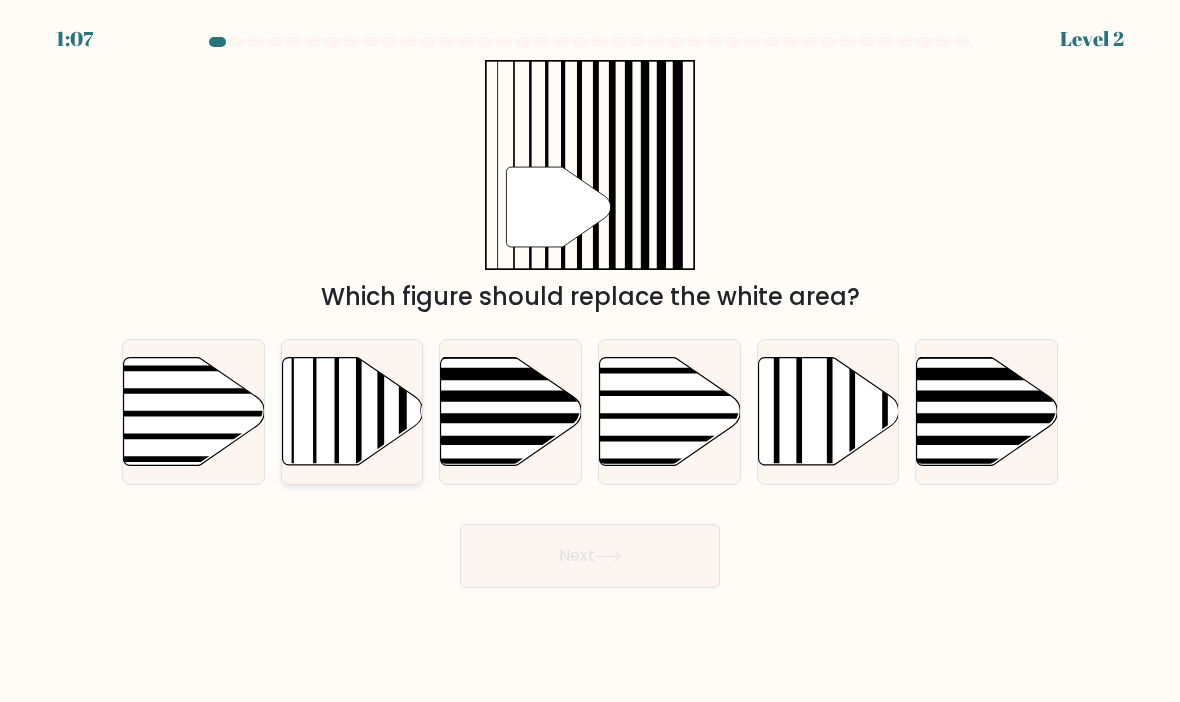 click 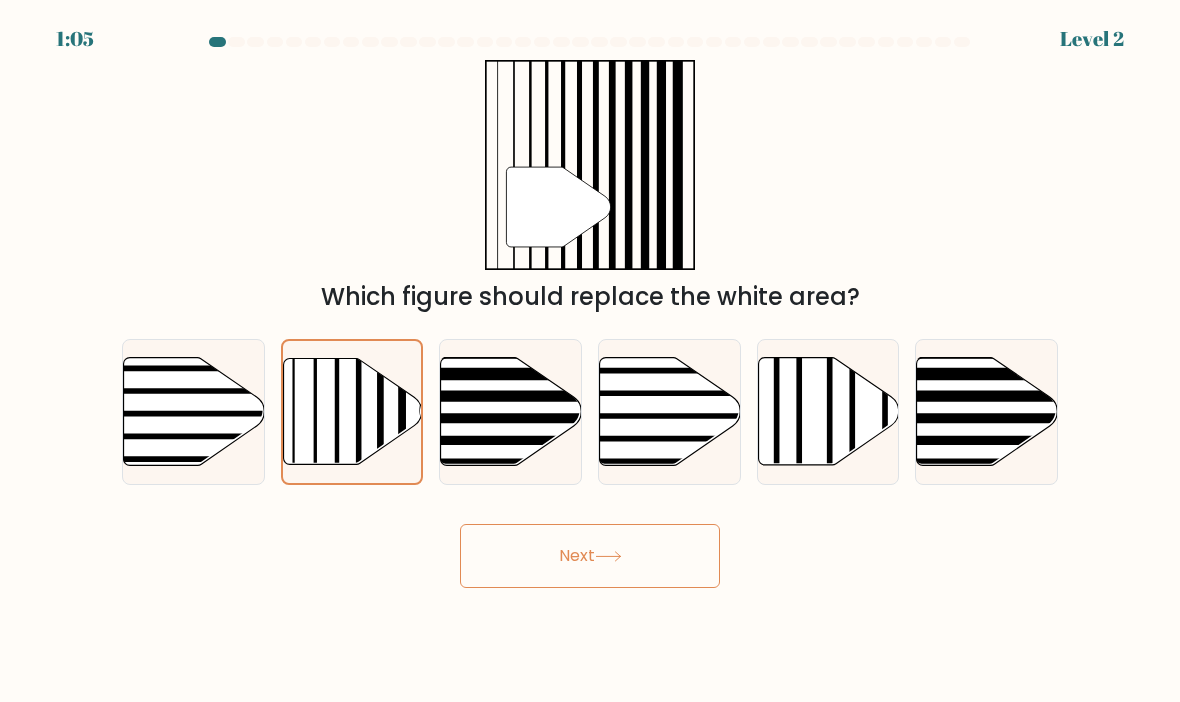 click on "Next" at bounding box center [590, 556] 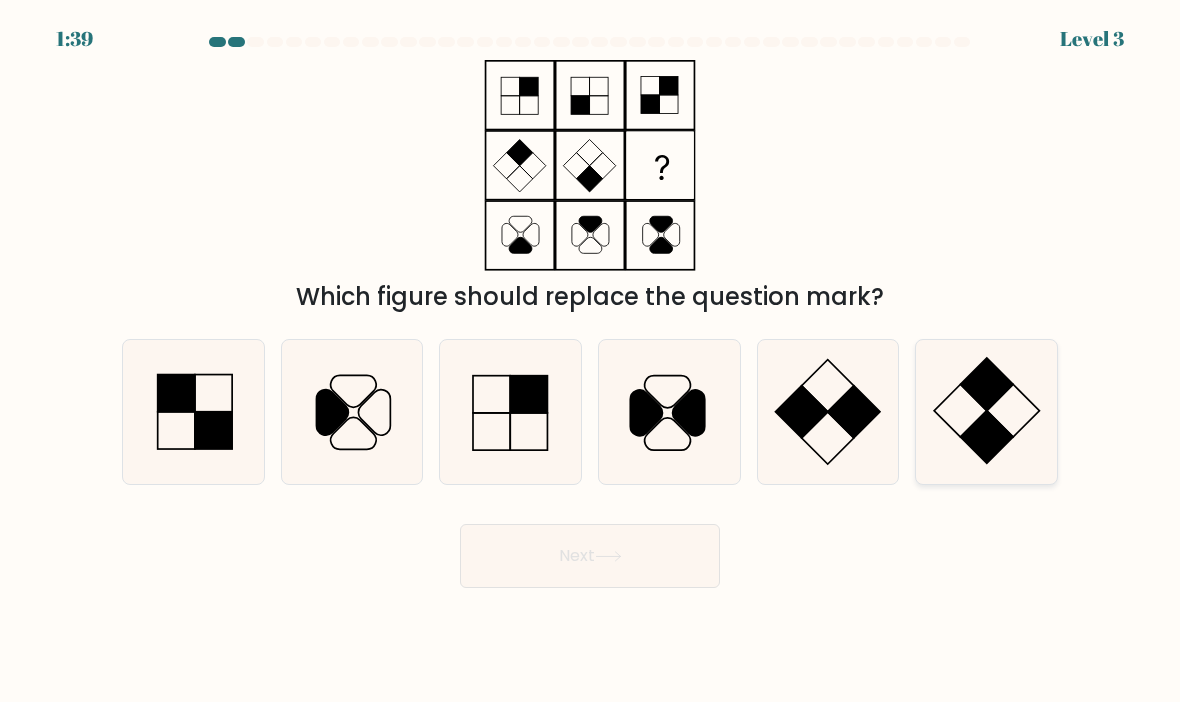 click 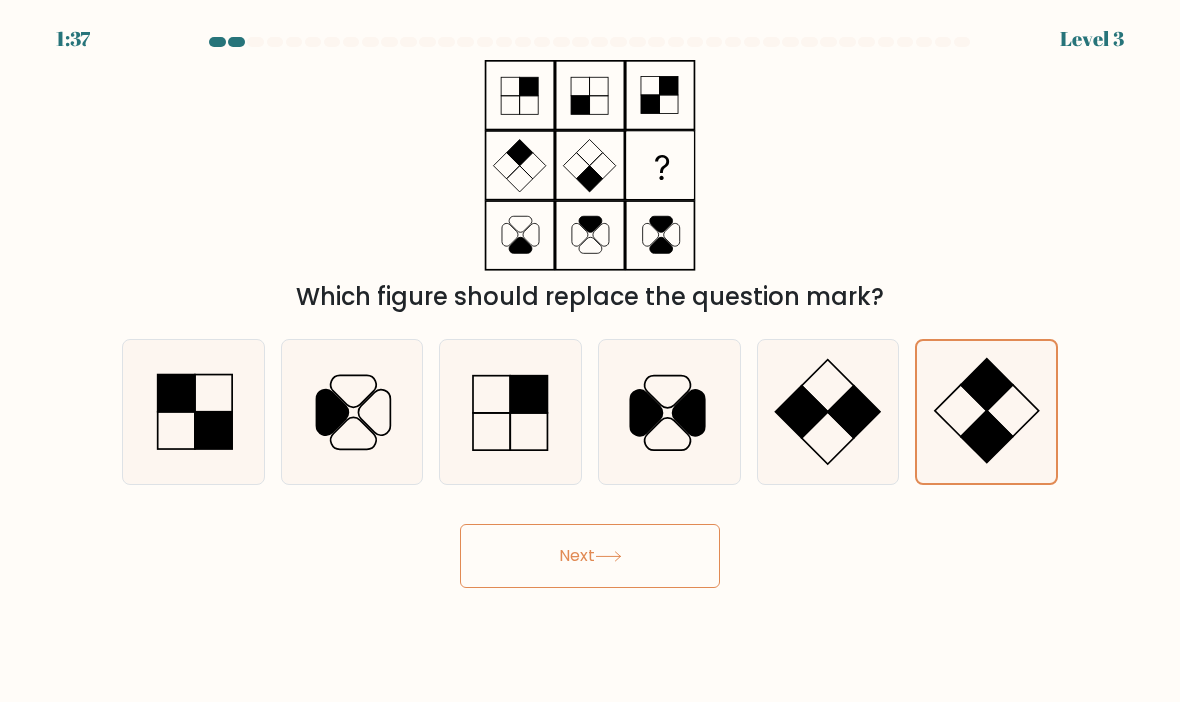 click on "Next" at bounding box center (590, 556) 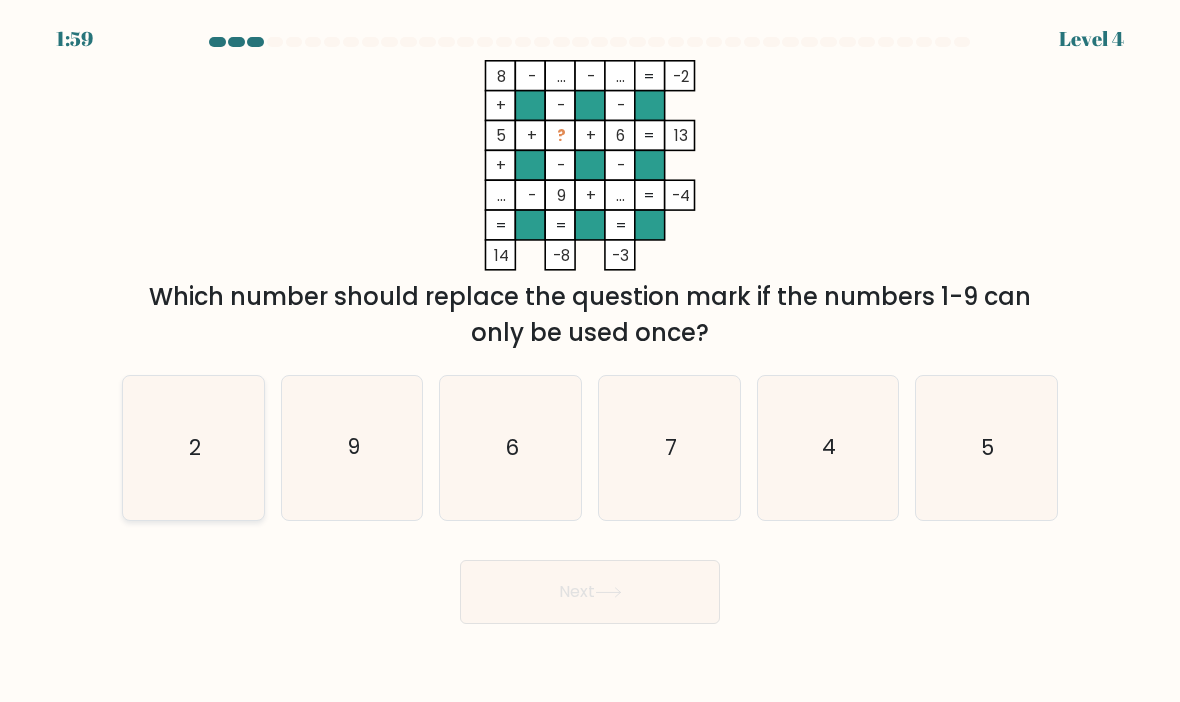 click on "2" 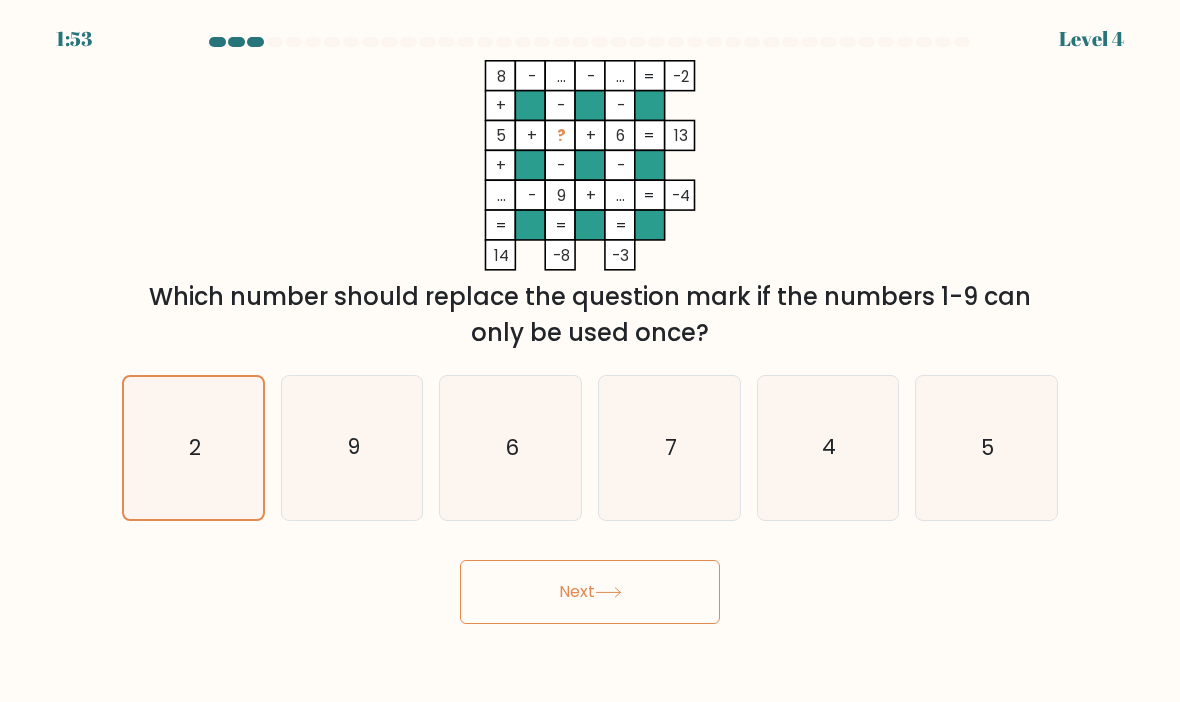 click on "Next" at bounding box center [590, 592] 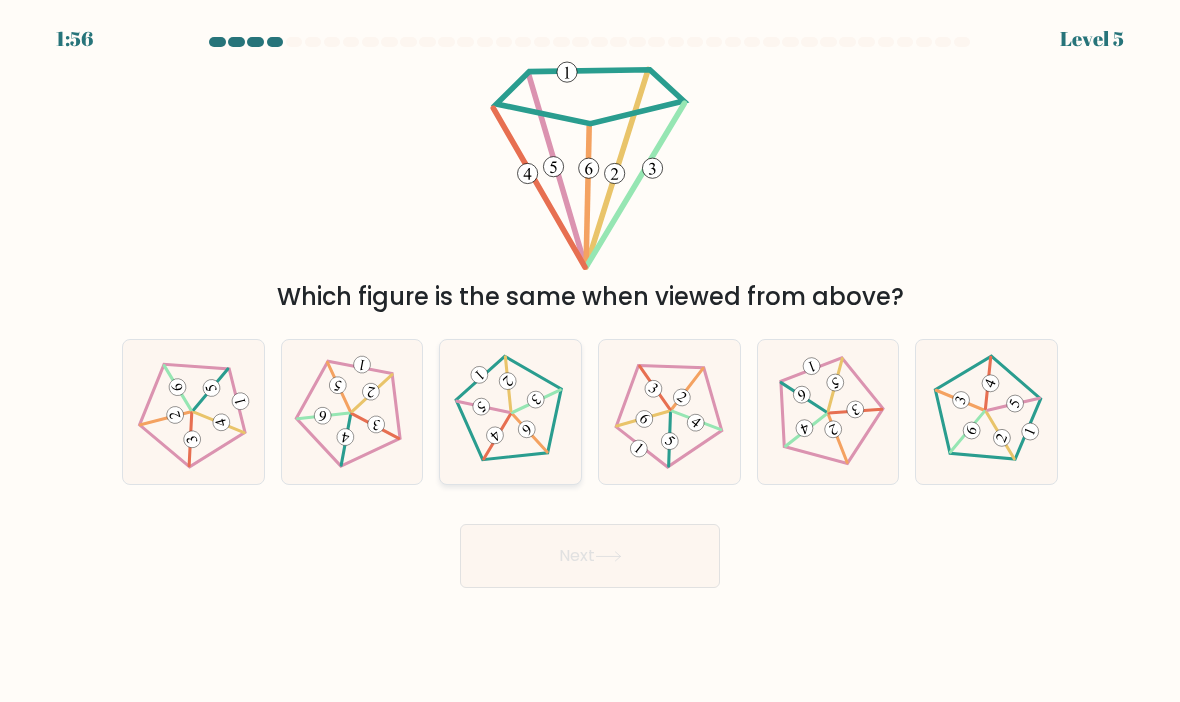 click 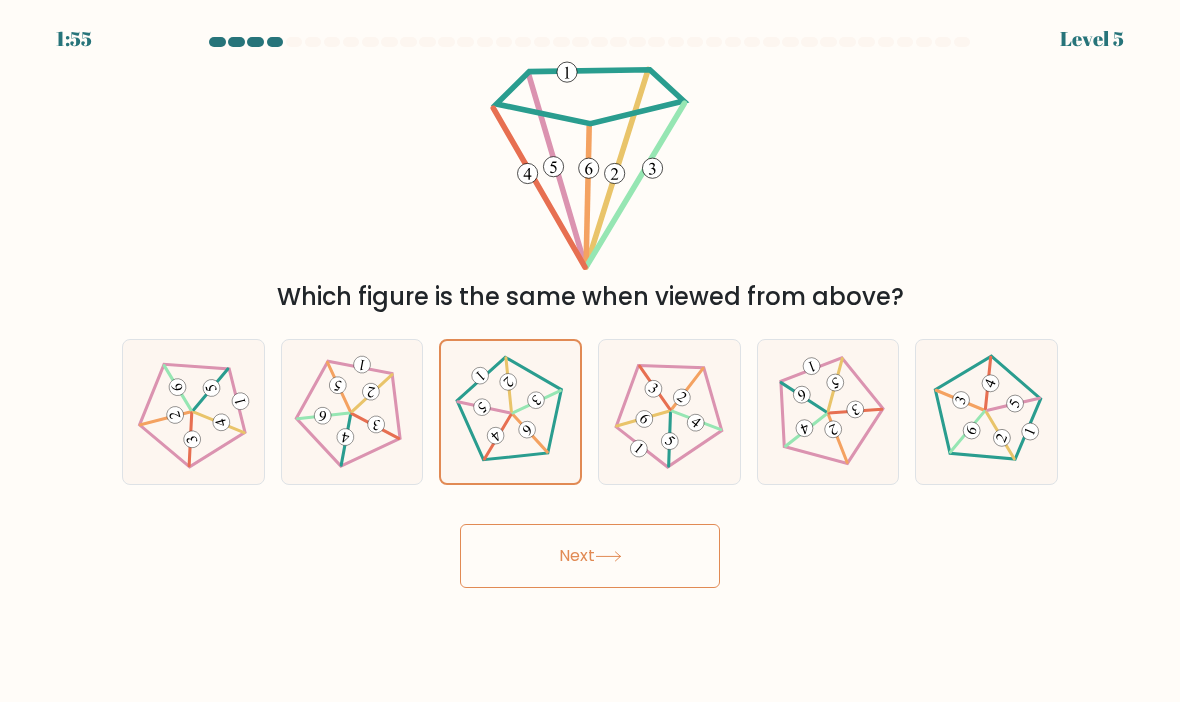 click on "Next" at bounding box center (590, 556) 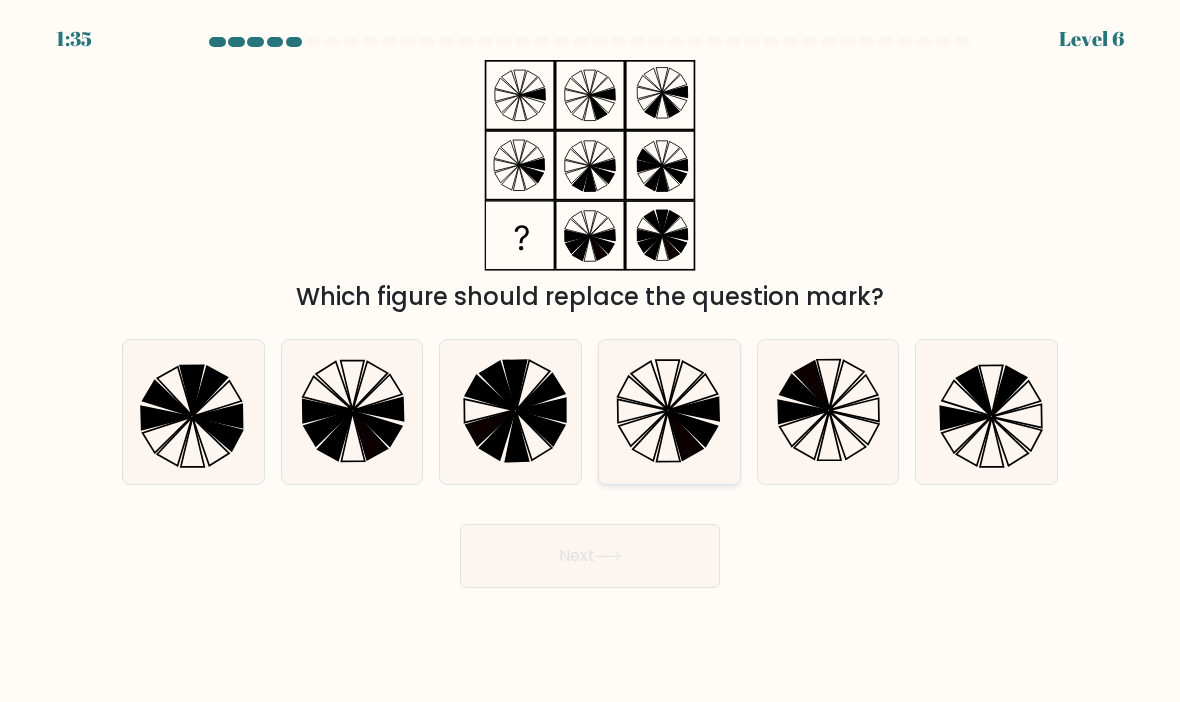click 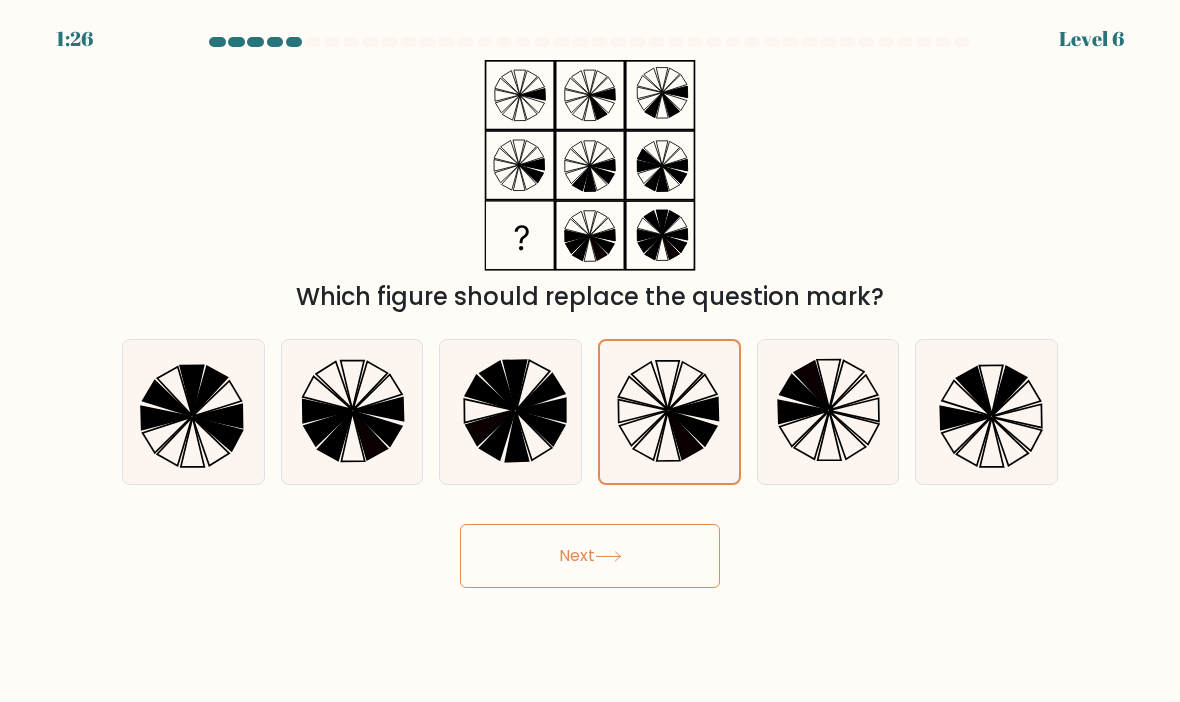 click on "Next" at bounding box center (590, 556) 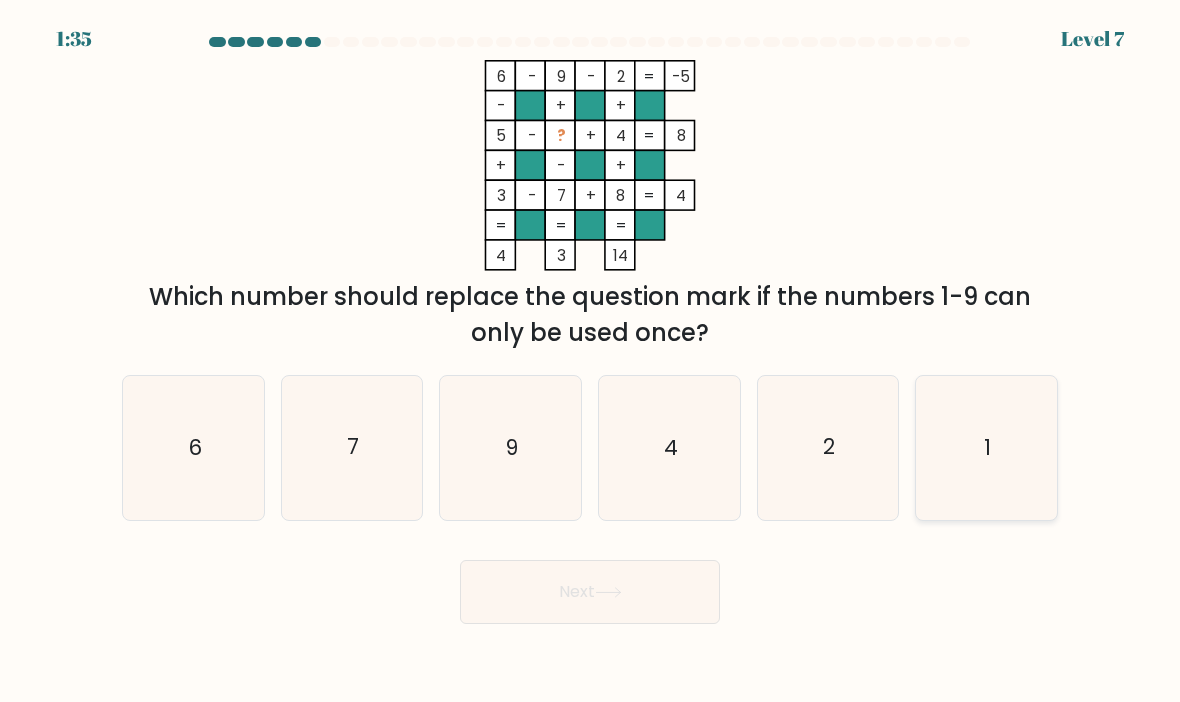 click on "1" 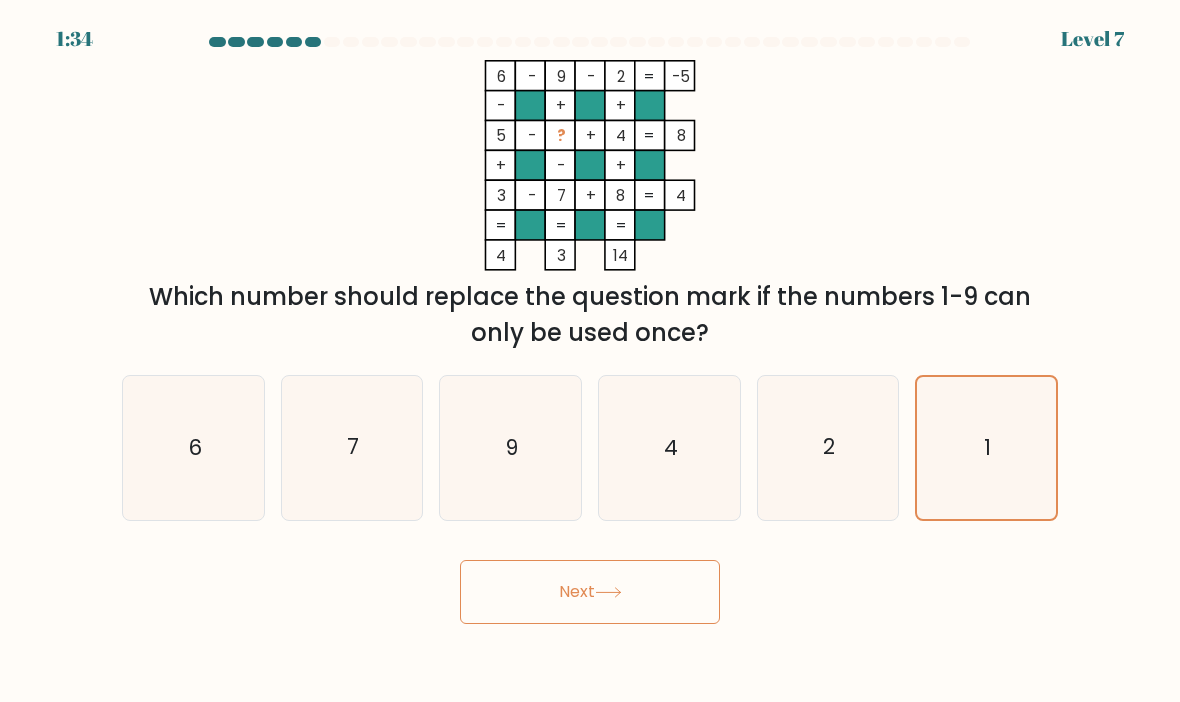 click on "Next" at bounding box center (590, 592) 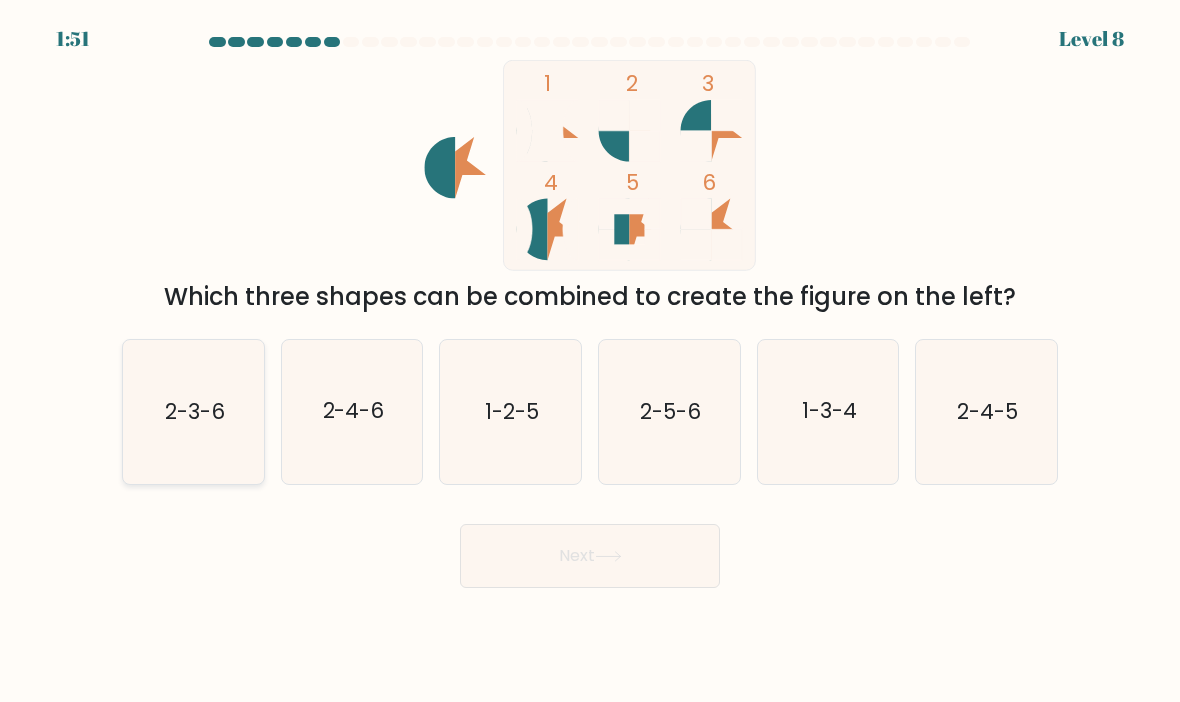 click on "2-3-6" 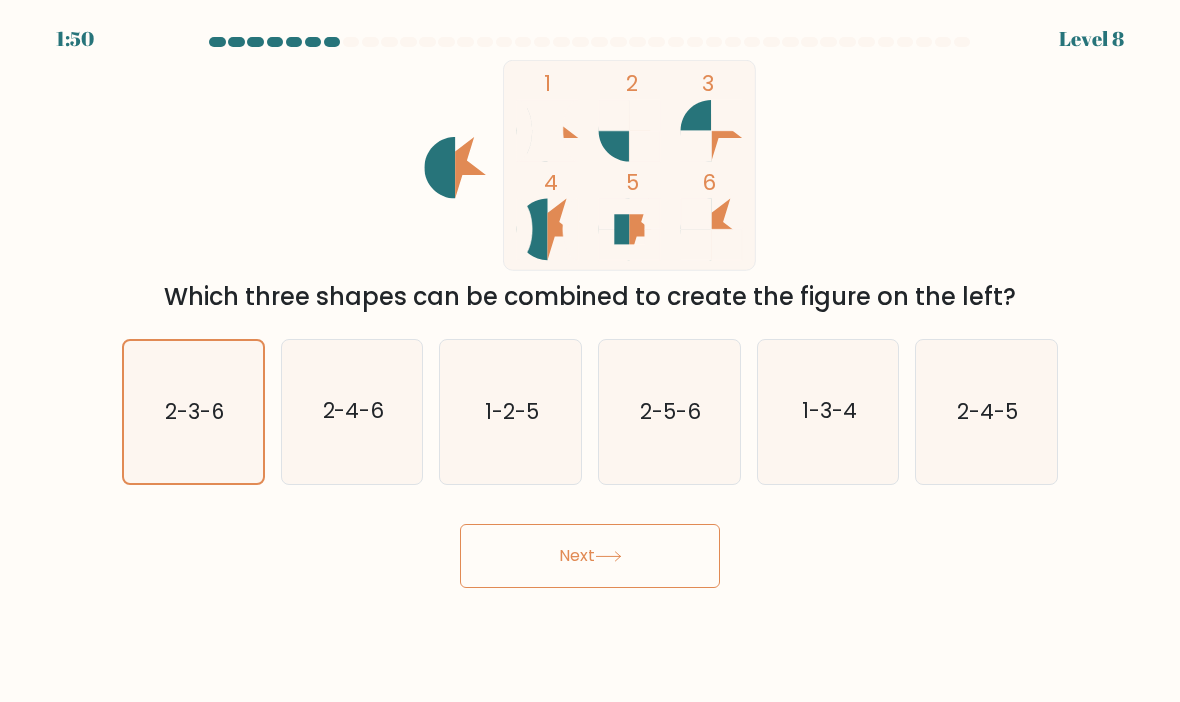 click on "Next" at bounding box center [590, 556] 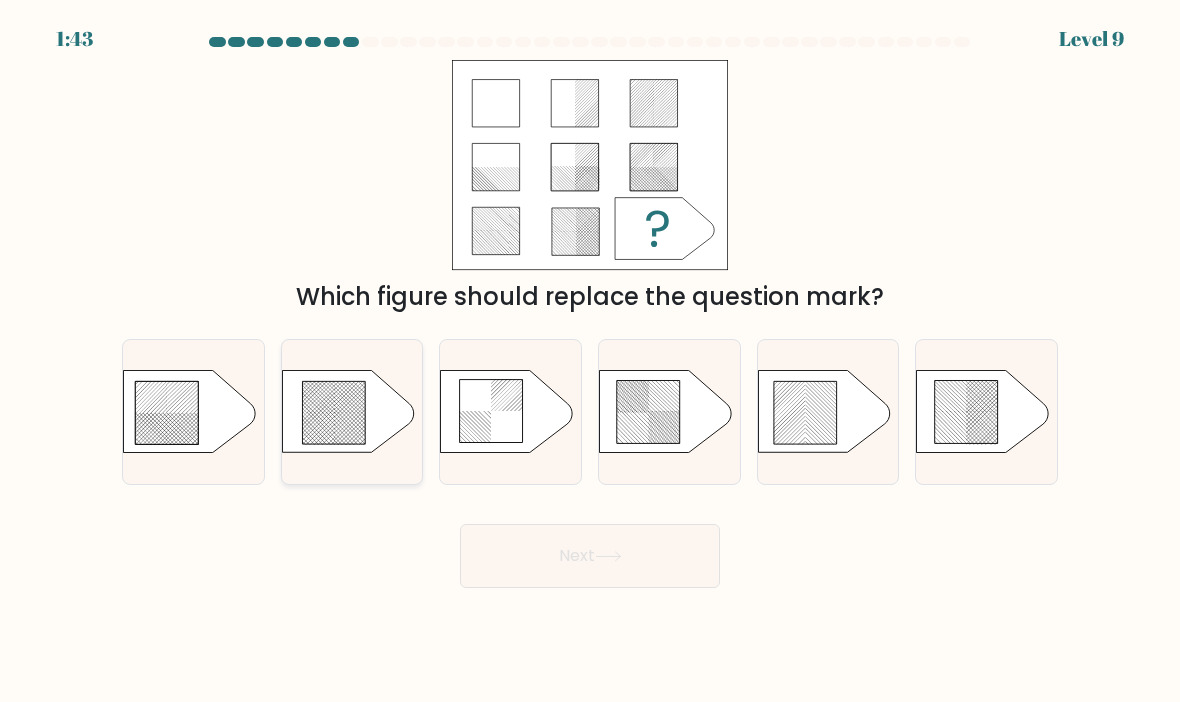 click 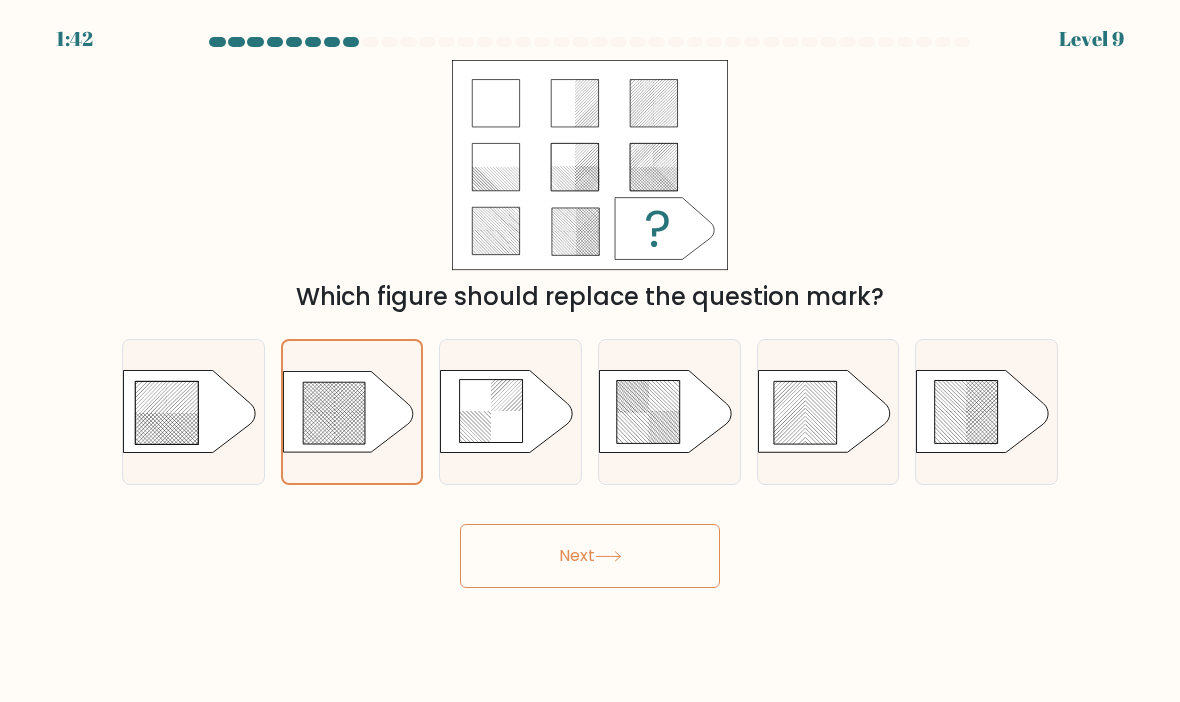 click on "Next" at bounding box center [590, 556] 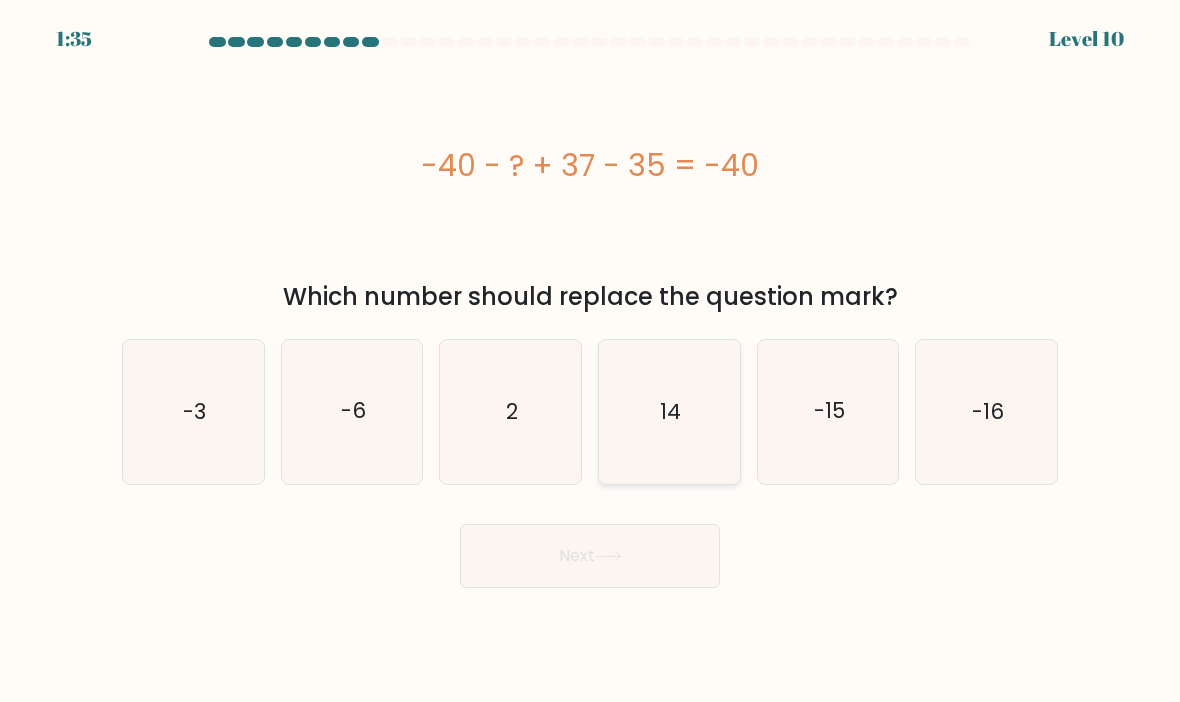 click on "14" 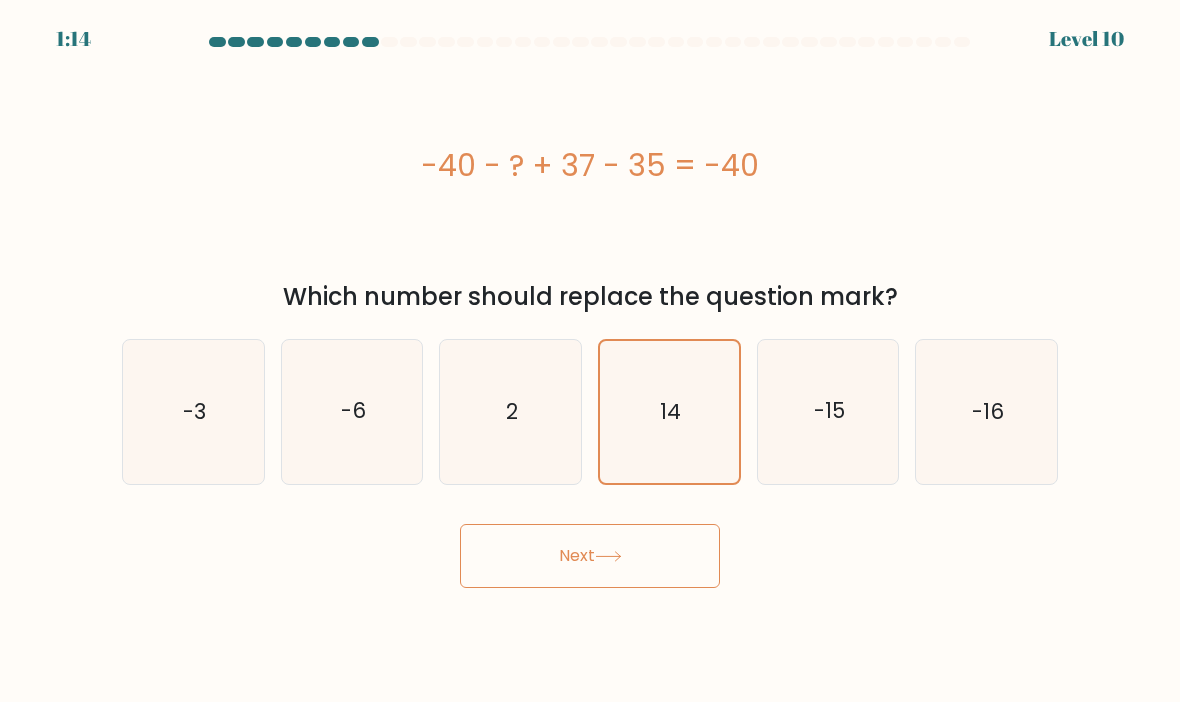 click on "Next" at bounding box center [590, 556] 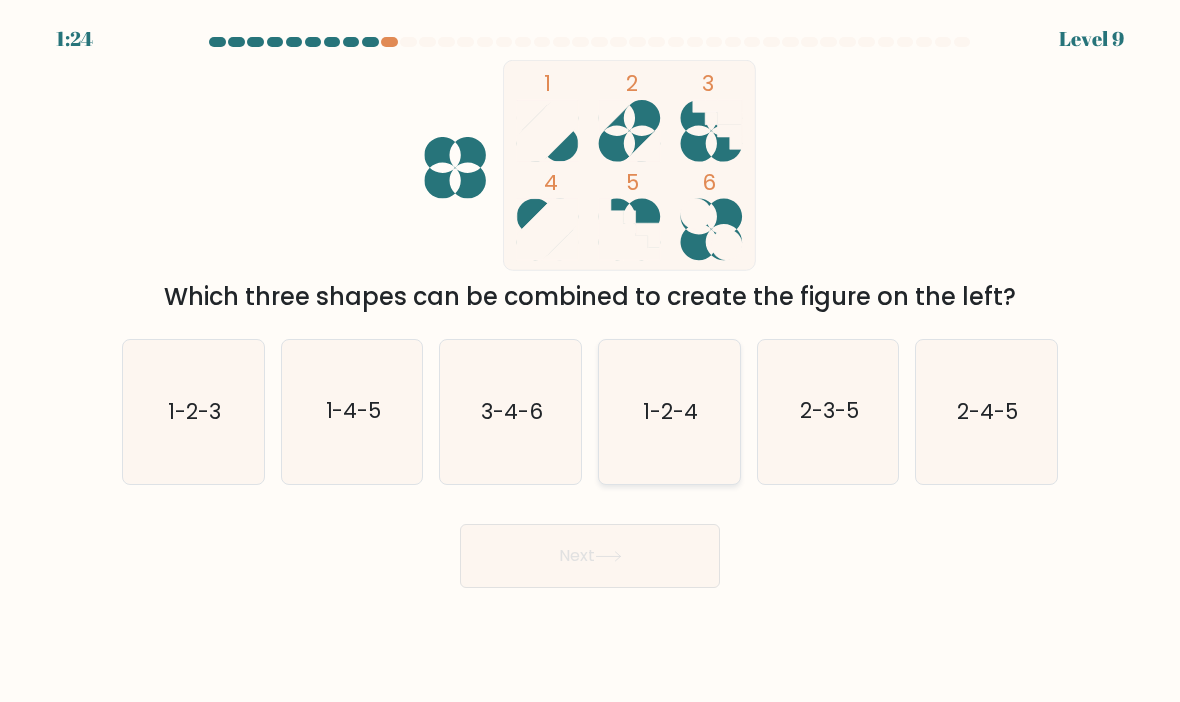 click on "1-2-4" 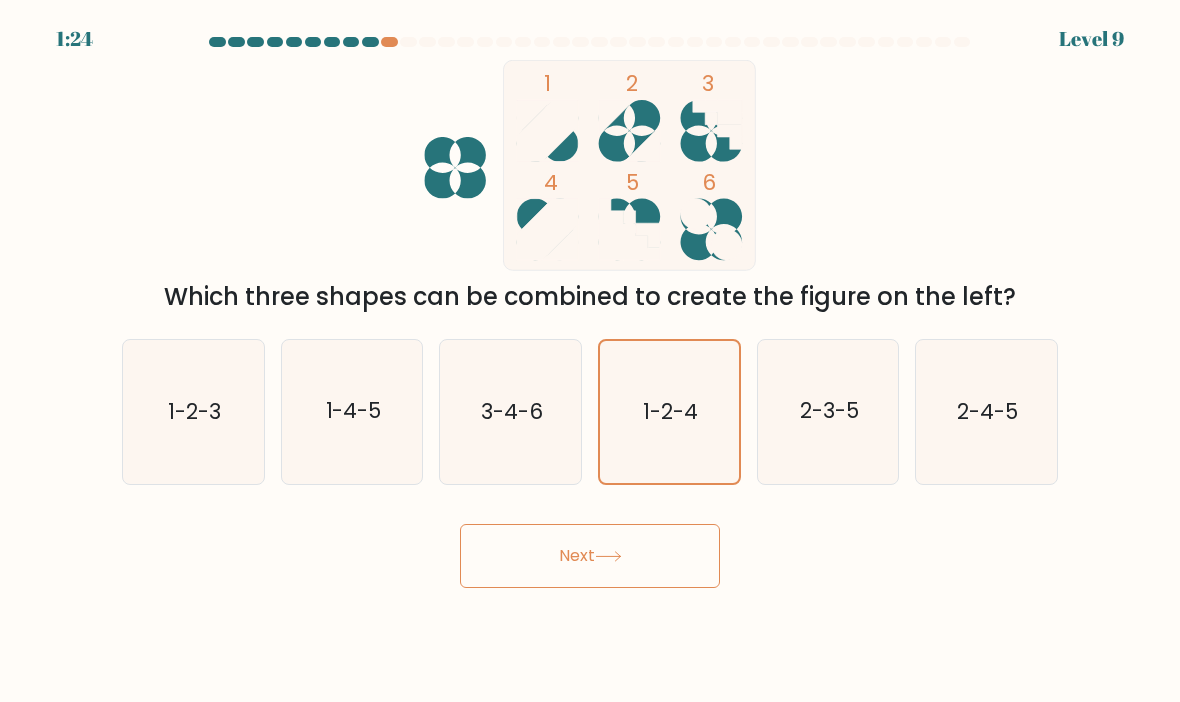 click on "Next" at bounding box center [590, 556] 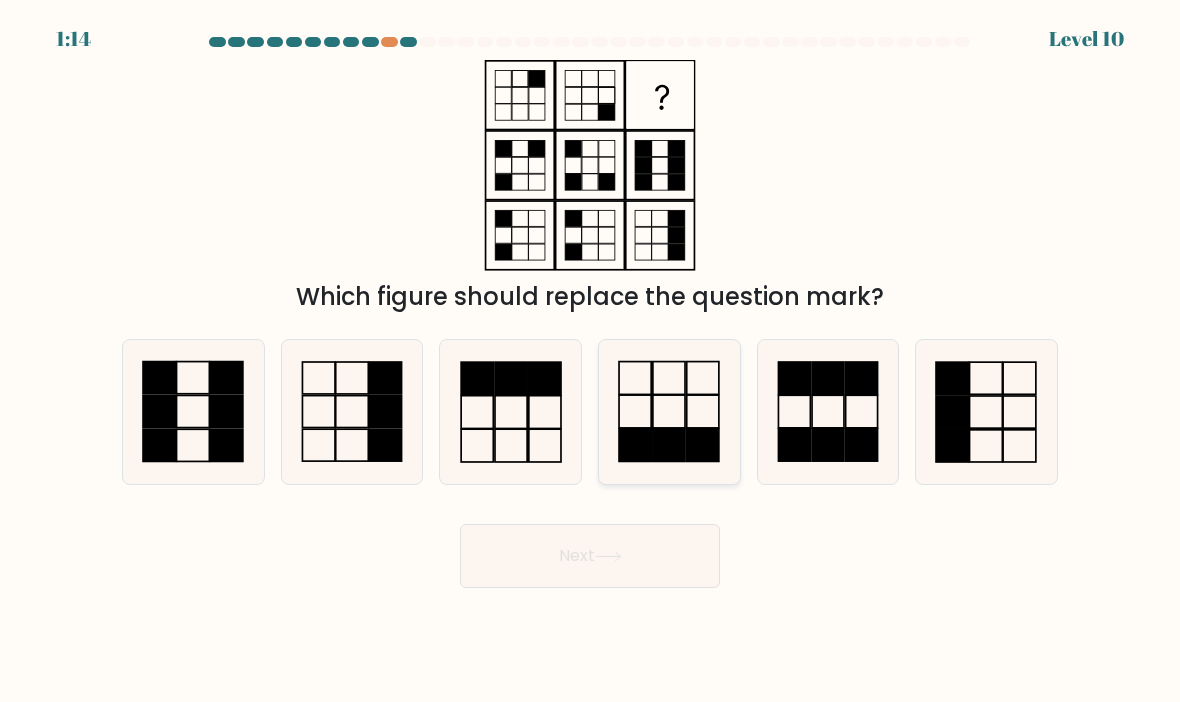 click 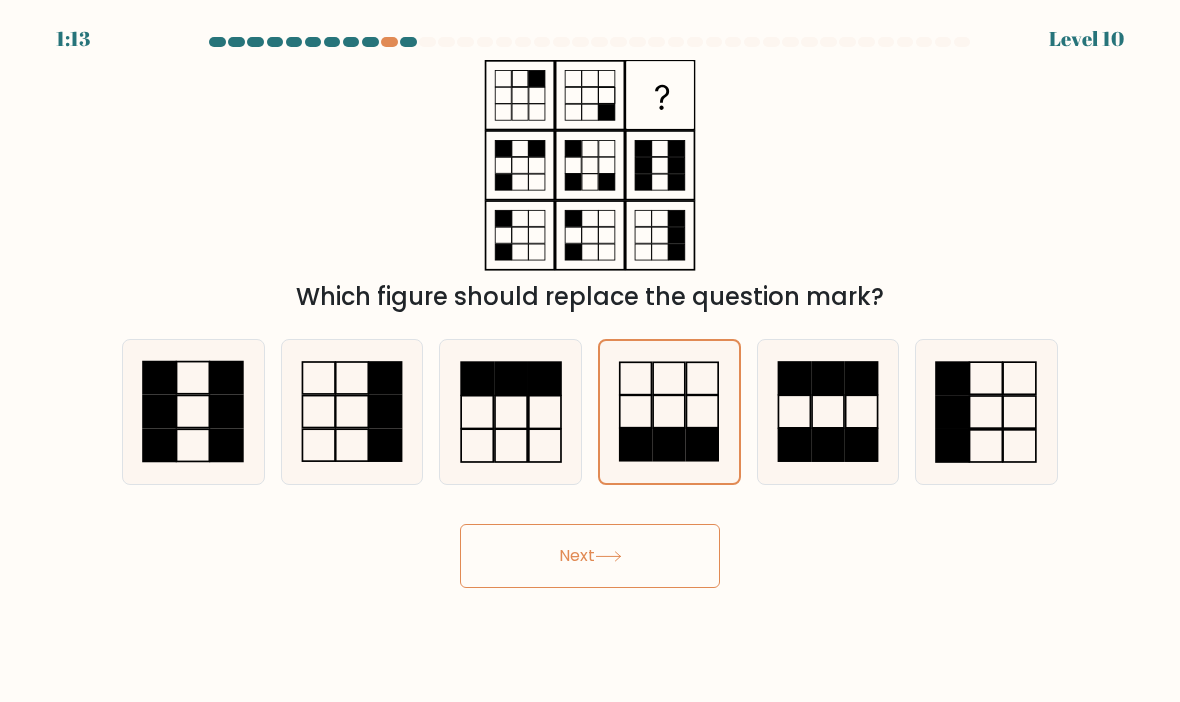 click on "Next" at bounding box center (590, 556) 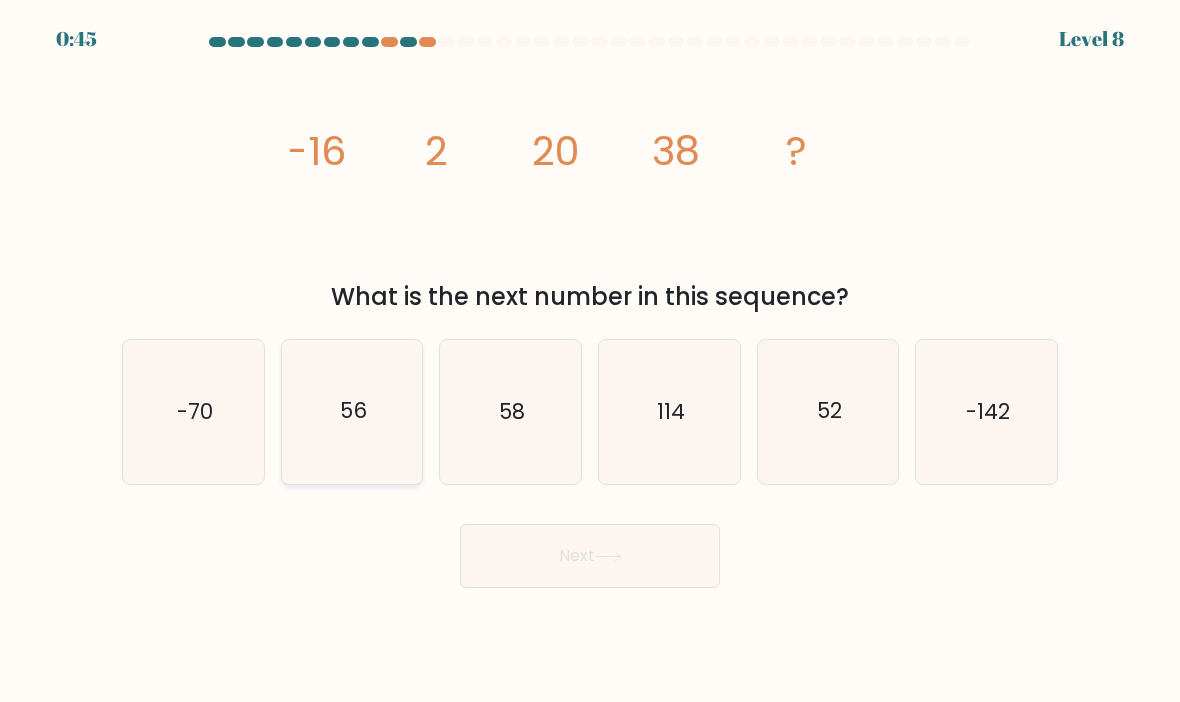 click on "56" 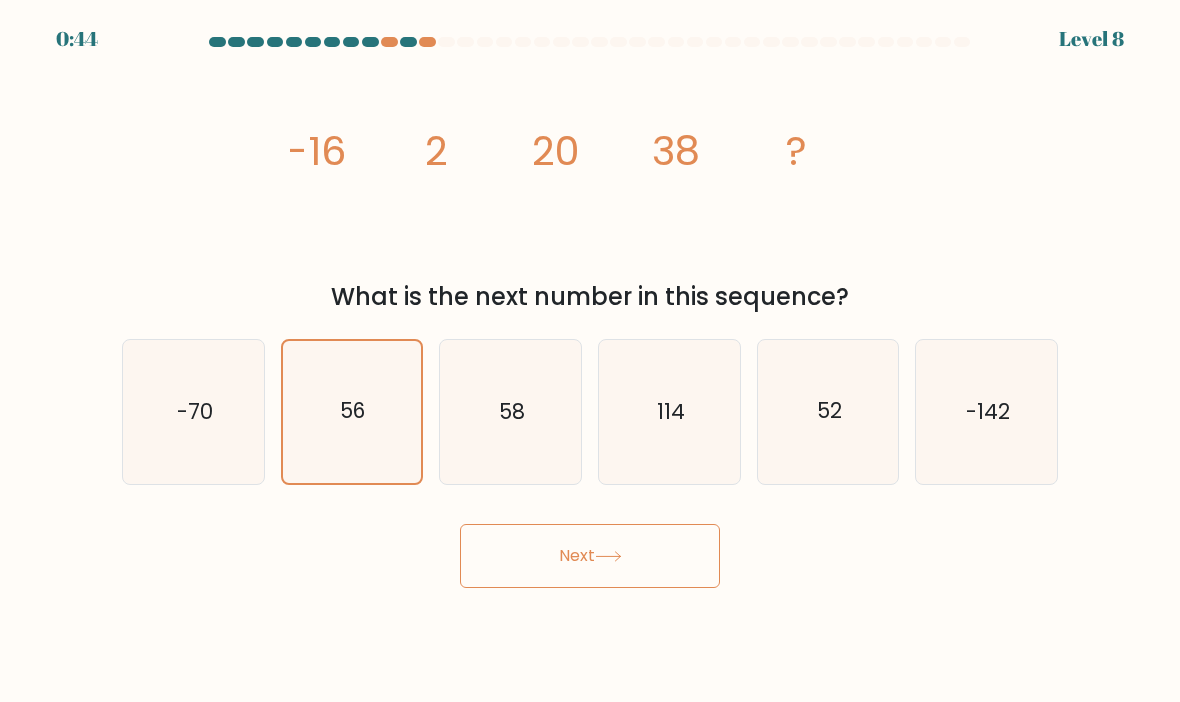 click 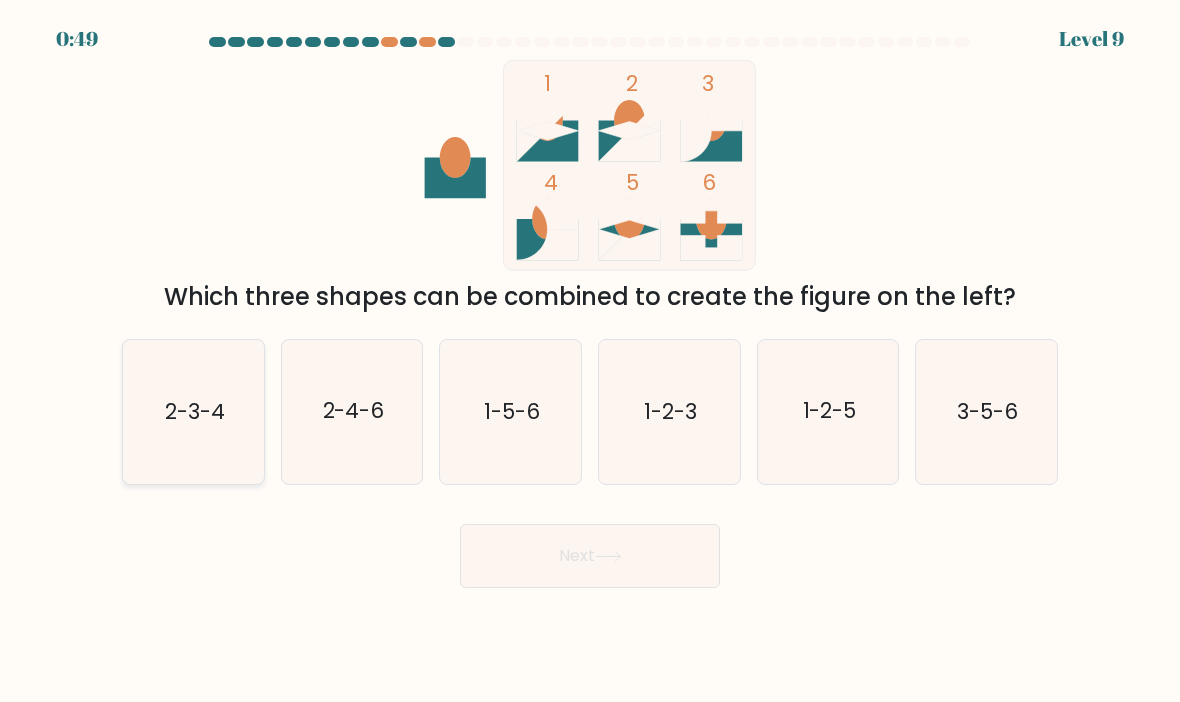 click on "2-3-4" 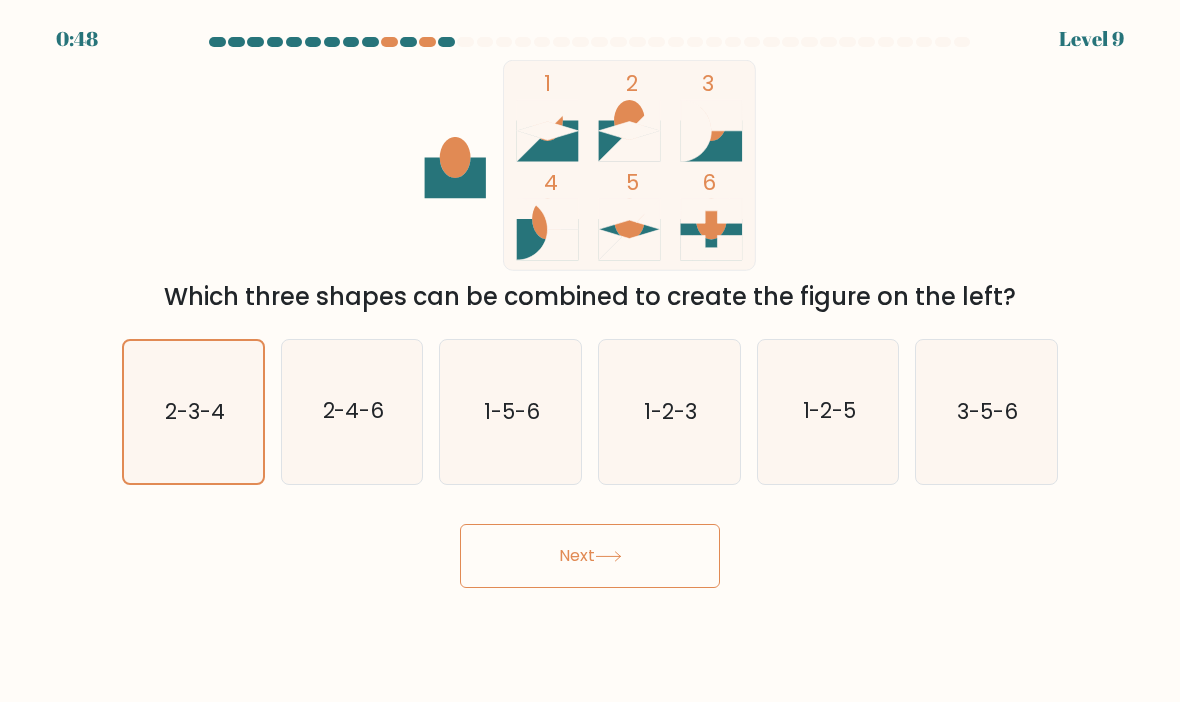 click on "Next" at bounding box center (590, 556) 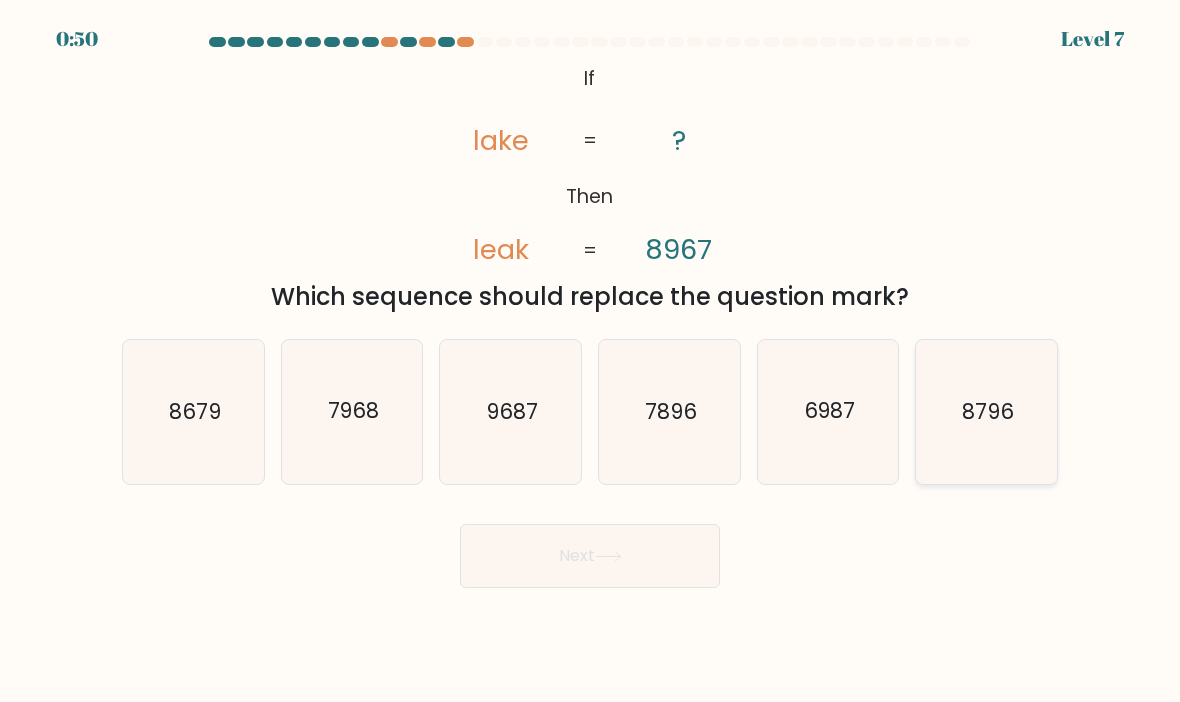 click on "8796" 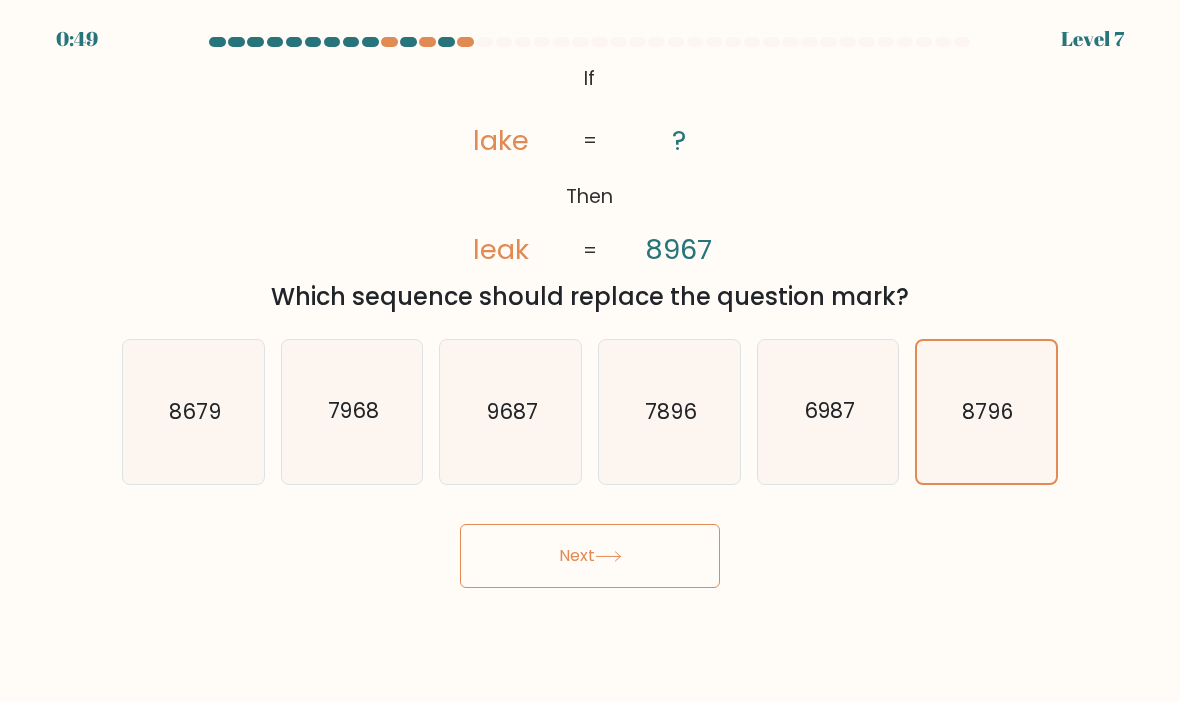 click on "Next" at bounding box center [590, 556] 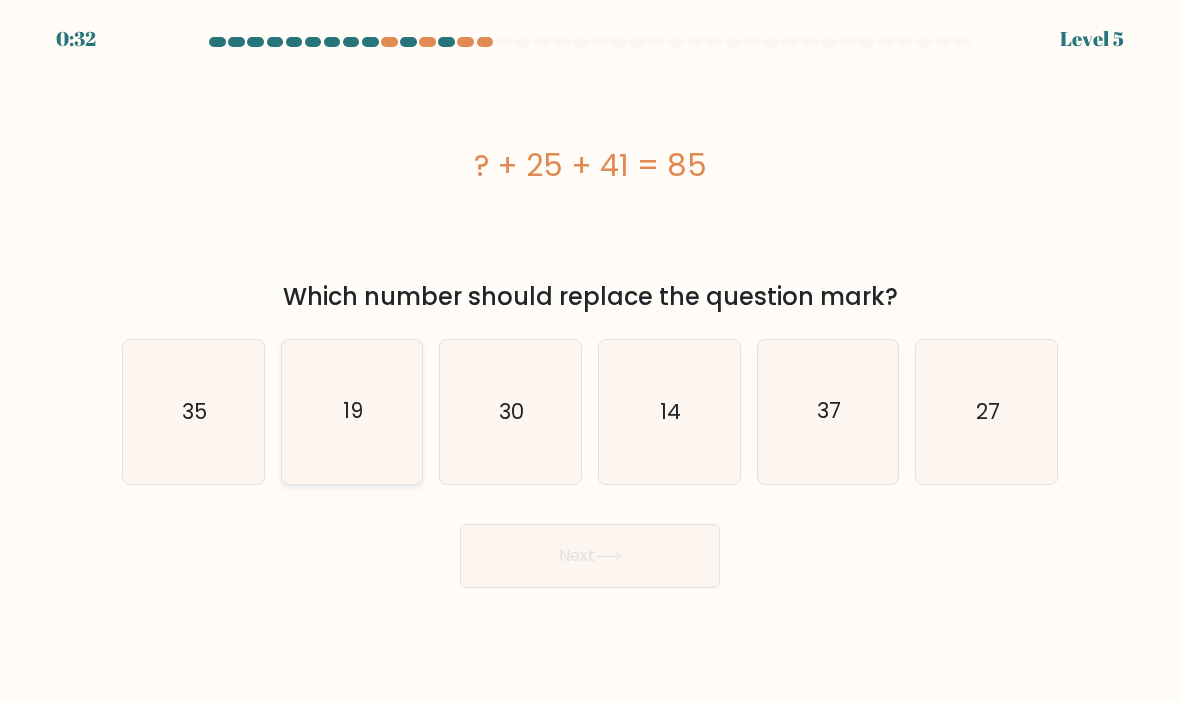 click on "19" 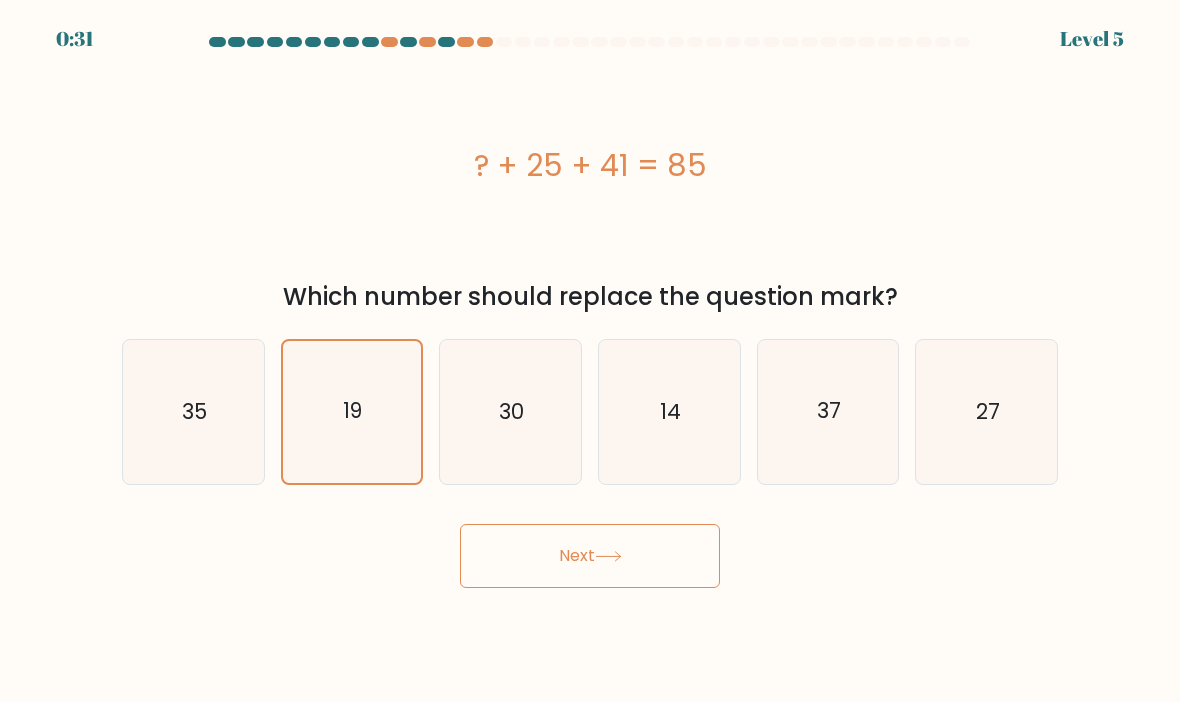 click on "Next" at bounding box center (590, 556) 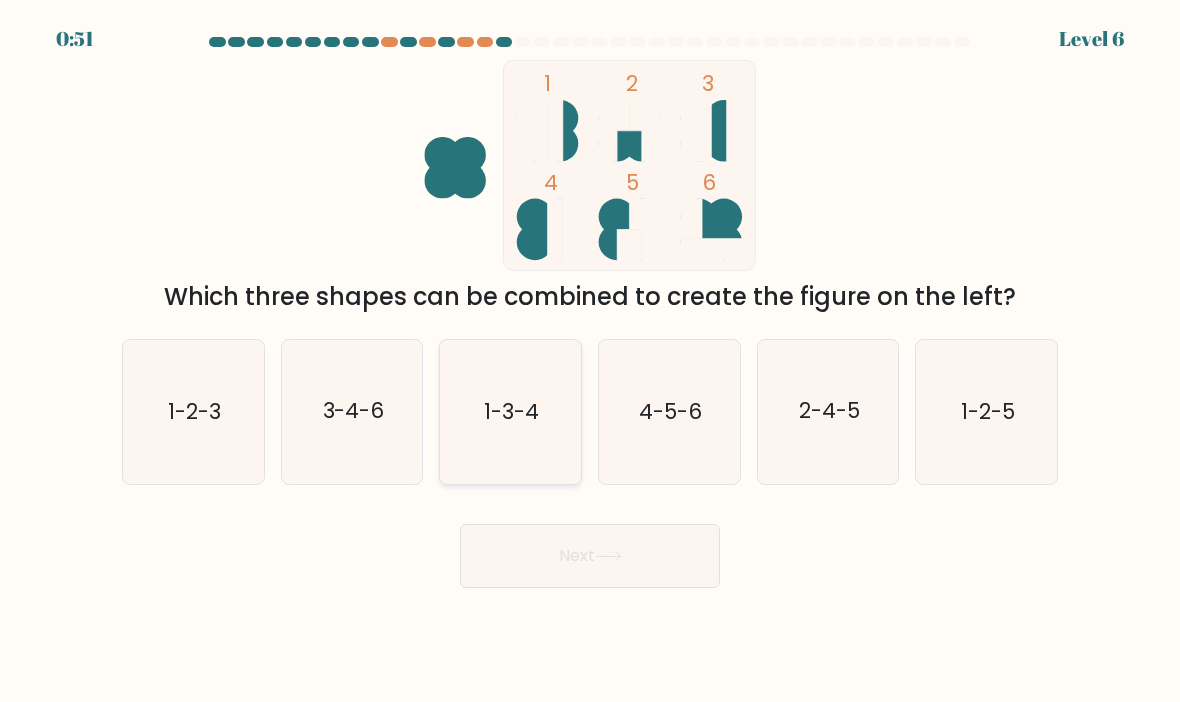 click on "1-3-4" 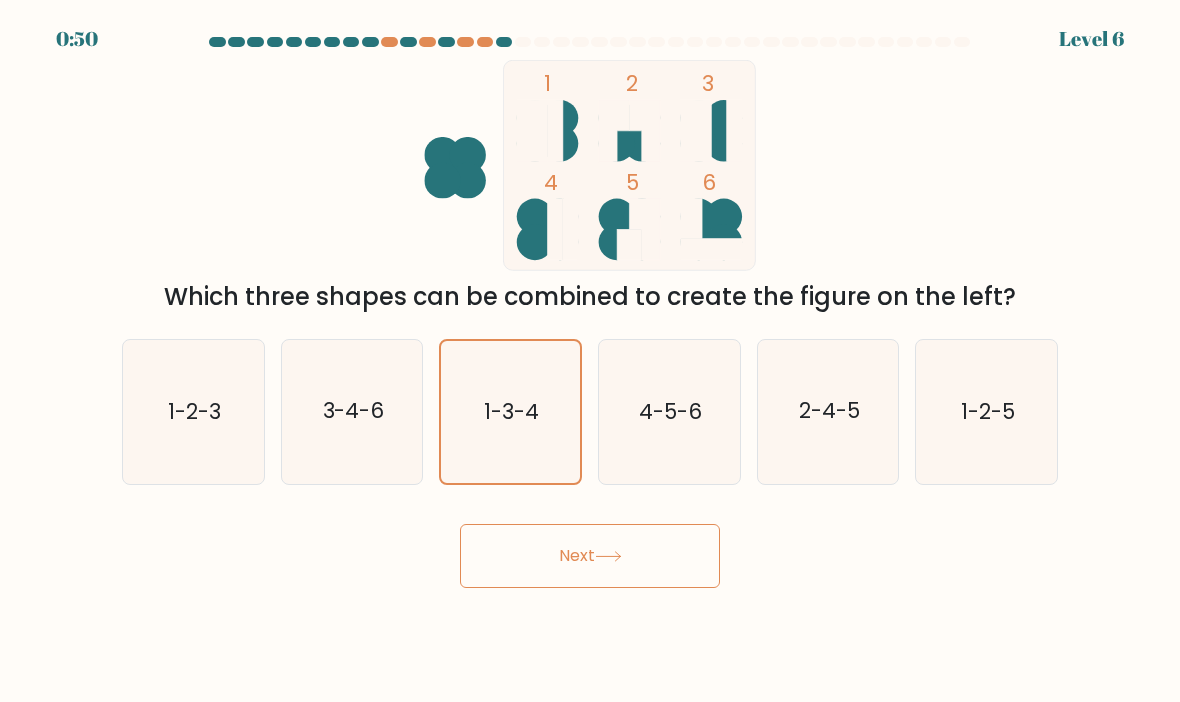 click on "Next" at bounding box center (590, 556) 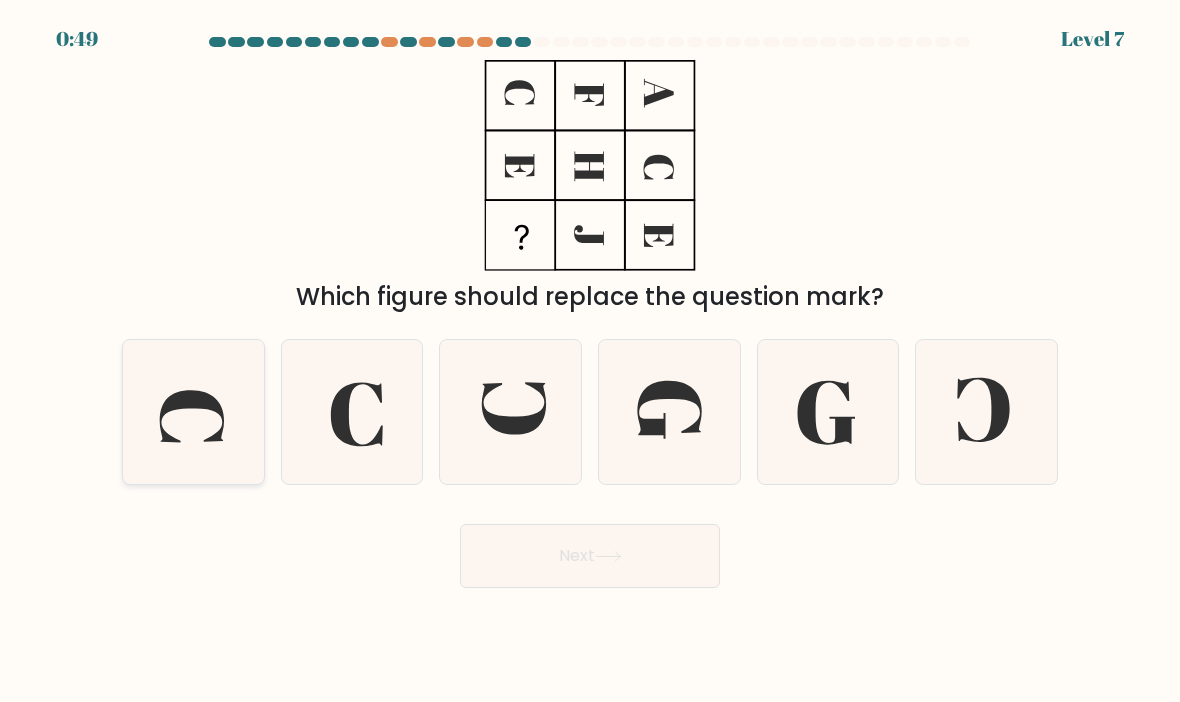 click 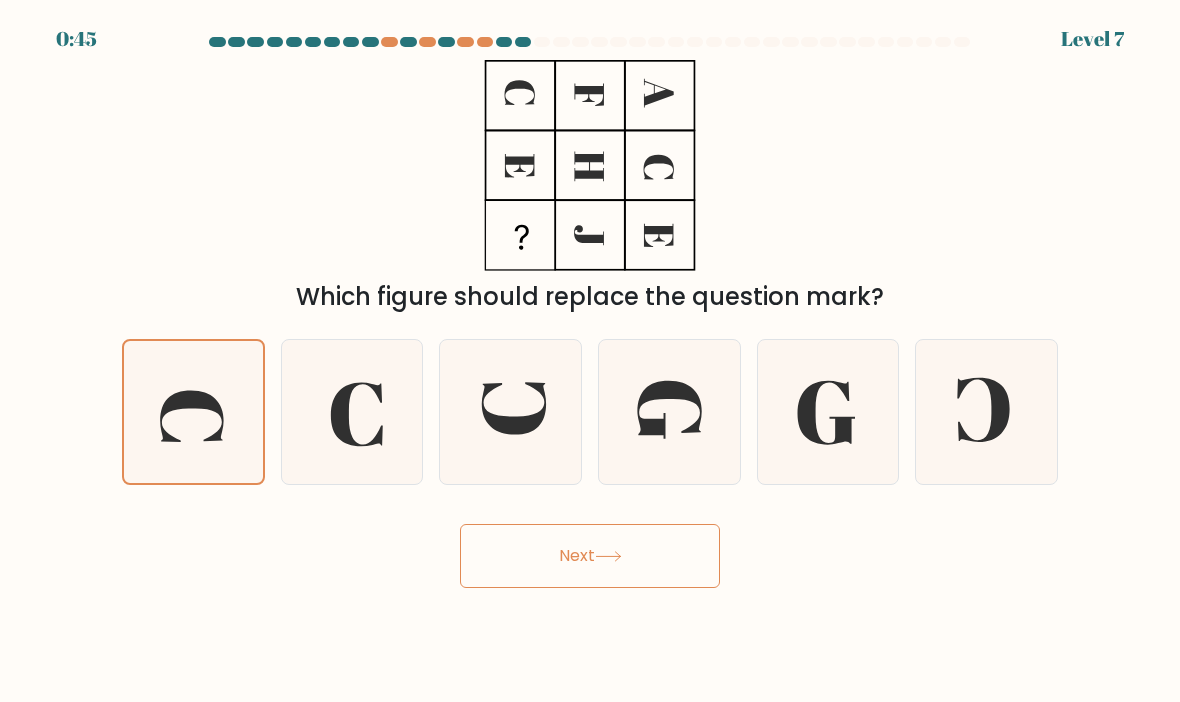 click on "Next" at bounding box center (590, 556) 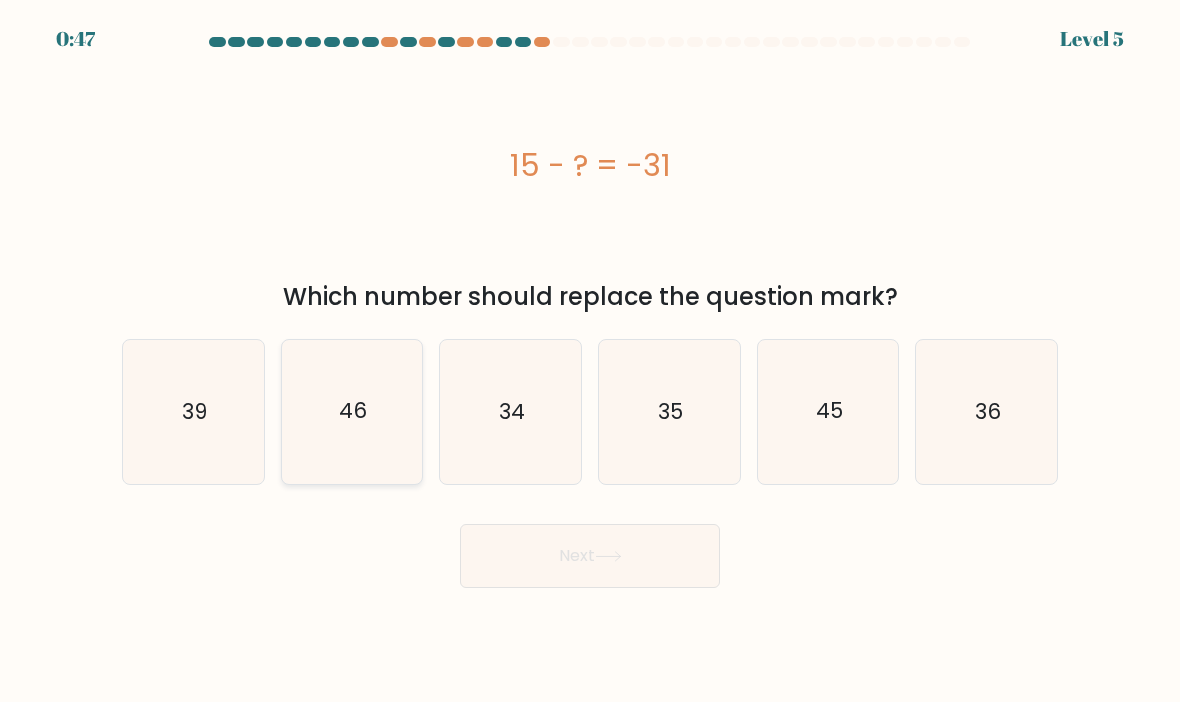 click on "46" 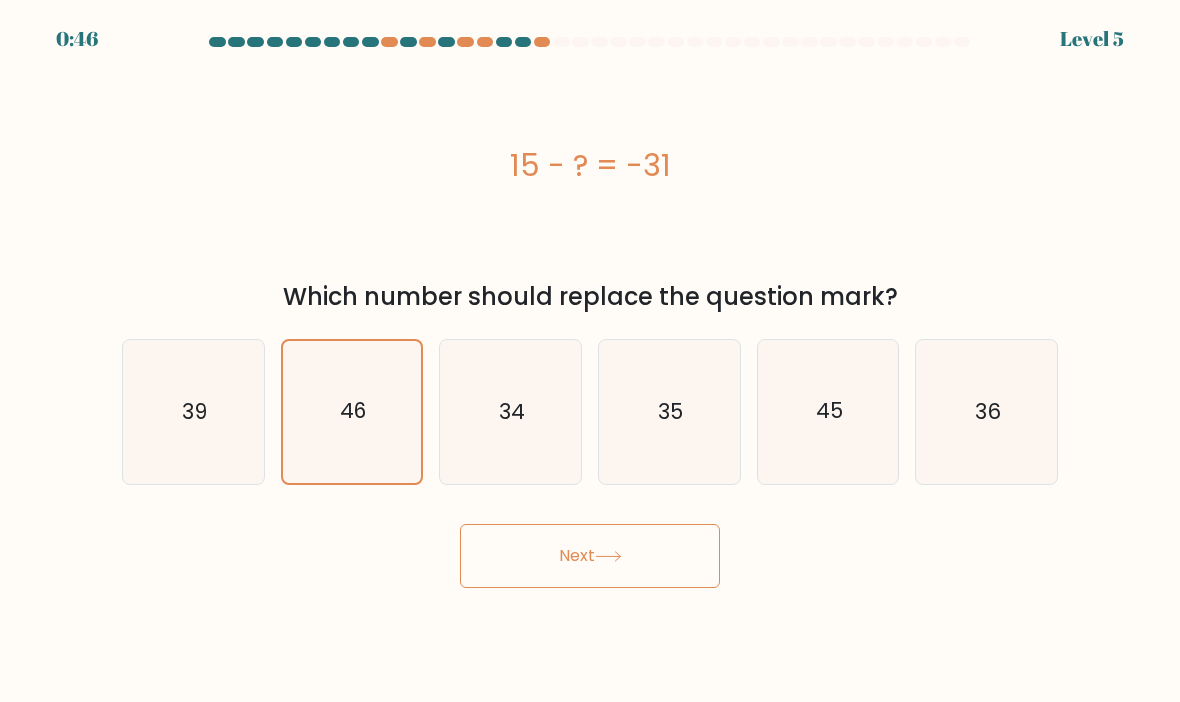 click on "Next" at bounding box center [590, 556] 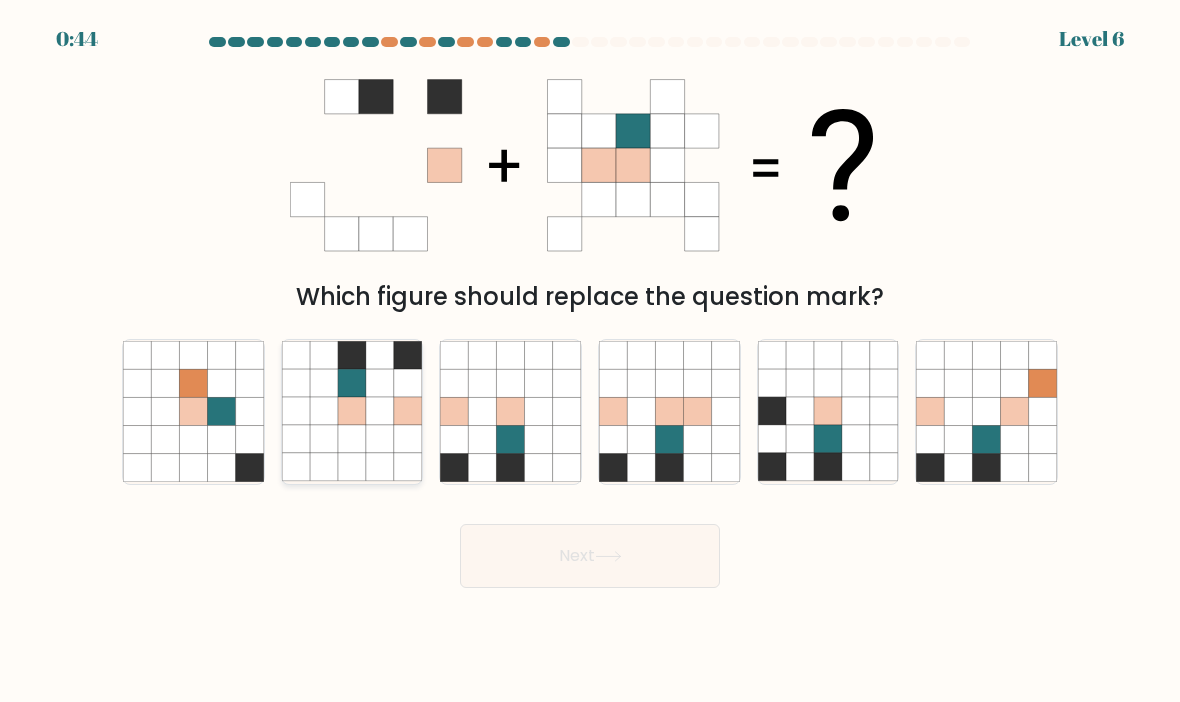 click 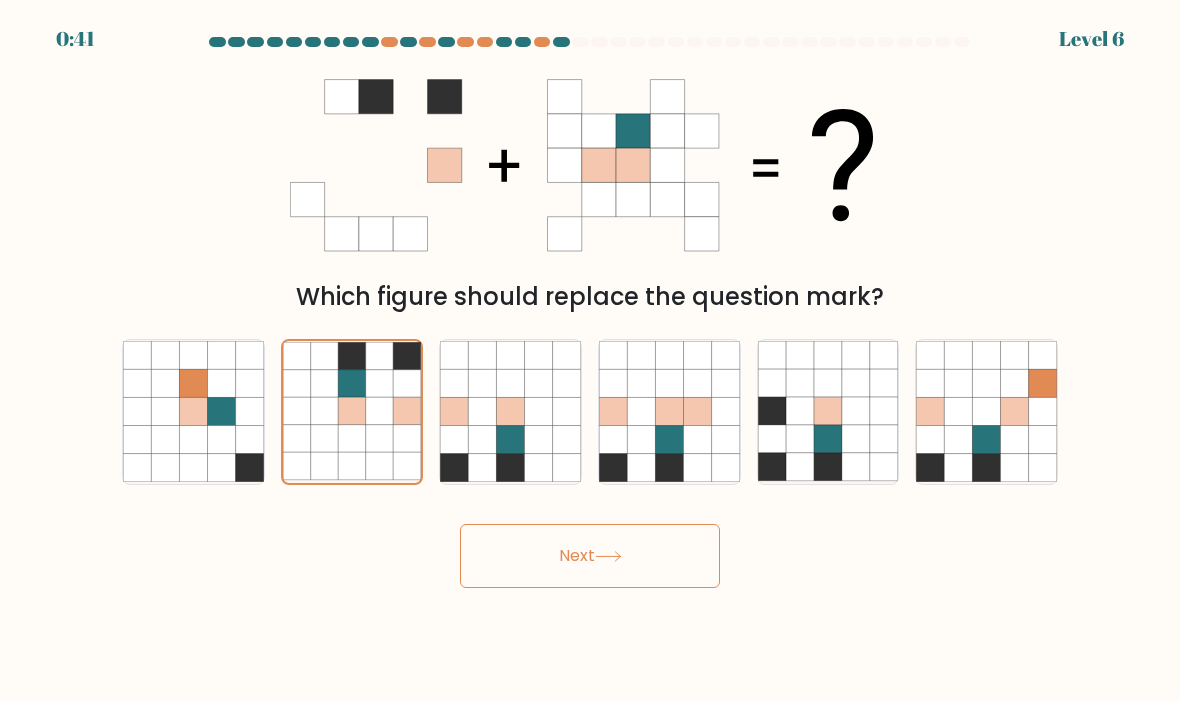 click on "Next" at bounding box center (590, 556) 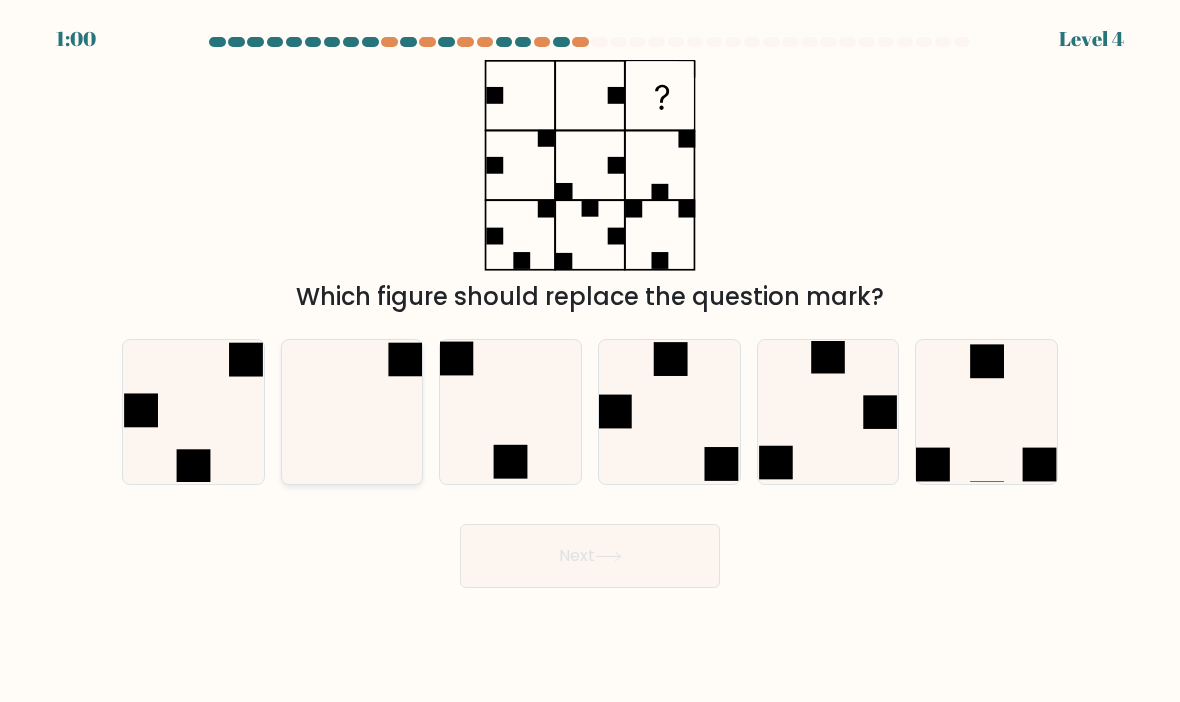 click 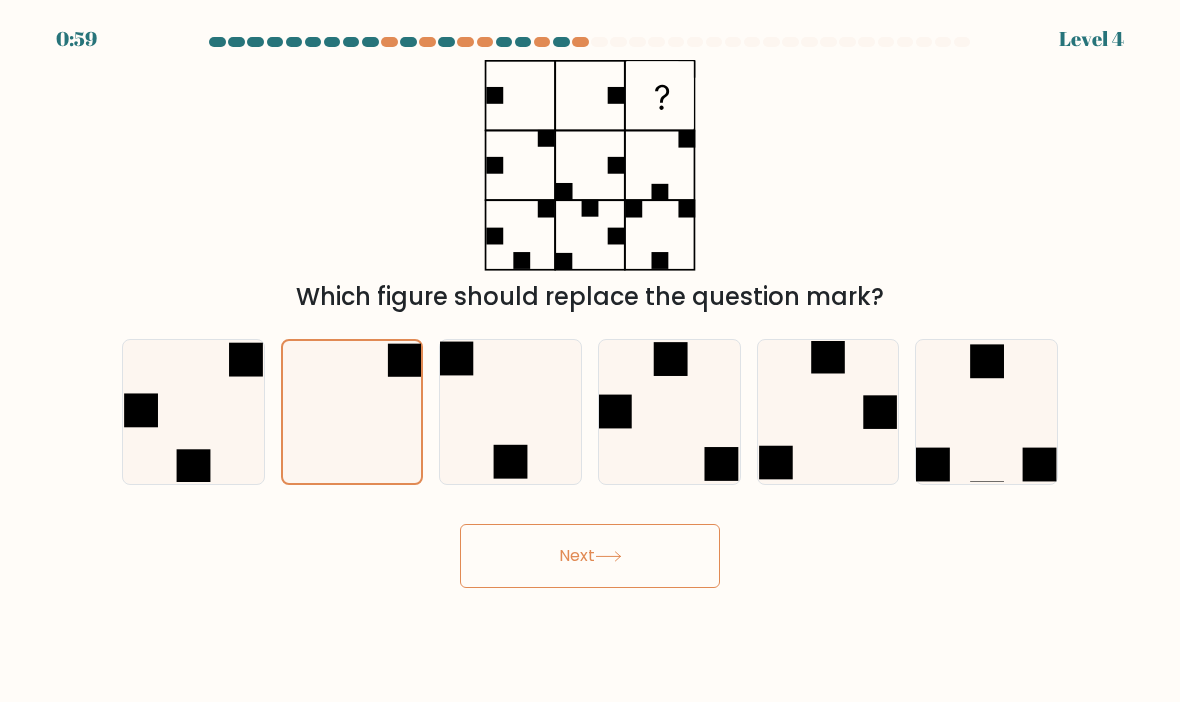click on "Next" at bounding box center (590, 556) 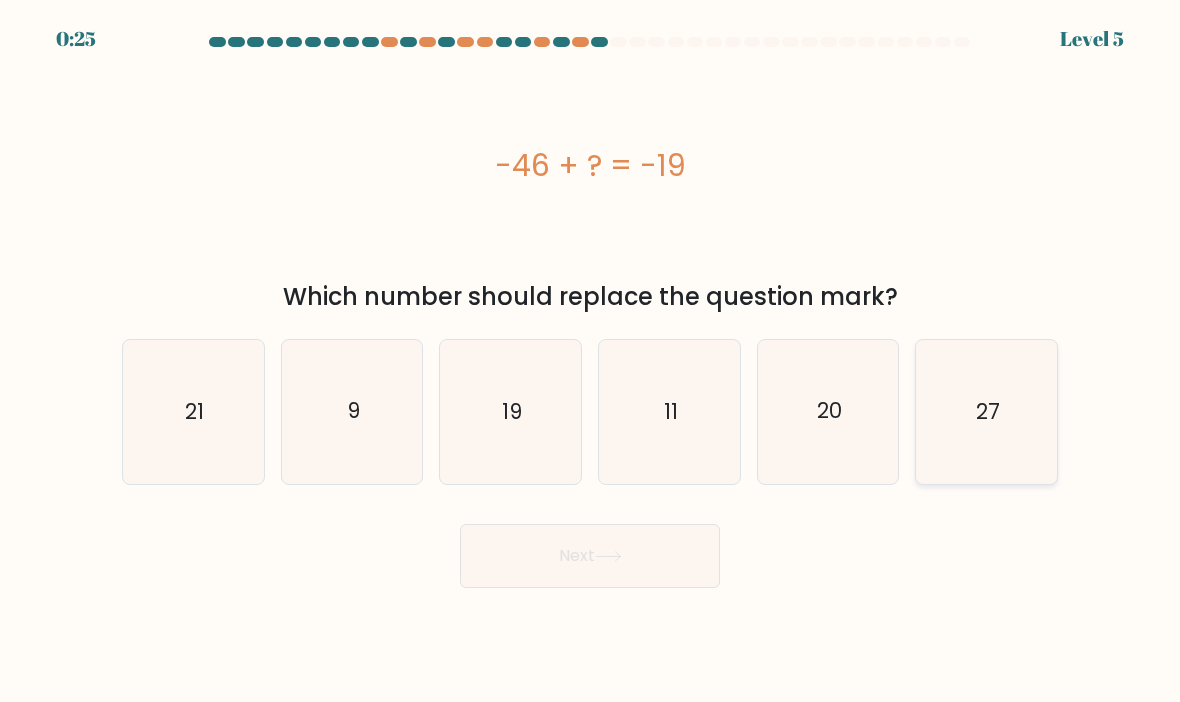 click on "27" 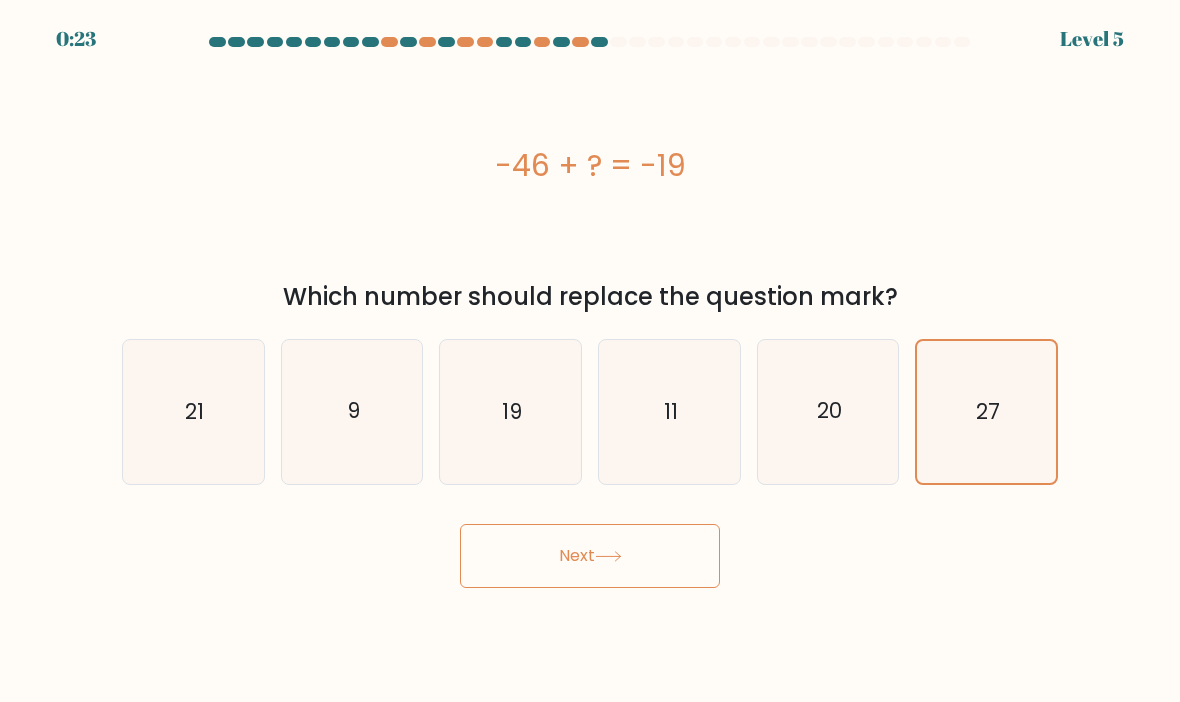 click on "Next" at bounding box center [590, 556] 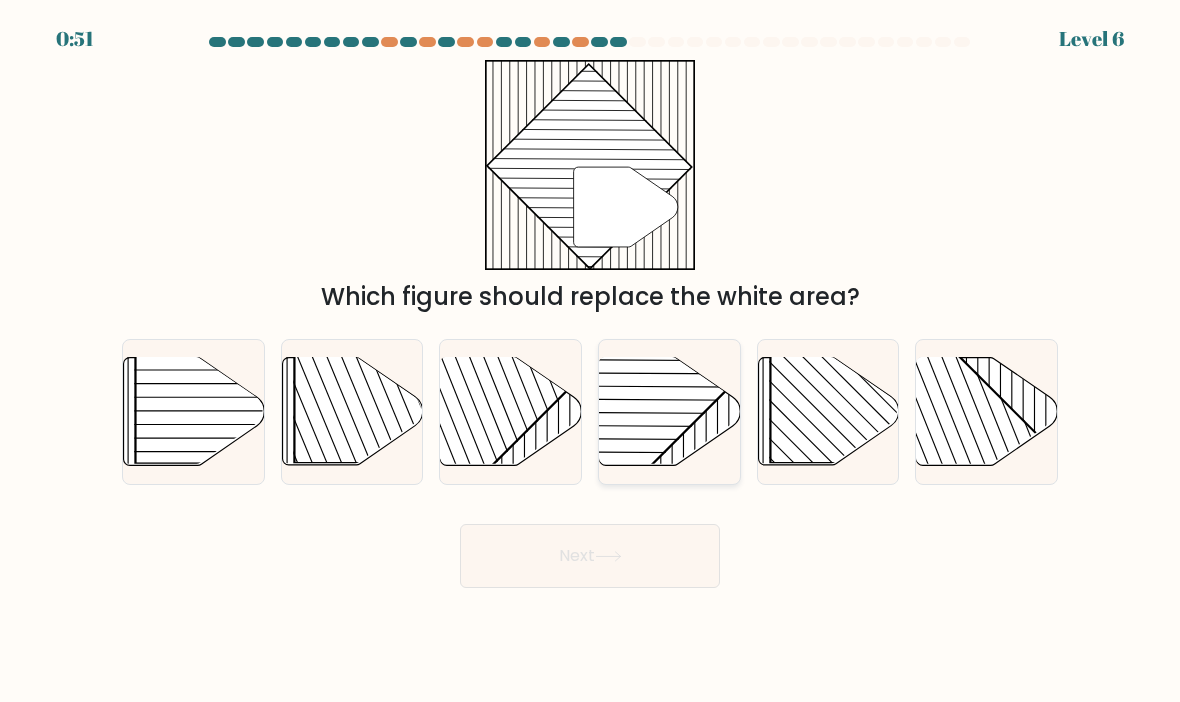 click 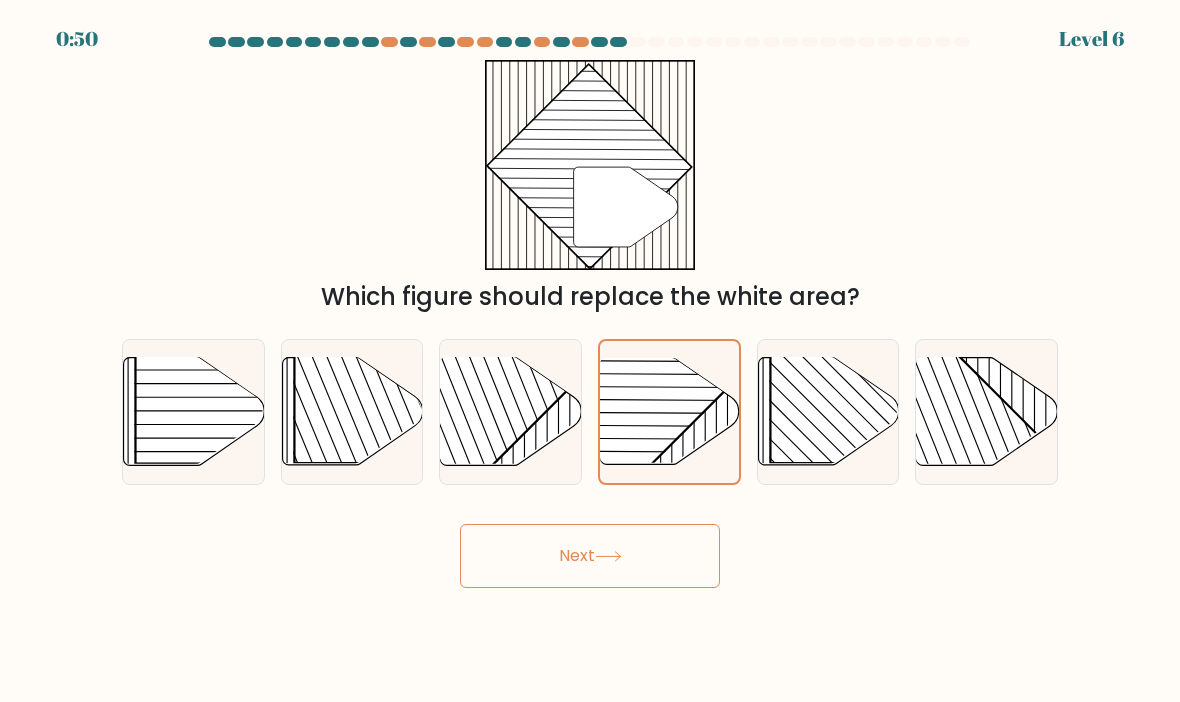 click on "Next" at bounding box center (590, 556) 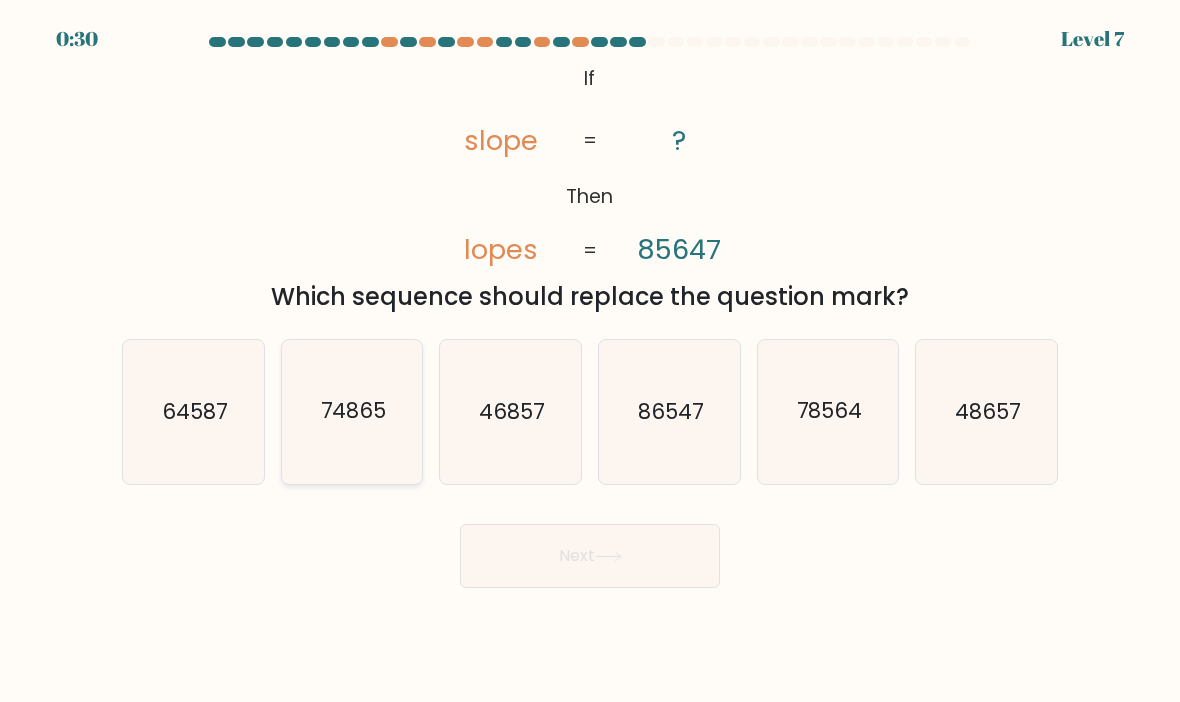 click on "74865" 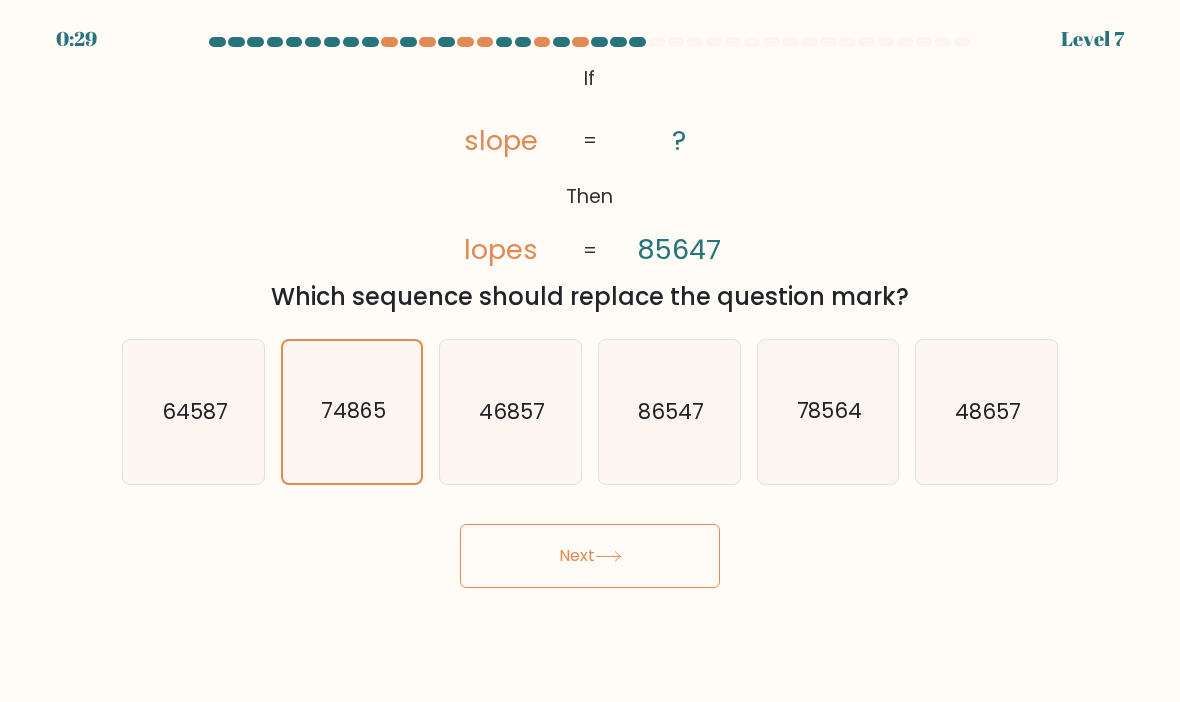 click on "Next" at bounding box center (590, 556) 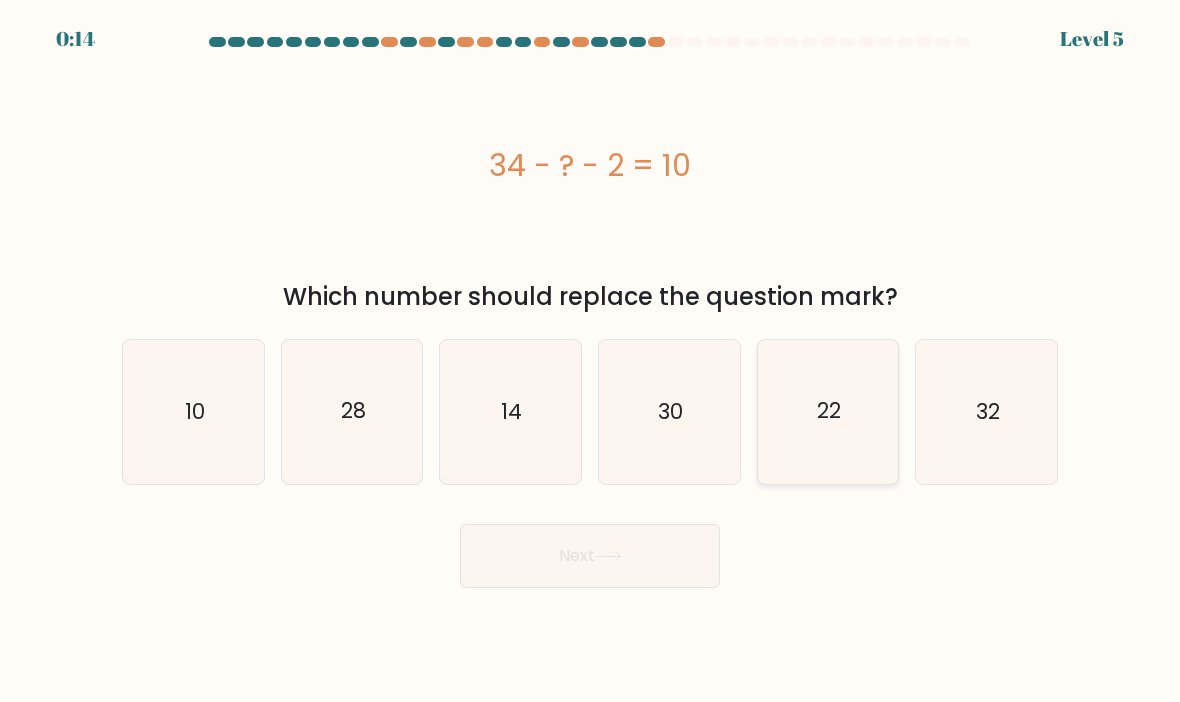 click on "22" 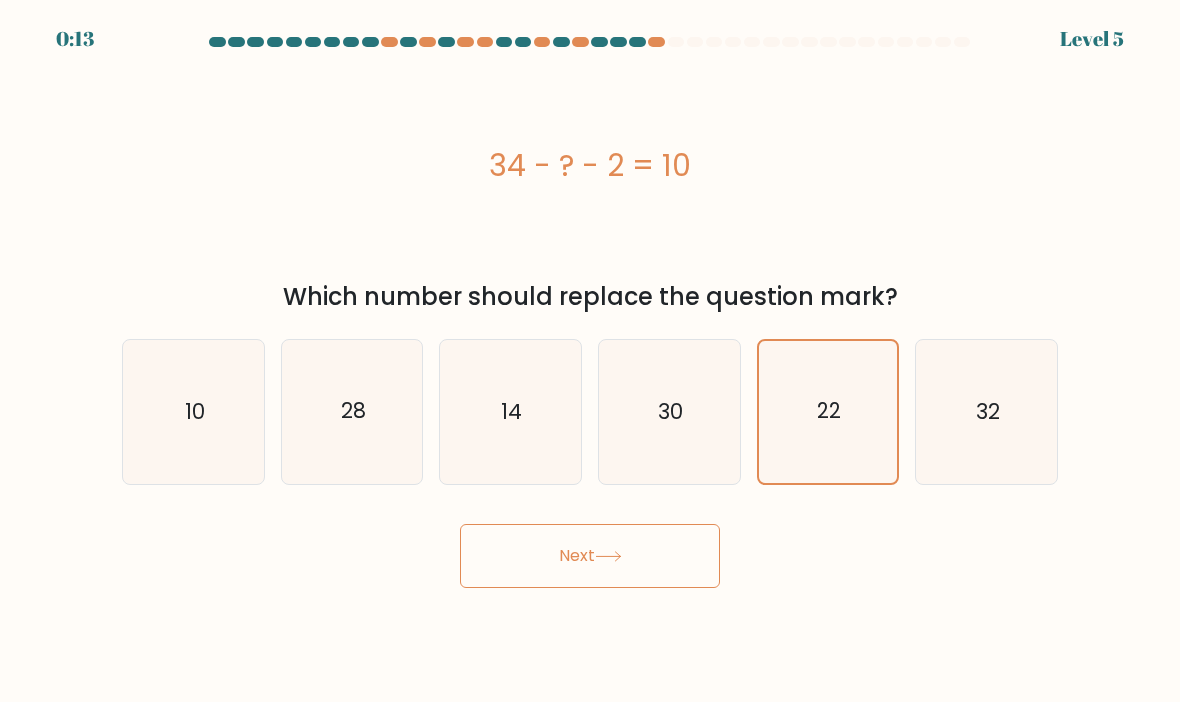 click on "Next" at bounding box center [590, 556] 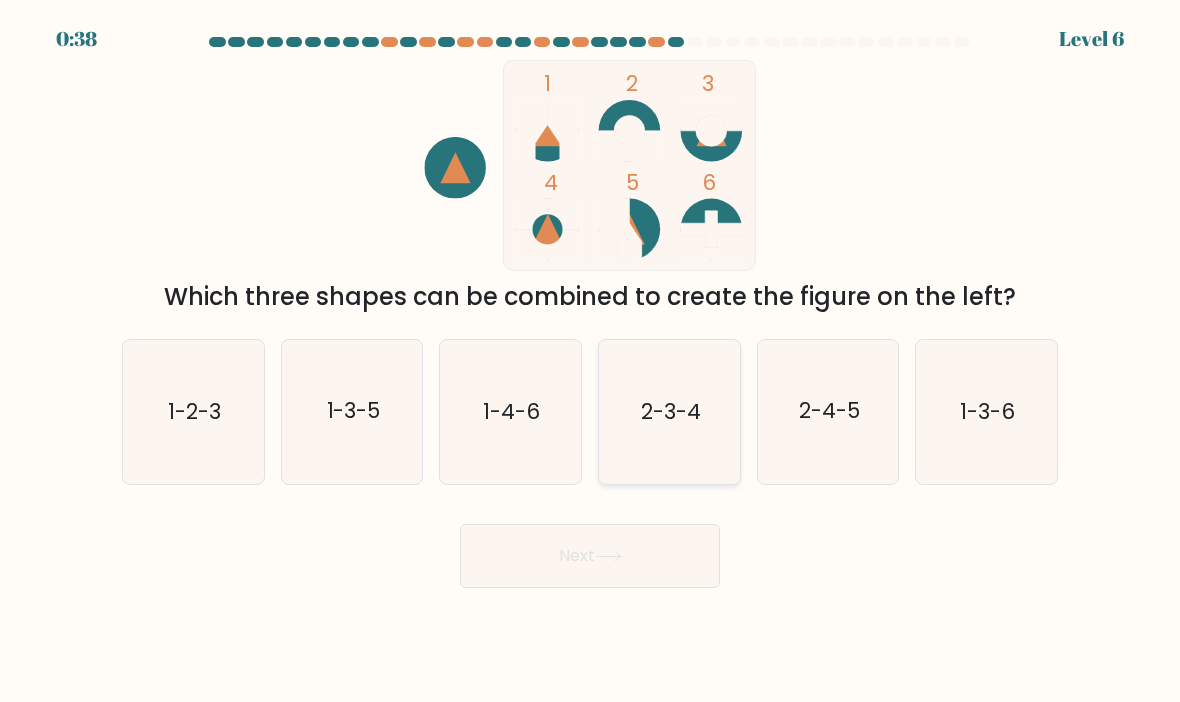 click on "2-3-4" 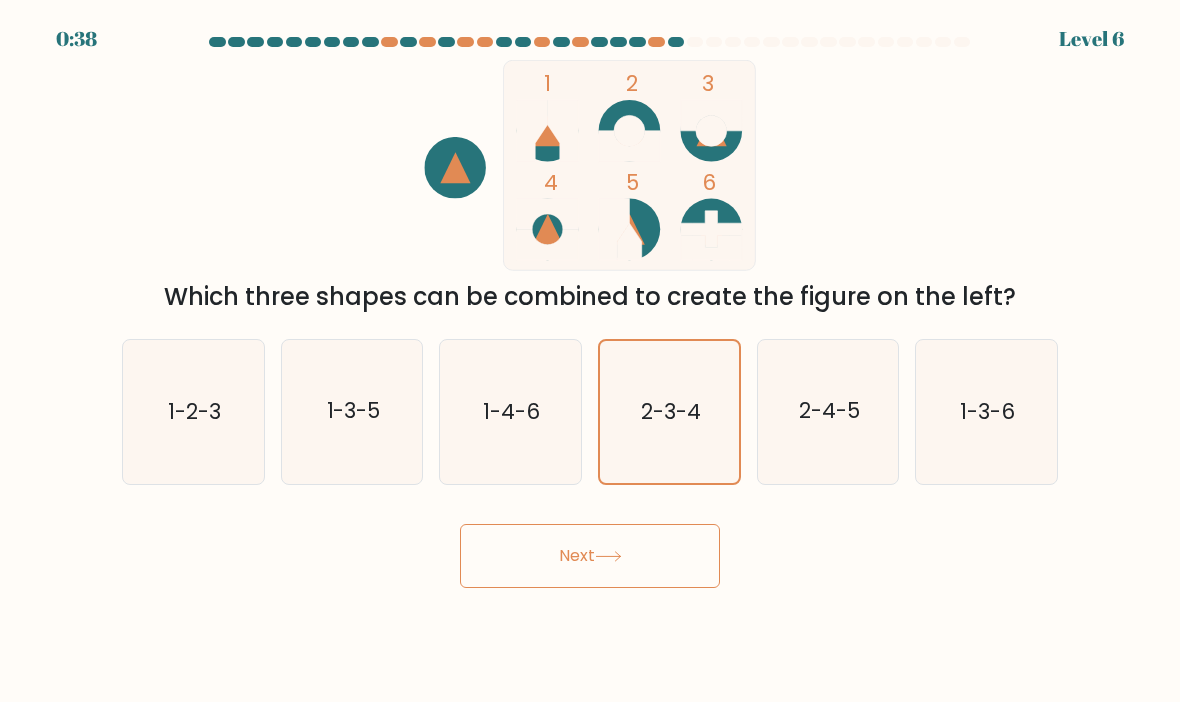 click on "Next" at bounding box center [590, 556] 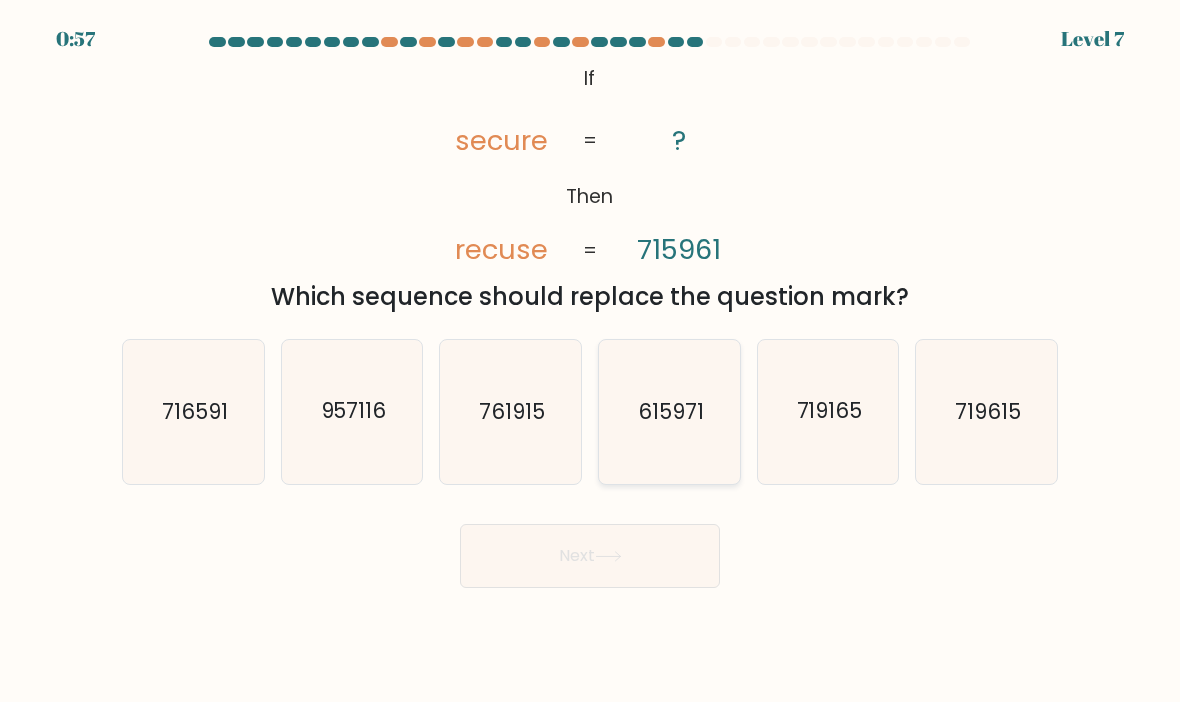 click on "615971" 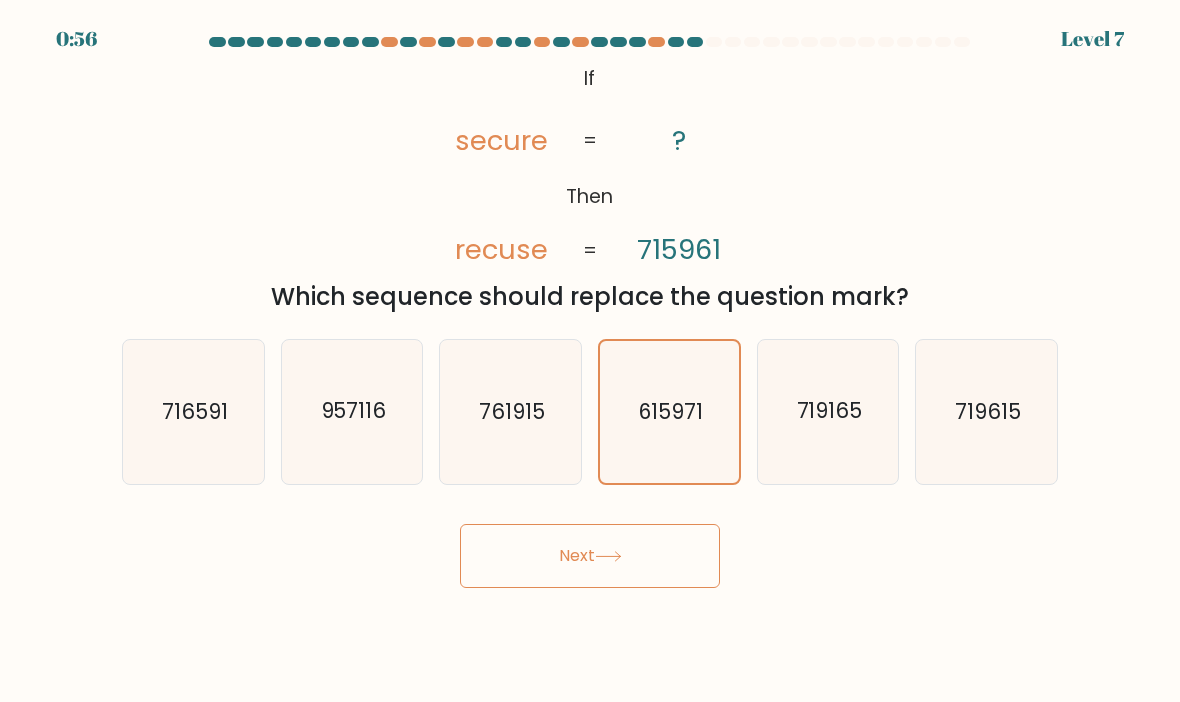 click on "Next" at bounding box center [590, 556] 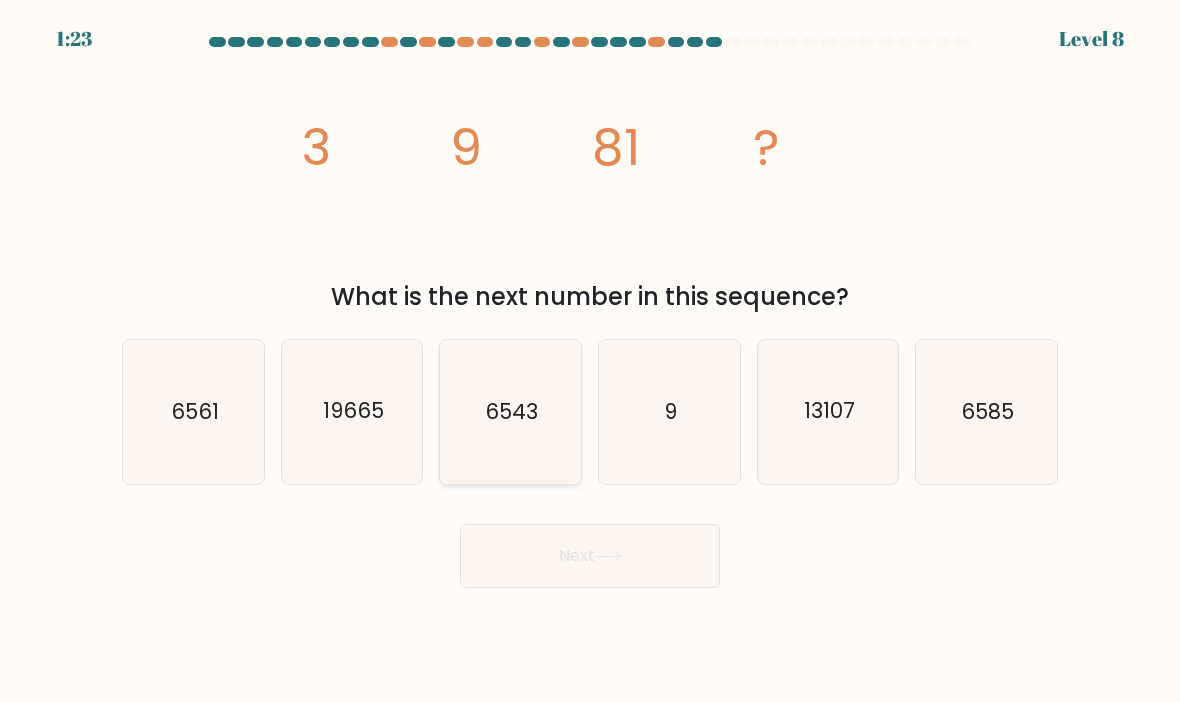 click on "6543" 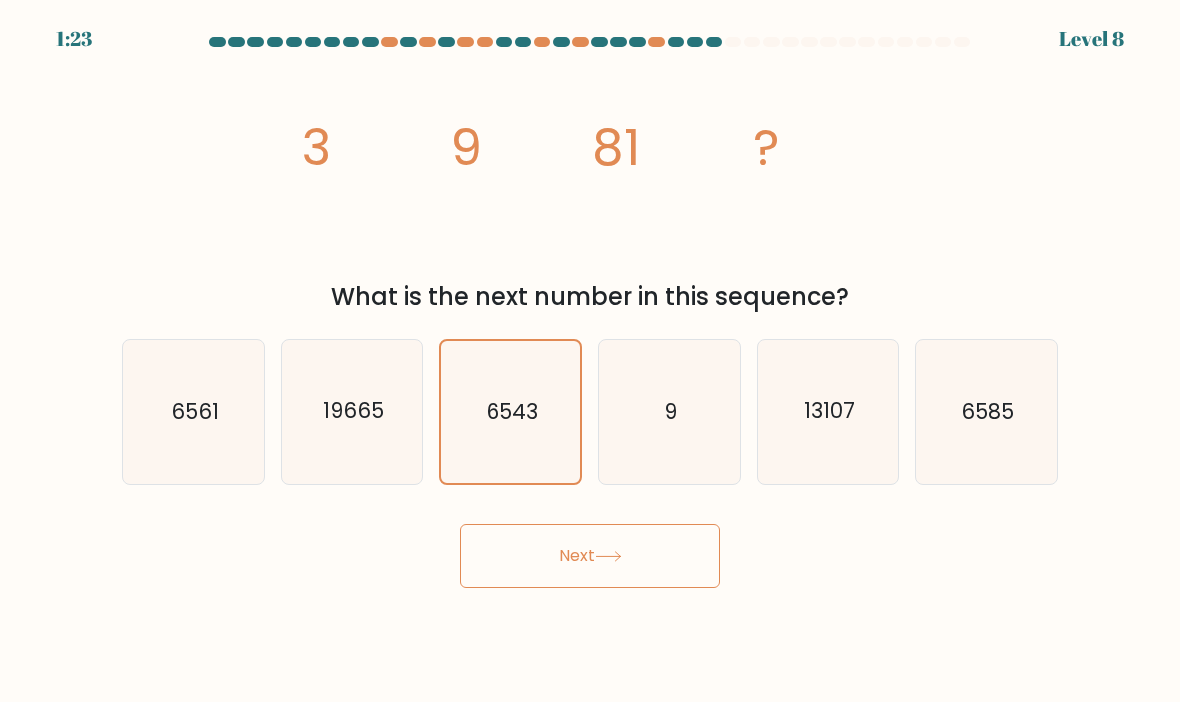 click 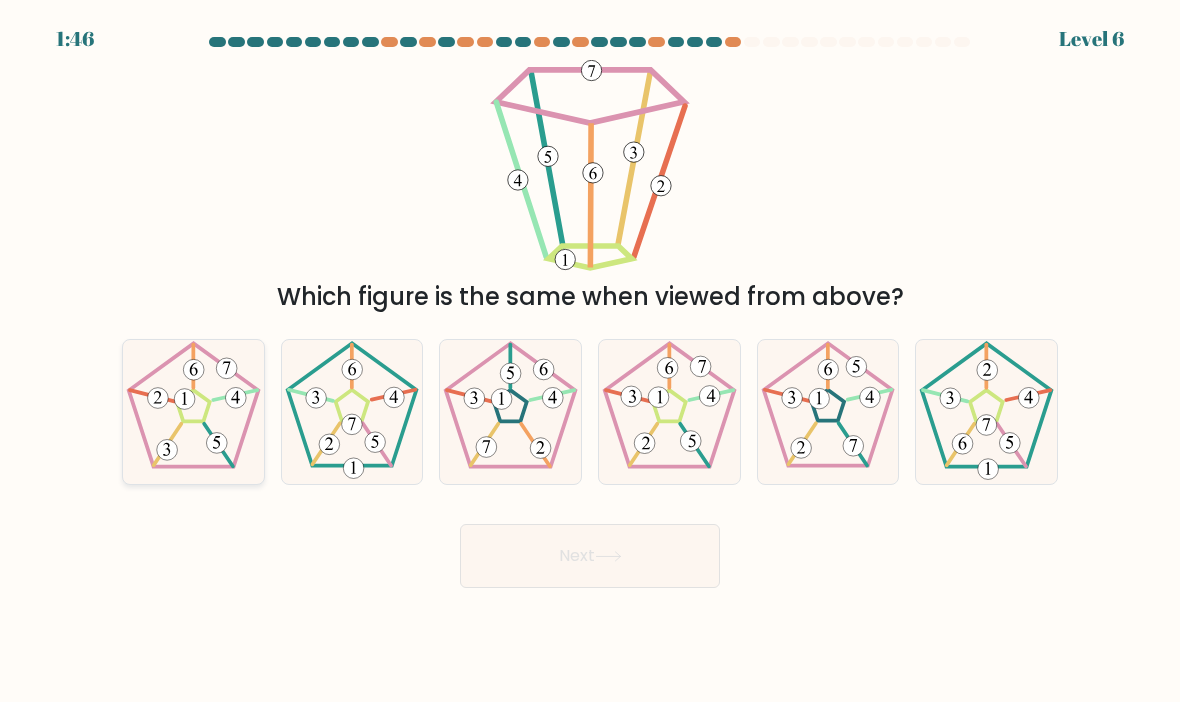 click 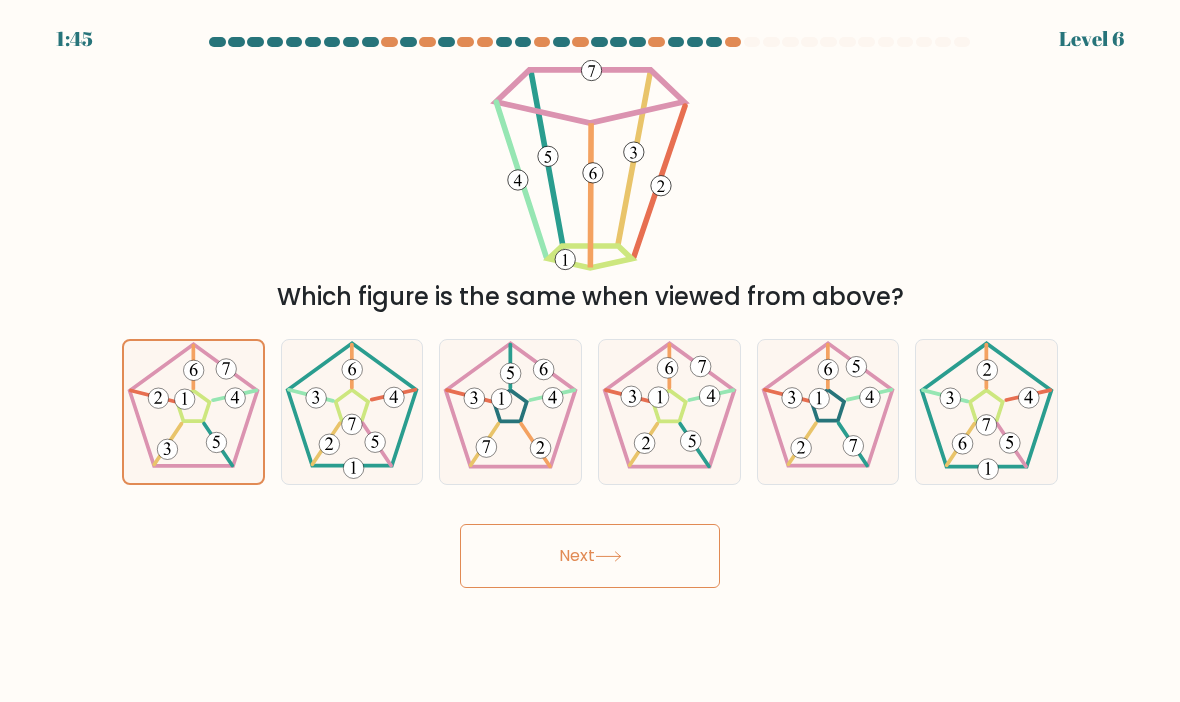 click 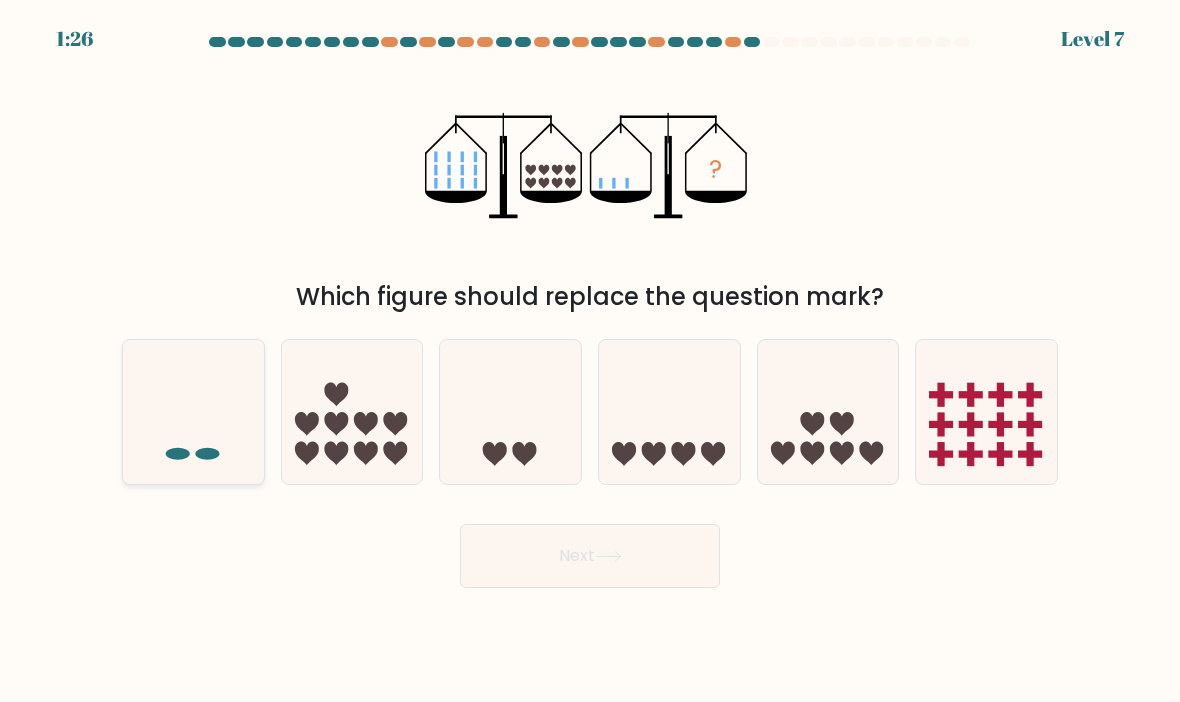 click 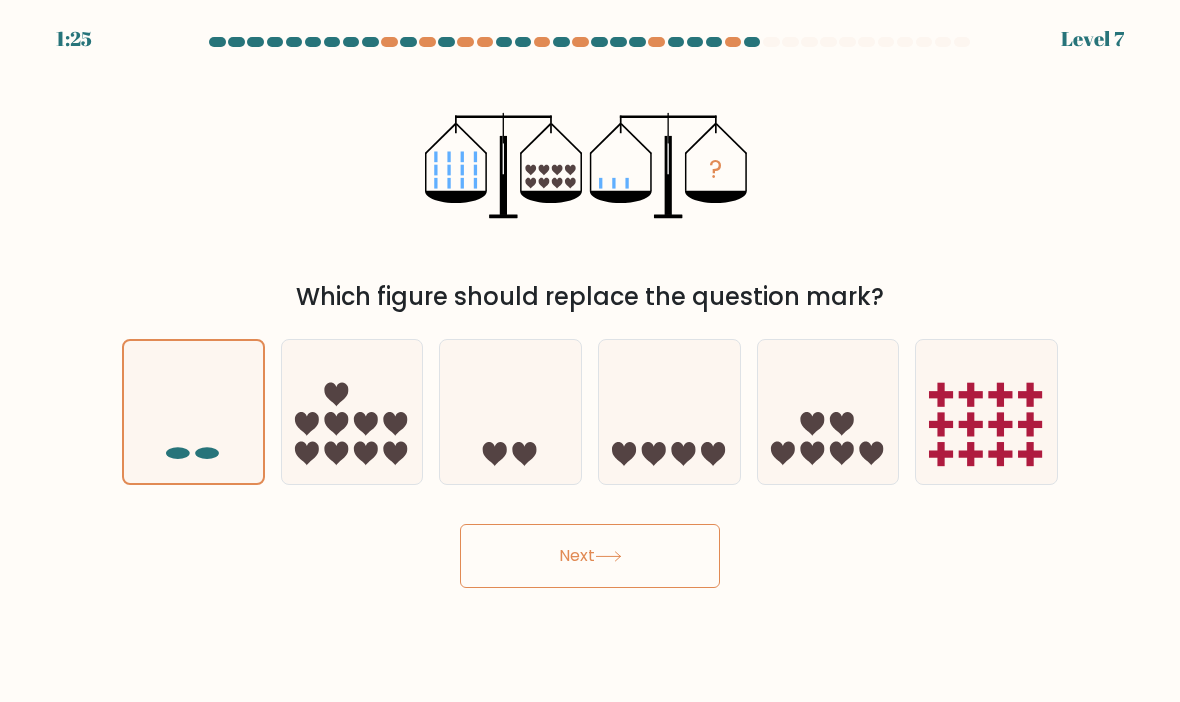 click on "Next" at bounding box center [590, 556] 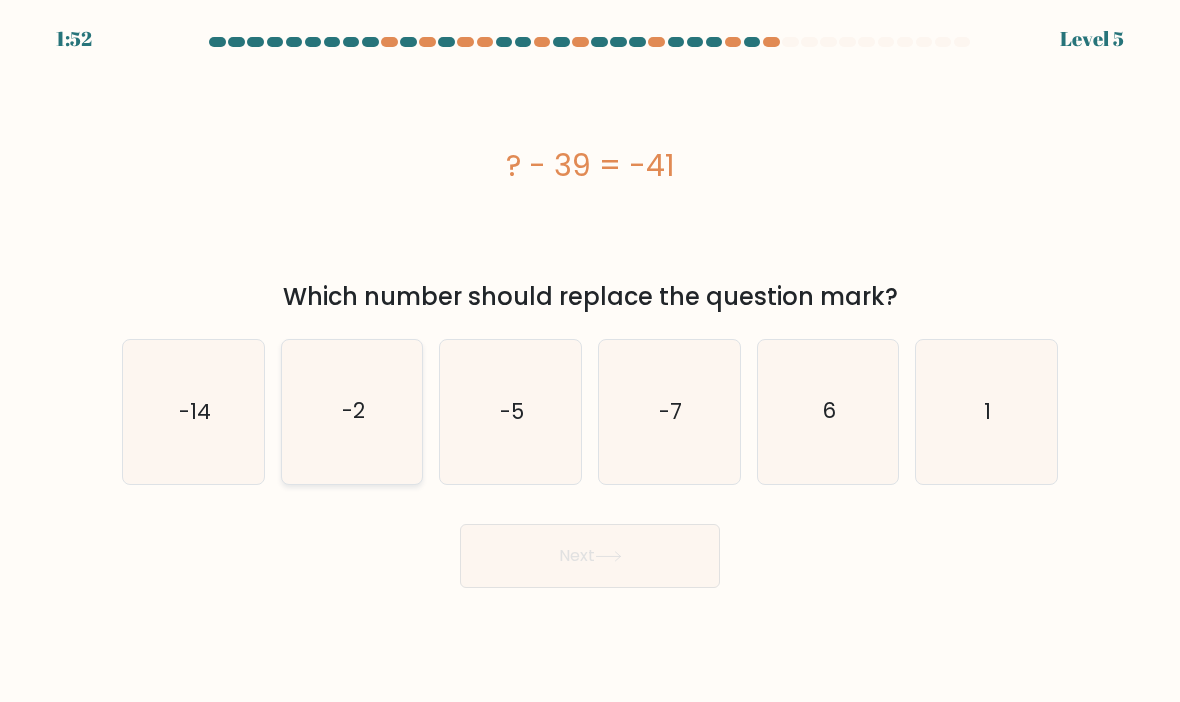 click on "-2" 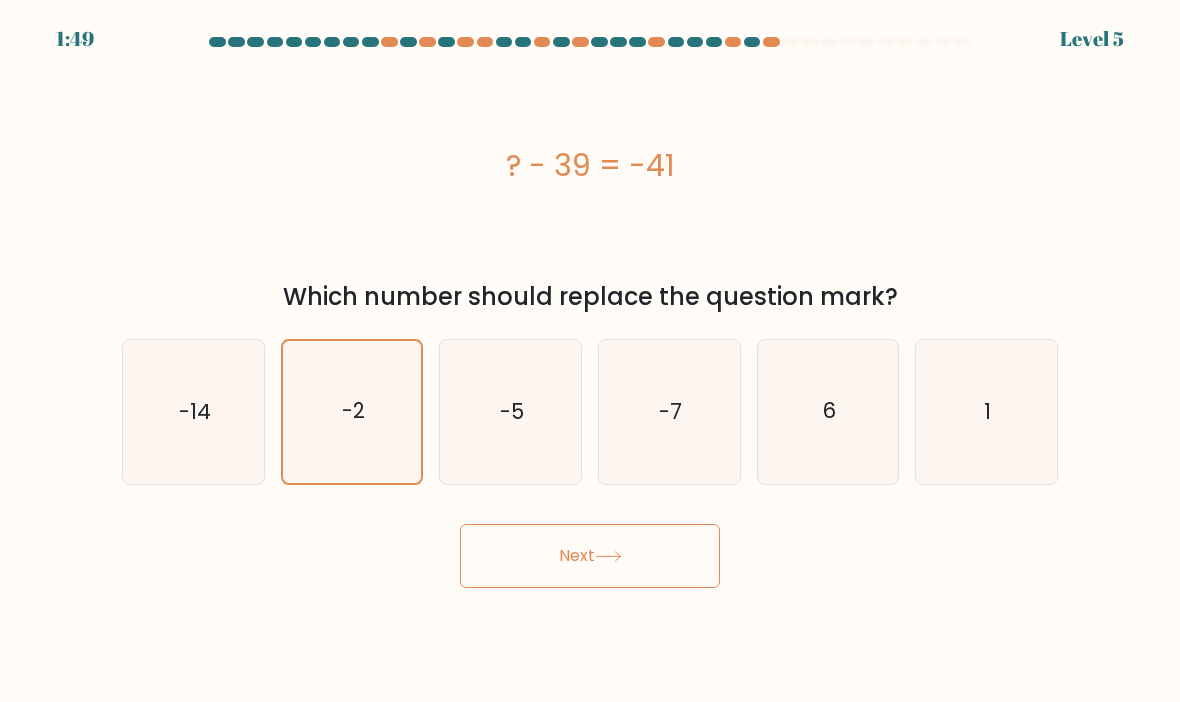 click on "Next" at bounding box center [590, 556] 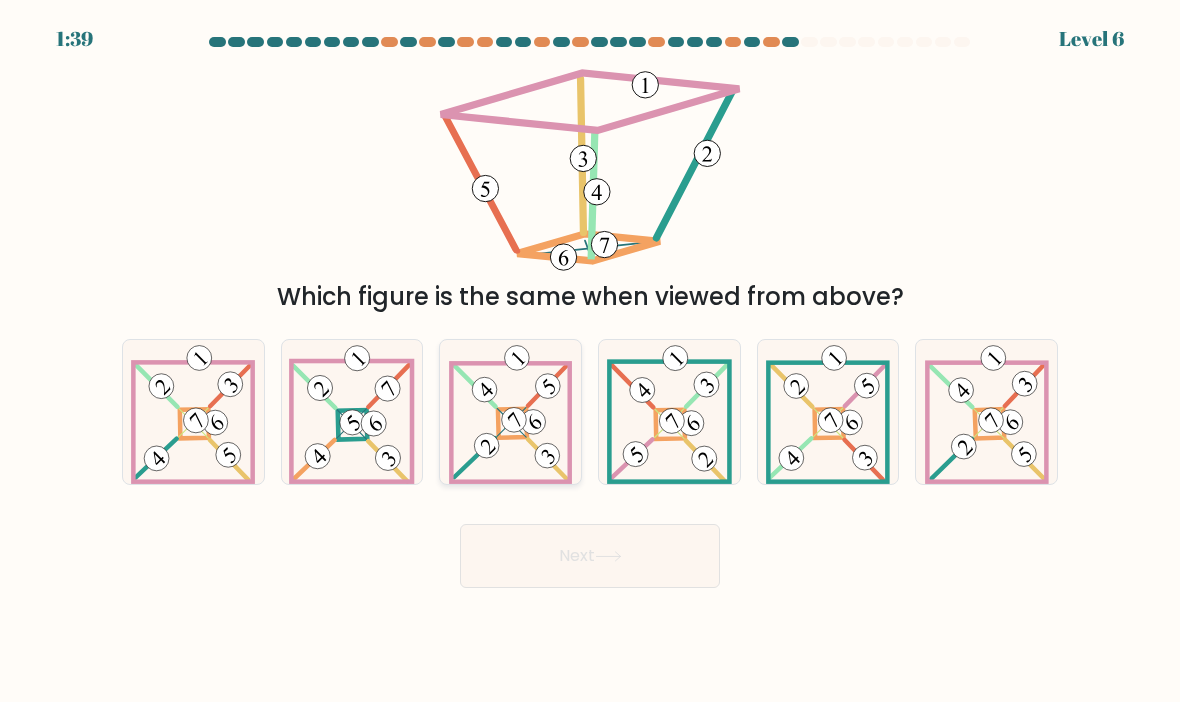 click 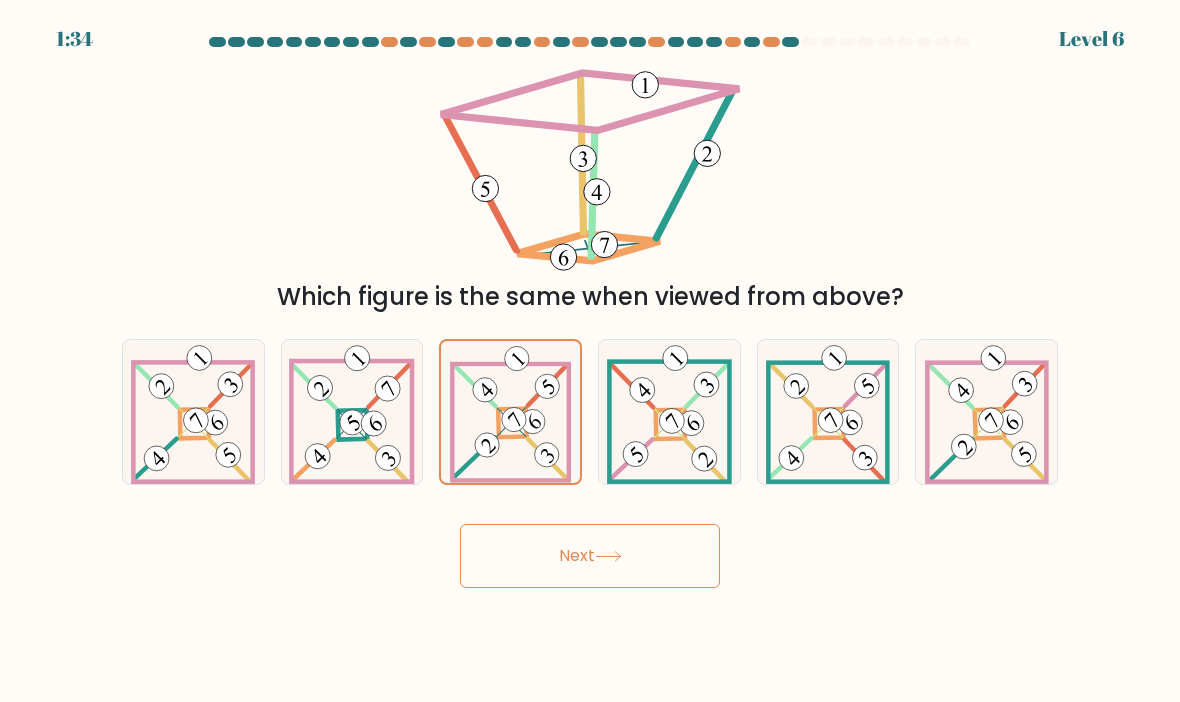 click 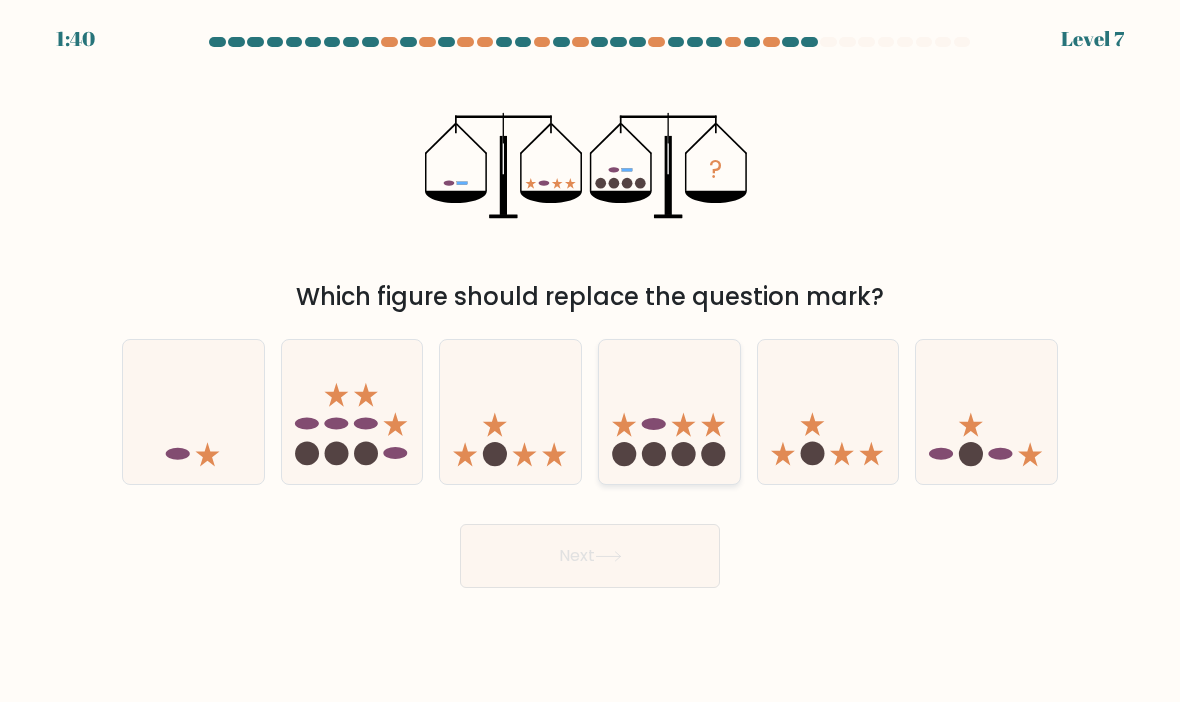 click 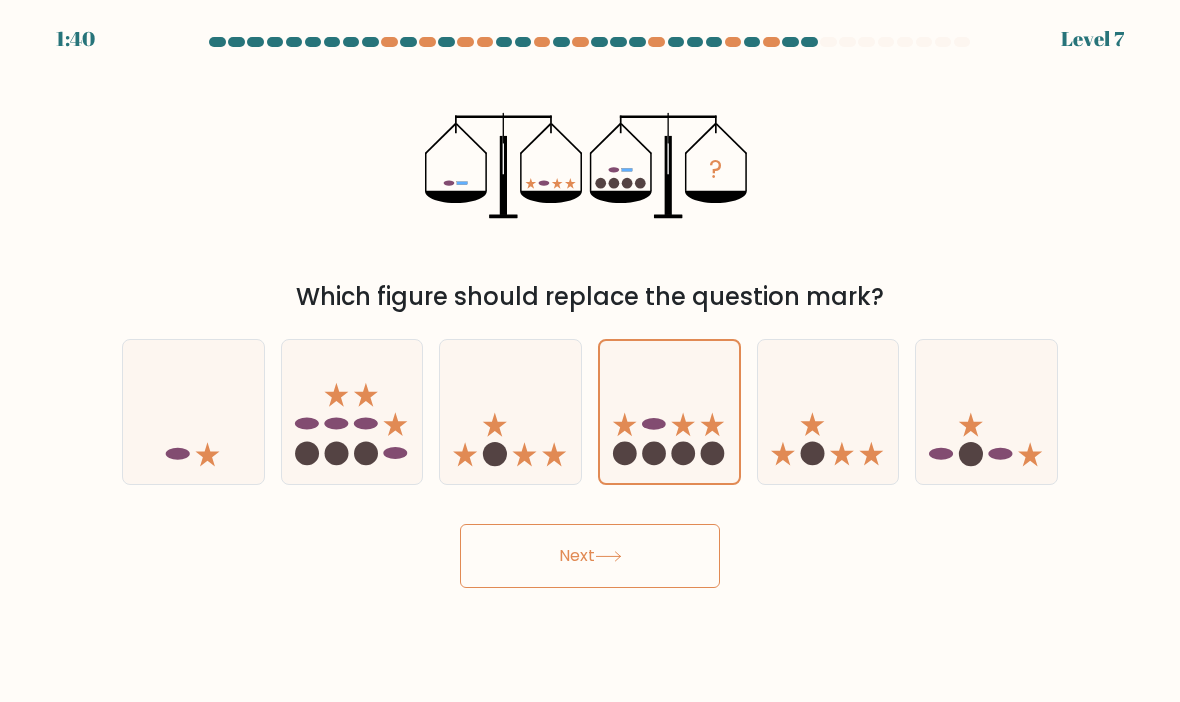 click on "Next" at bounding box center [590, 556] 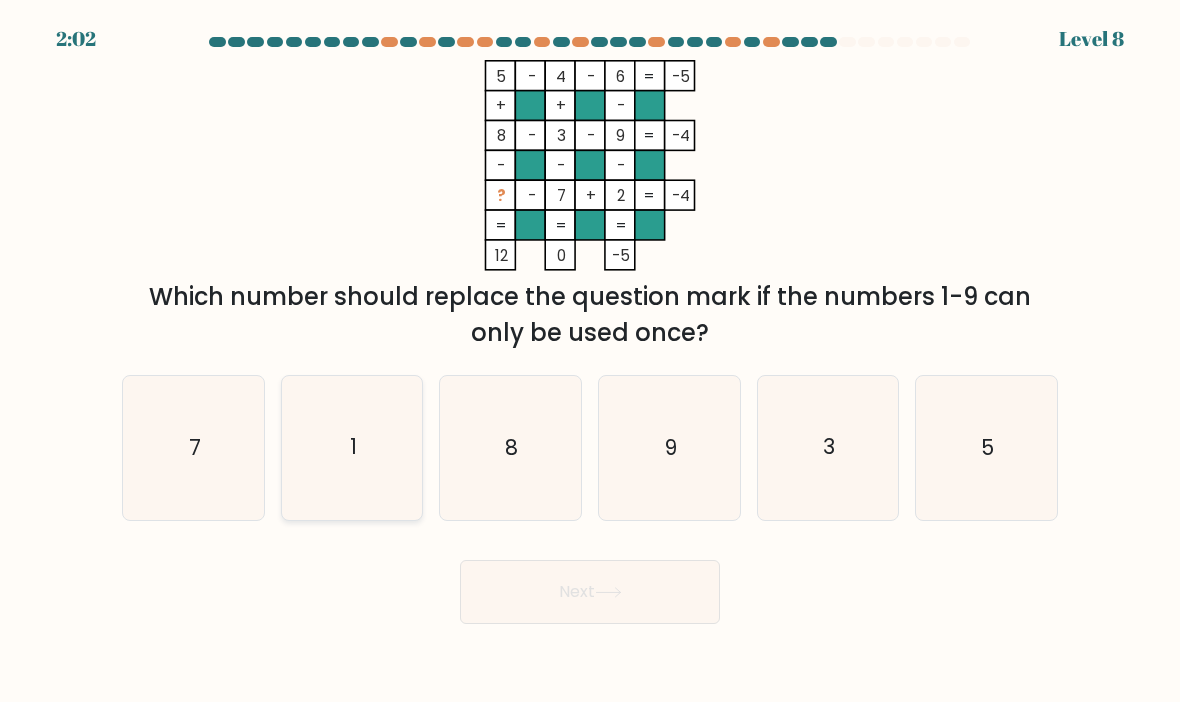 click on "1" 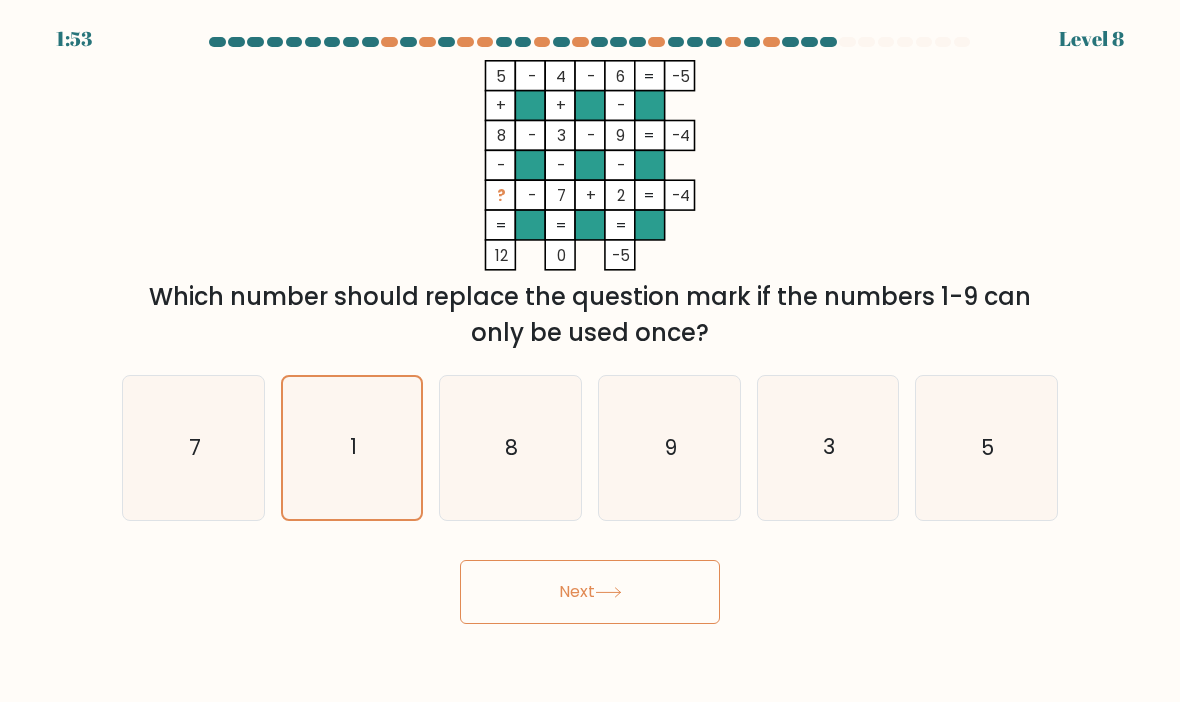 click on "Next" at bounding box center [590, 592] 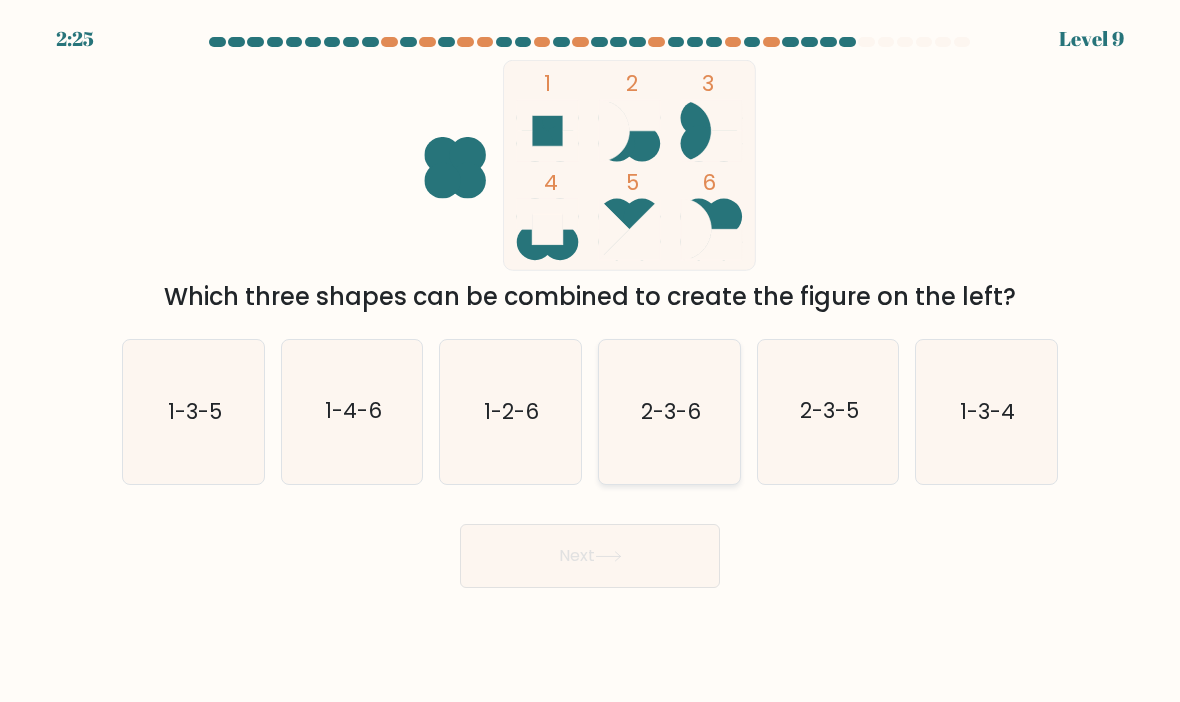 click on "2-3-6" 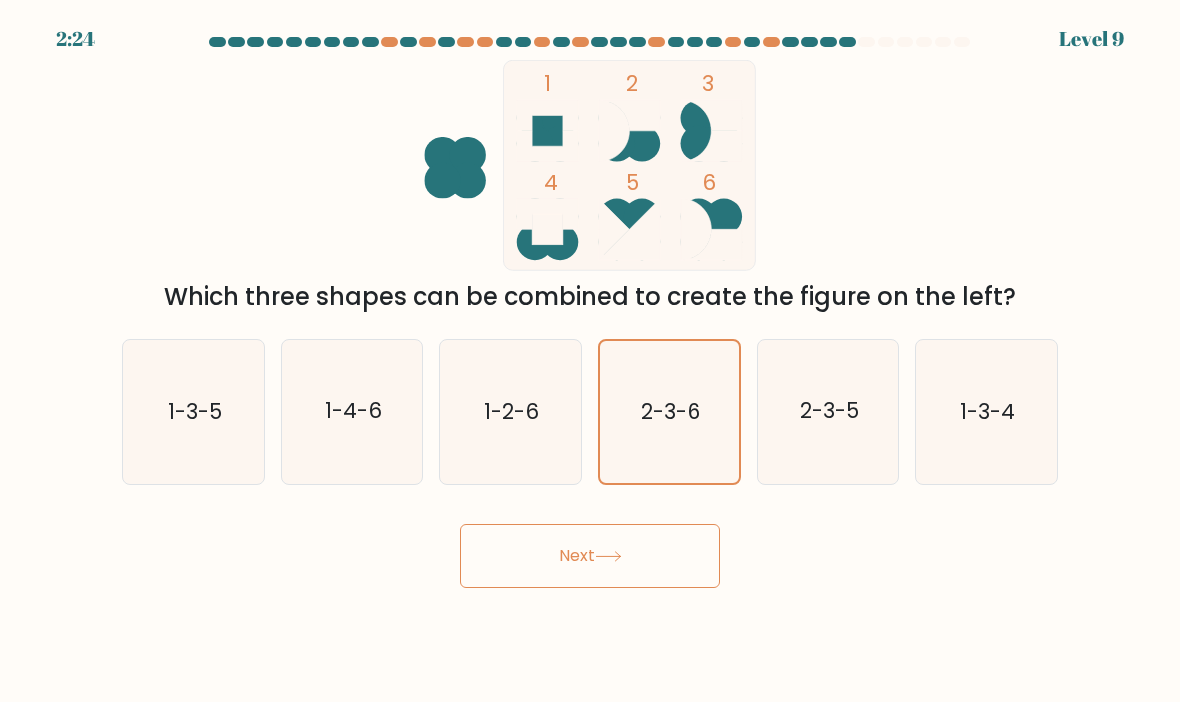 click on "Next" at bounding box center [590, 556] 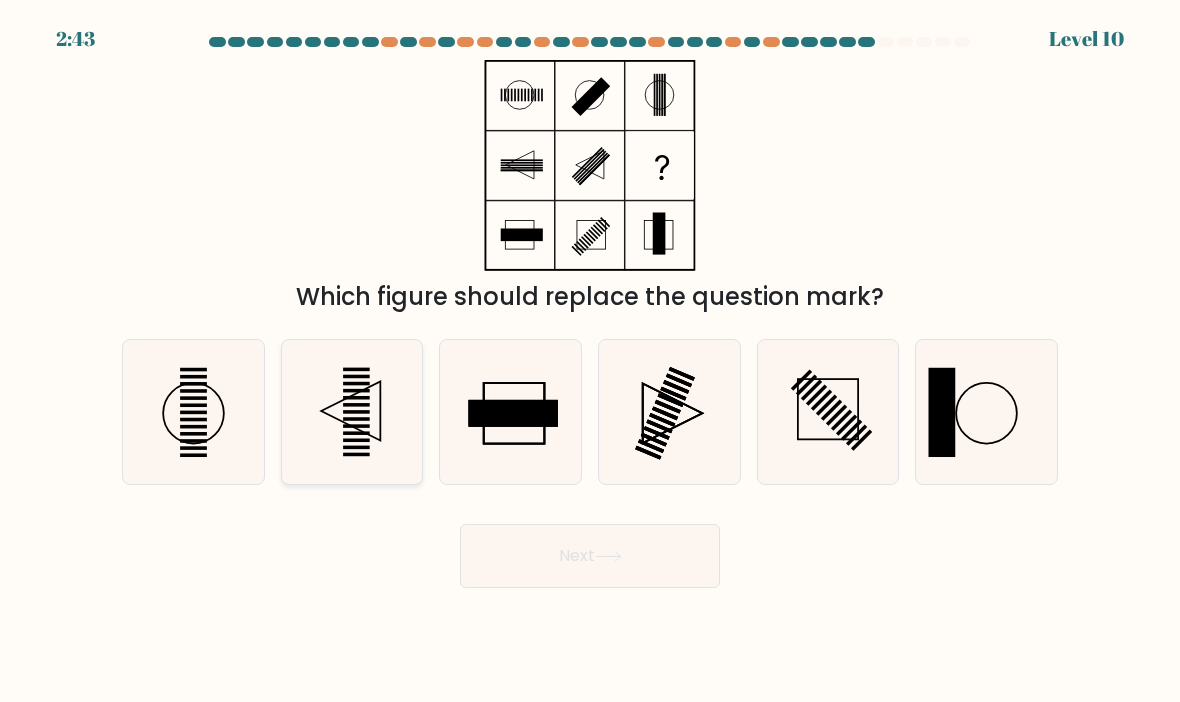 click 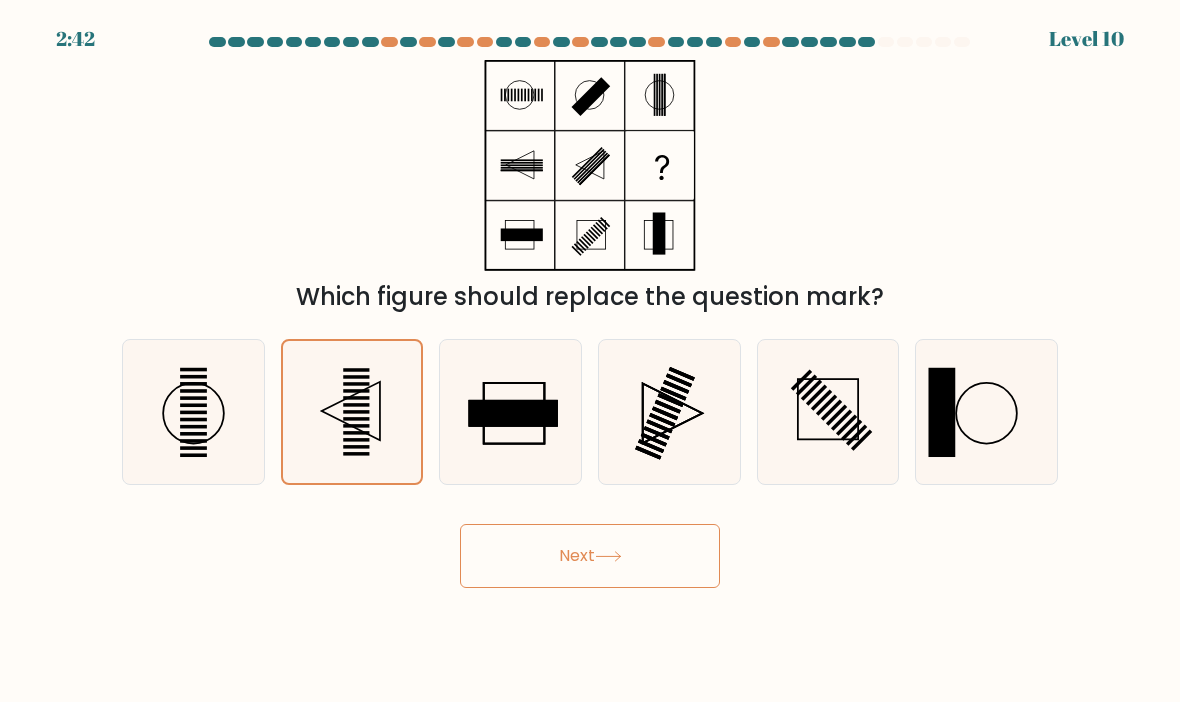 click on "Next" at bounding box center (590, 556) 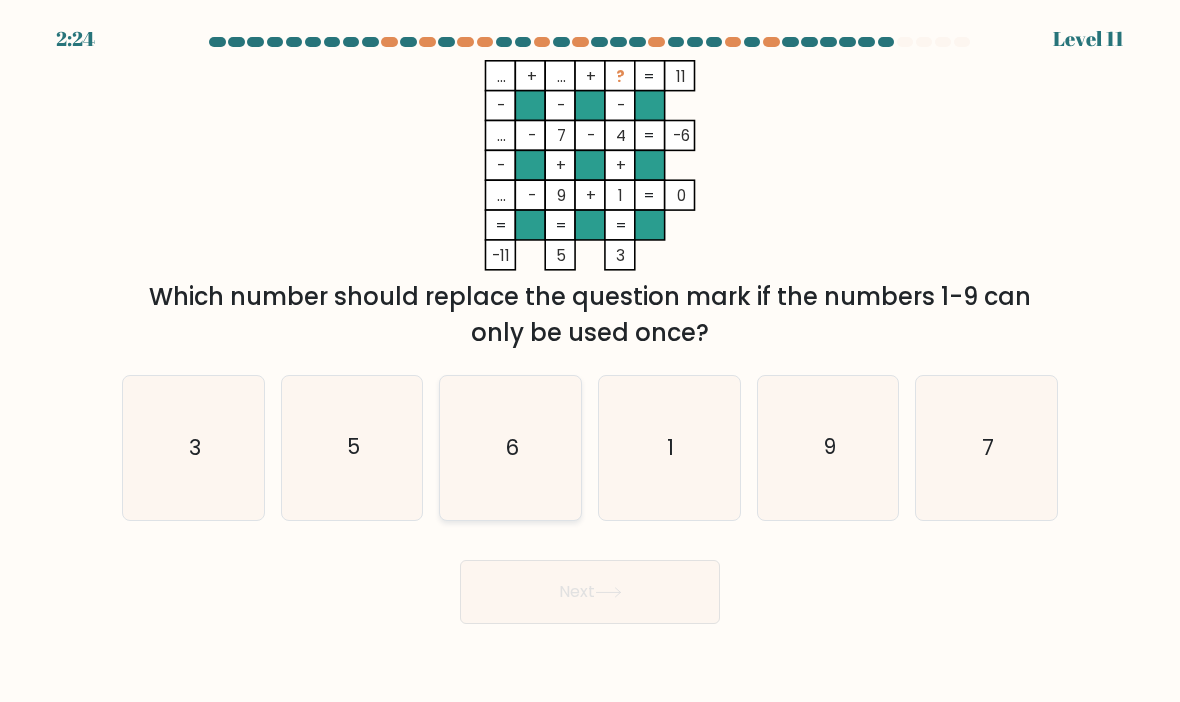 click on "6" 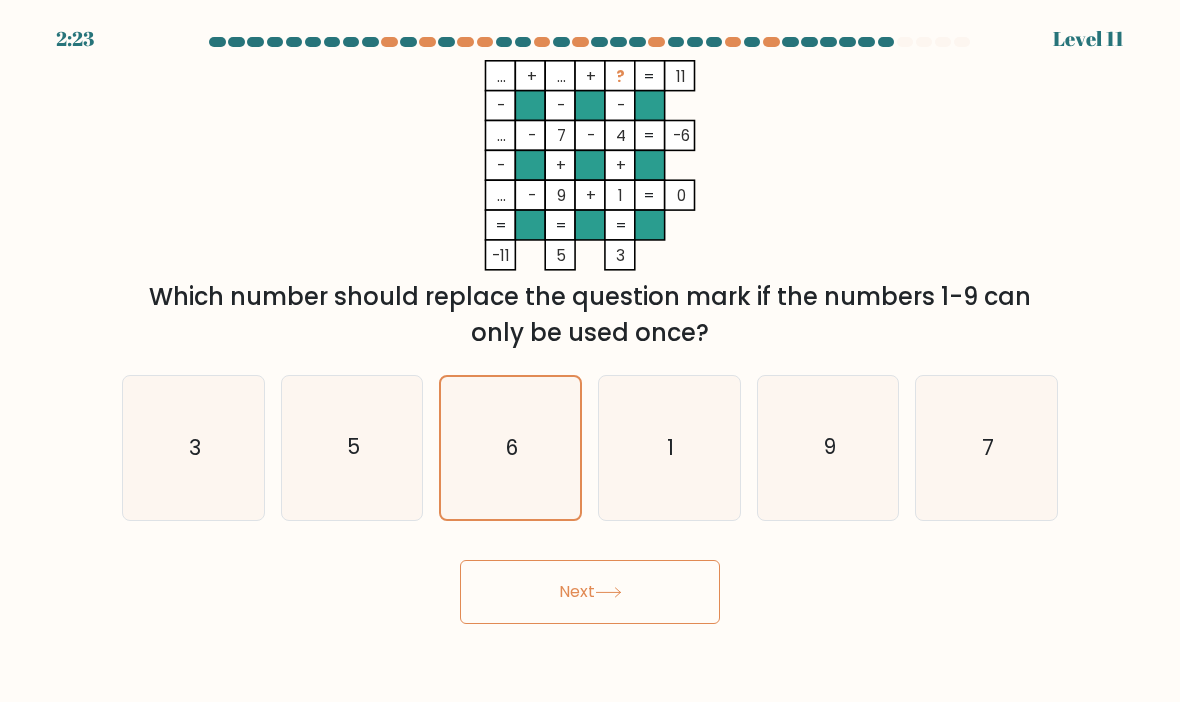 click 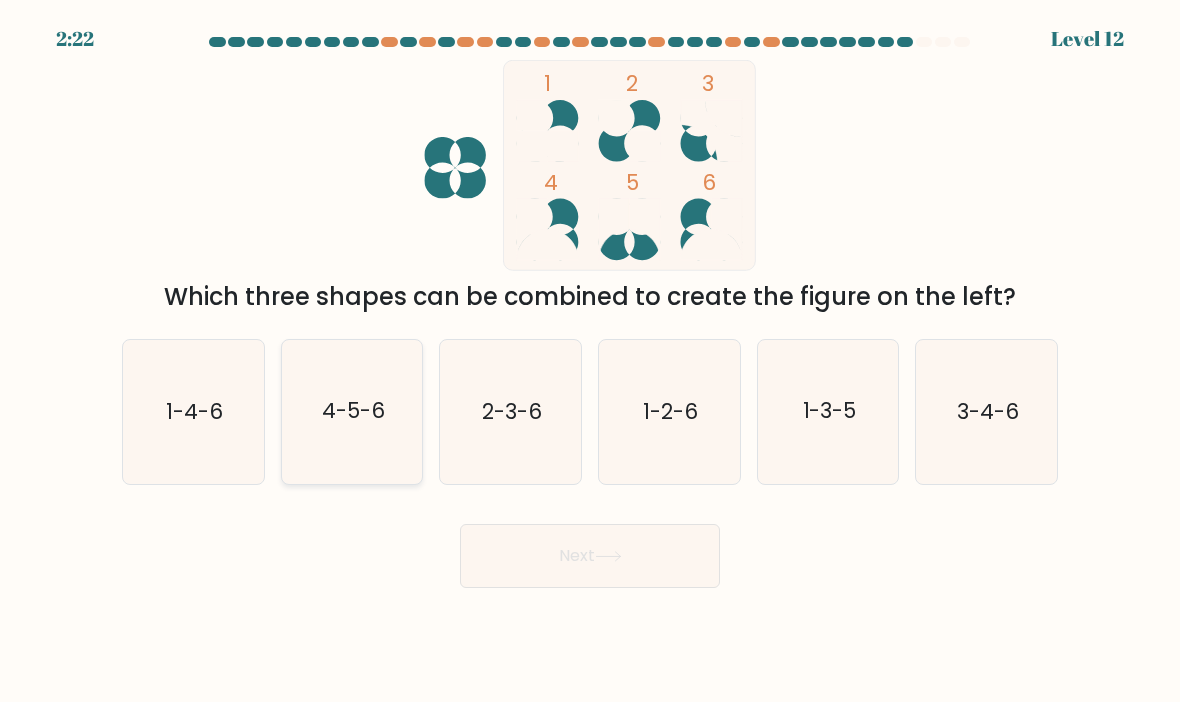 click on "4-5-6" 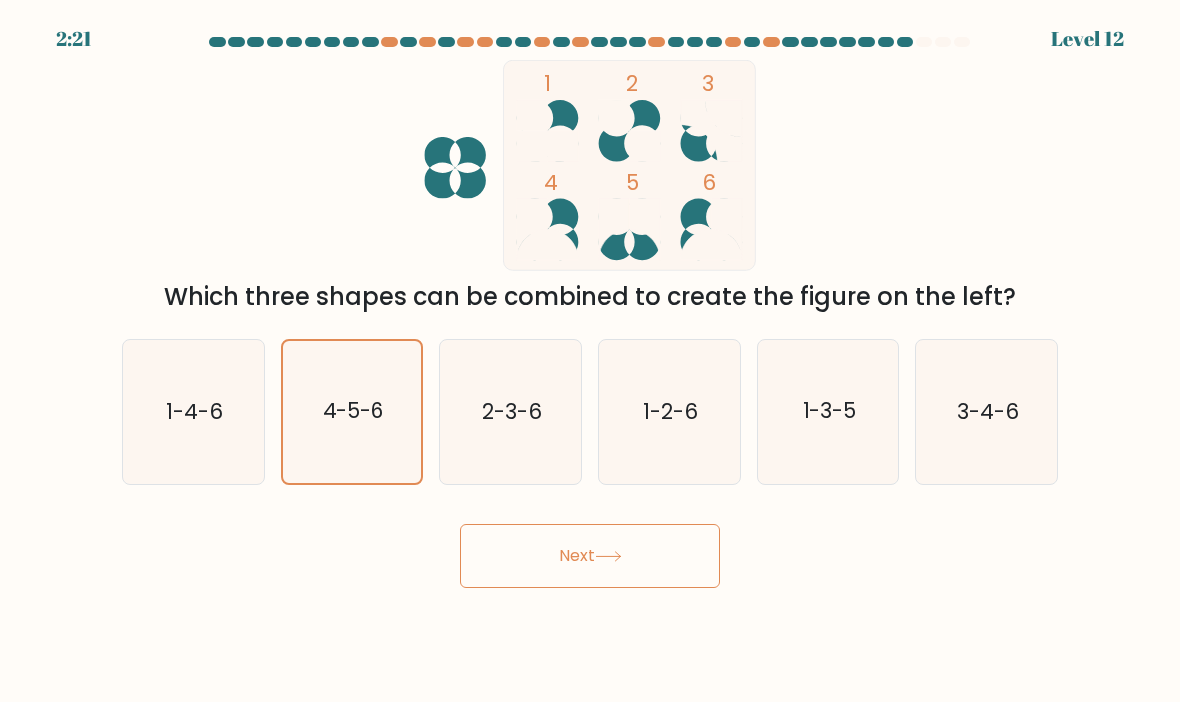 click on "Next" at bounding box center (590, 556) 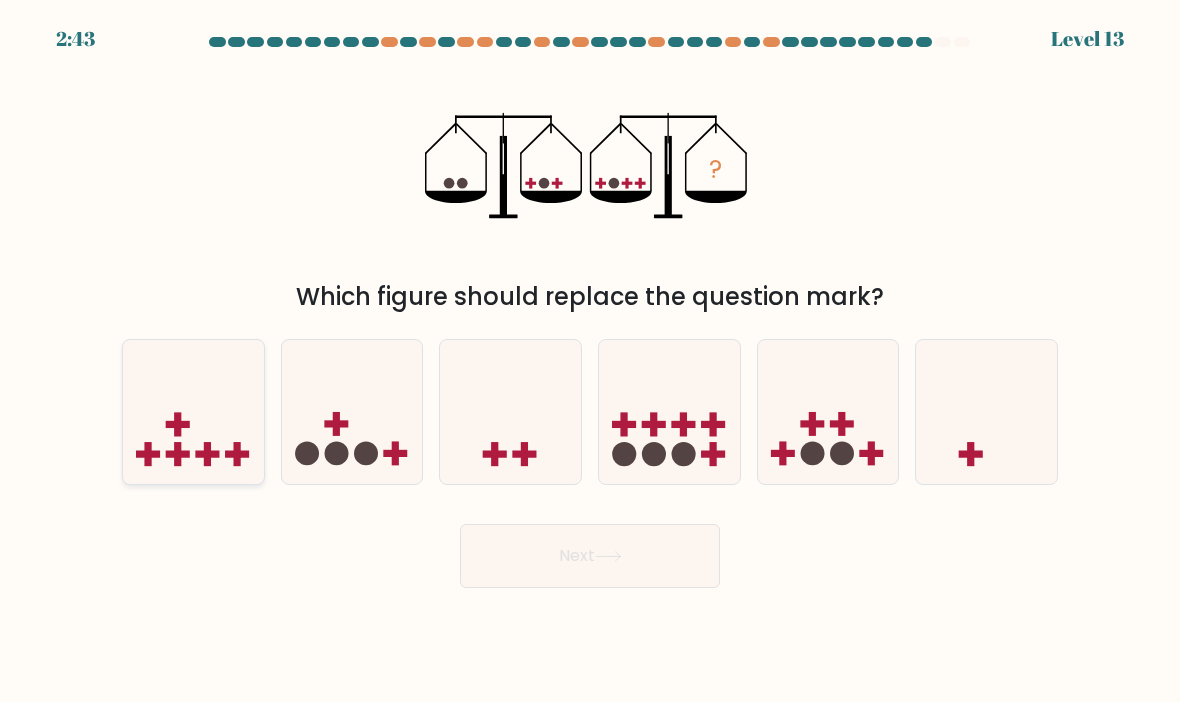 click 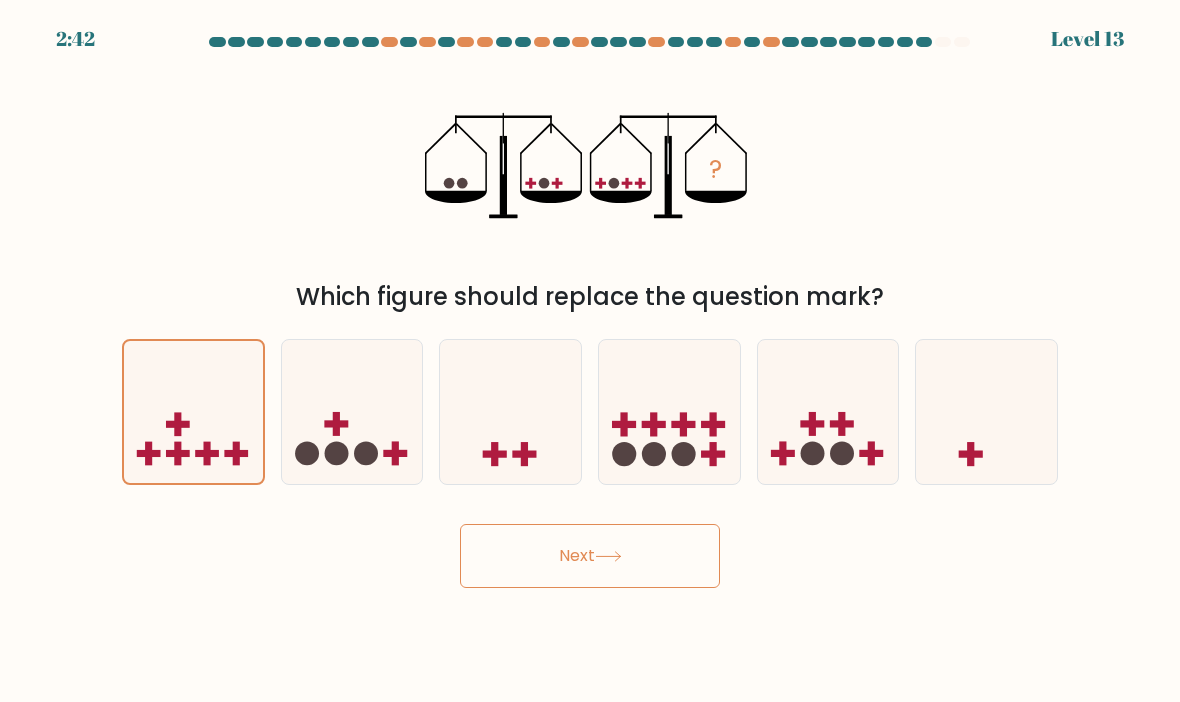 click on "Next" at bounding box center [590, 556] 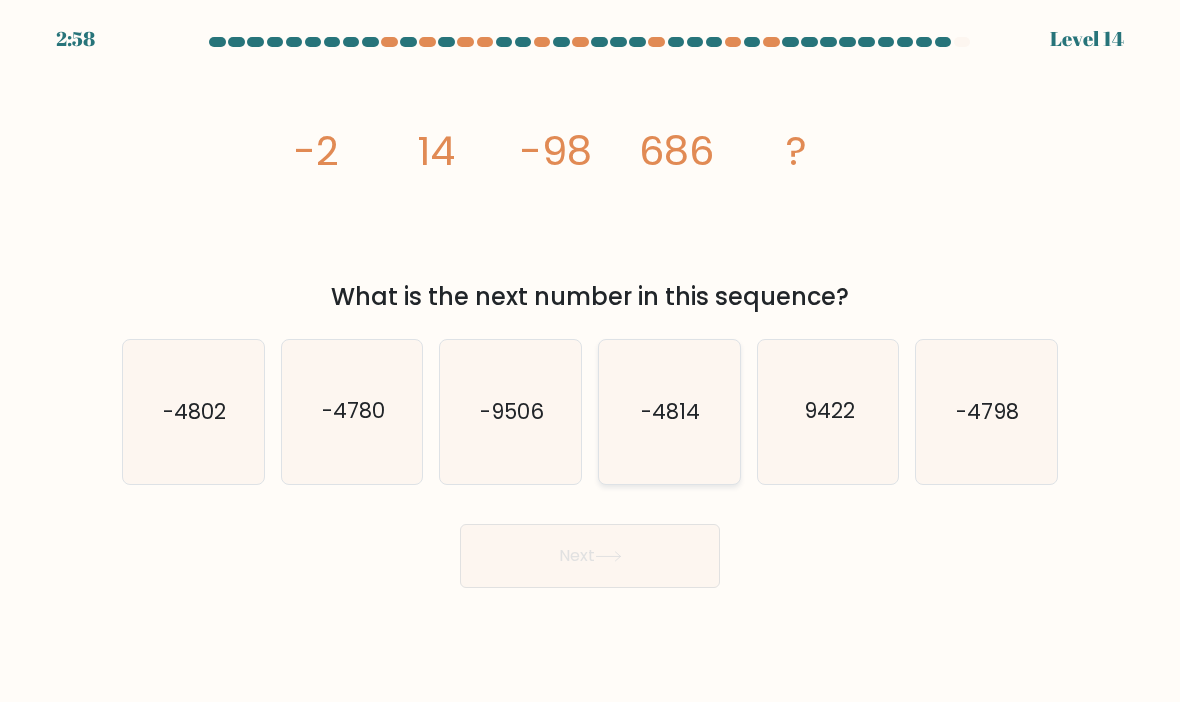 click on "-4814" 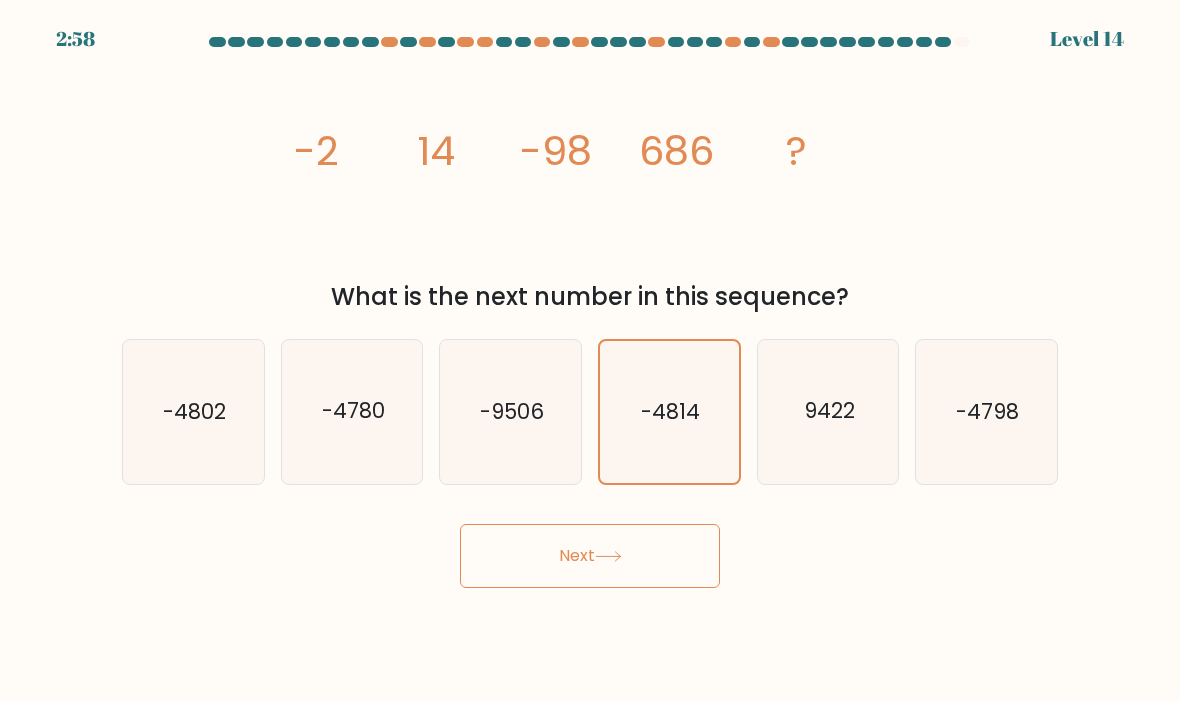 click on "Next" at bounding box center [590, 556] 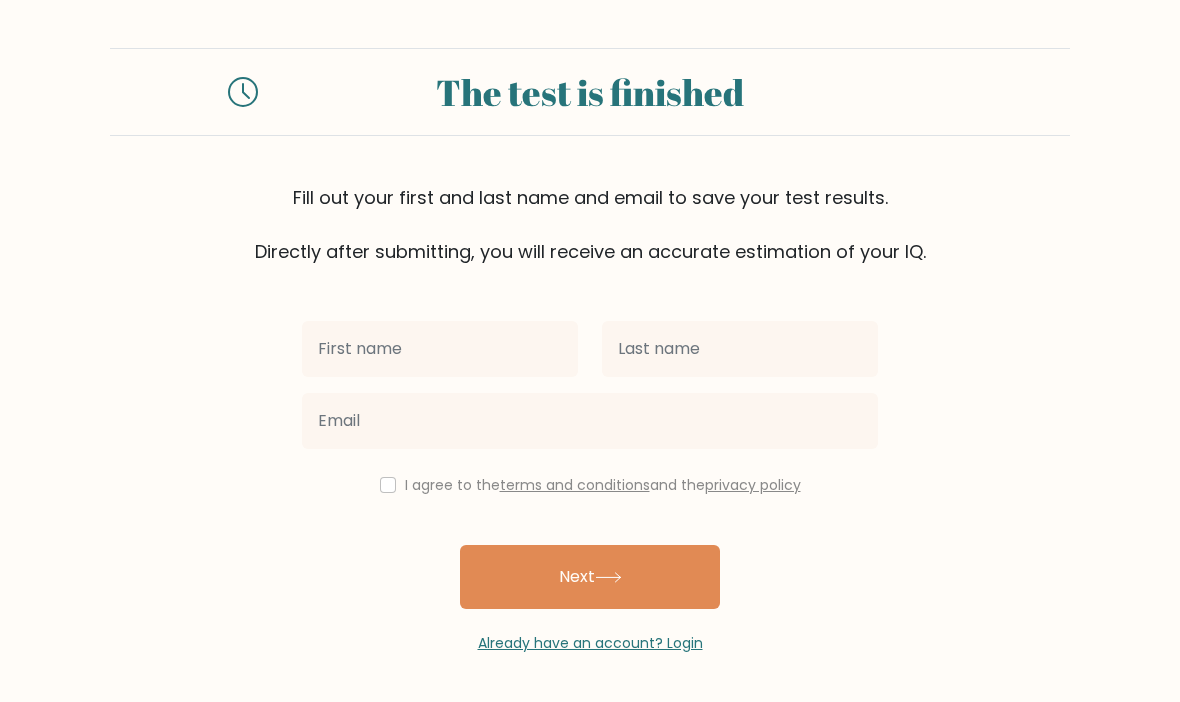 scroll, scrollTop: 0, scrollLeft: 0, axis: both 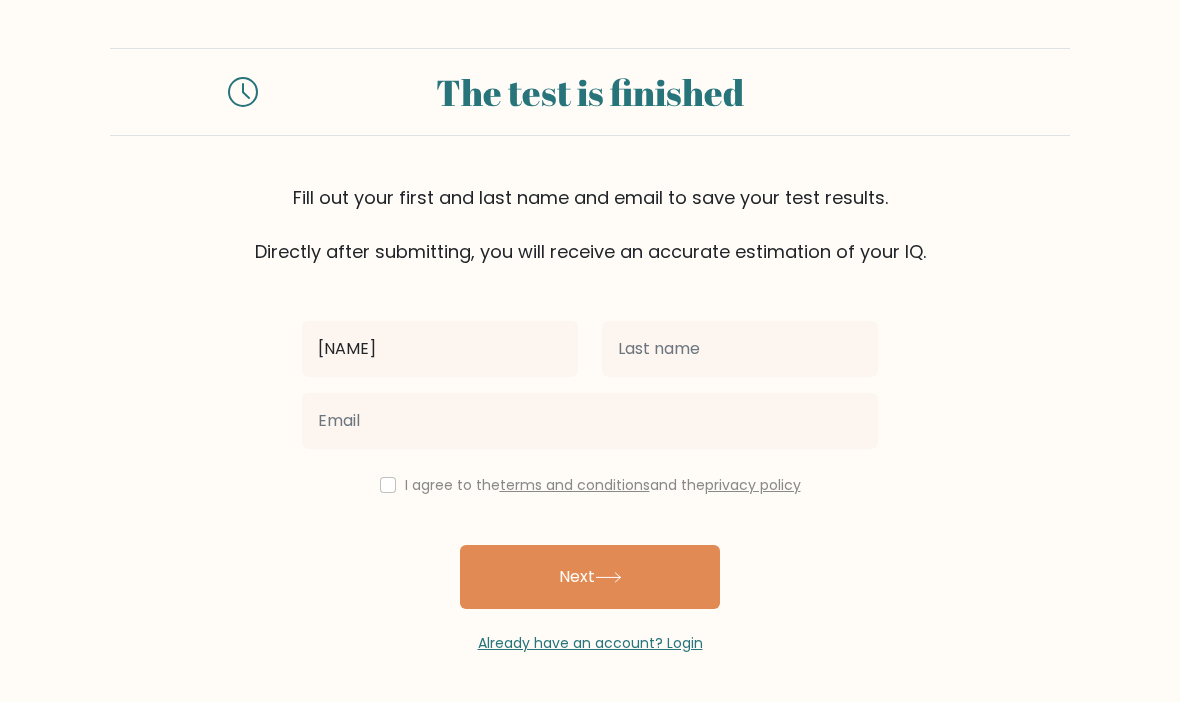 type on "[NAME]" 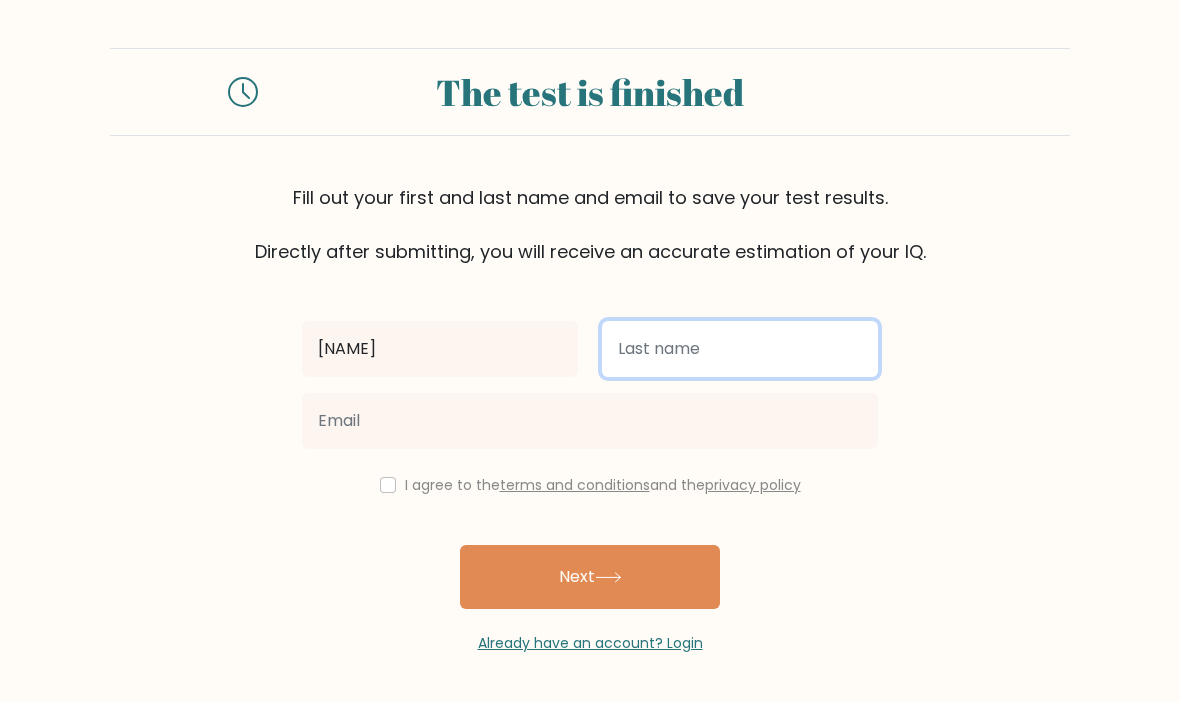 click at bounding box center (740, 349) 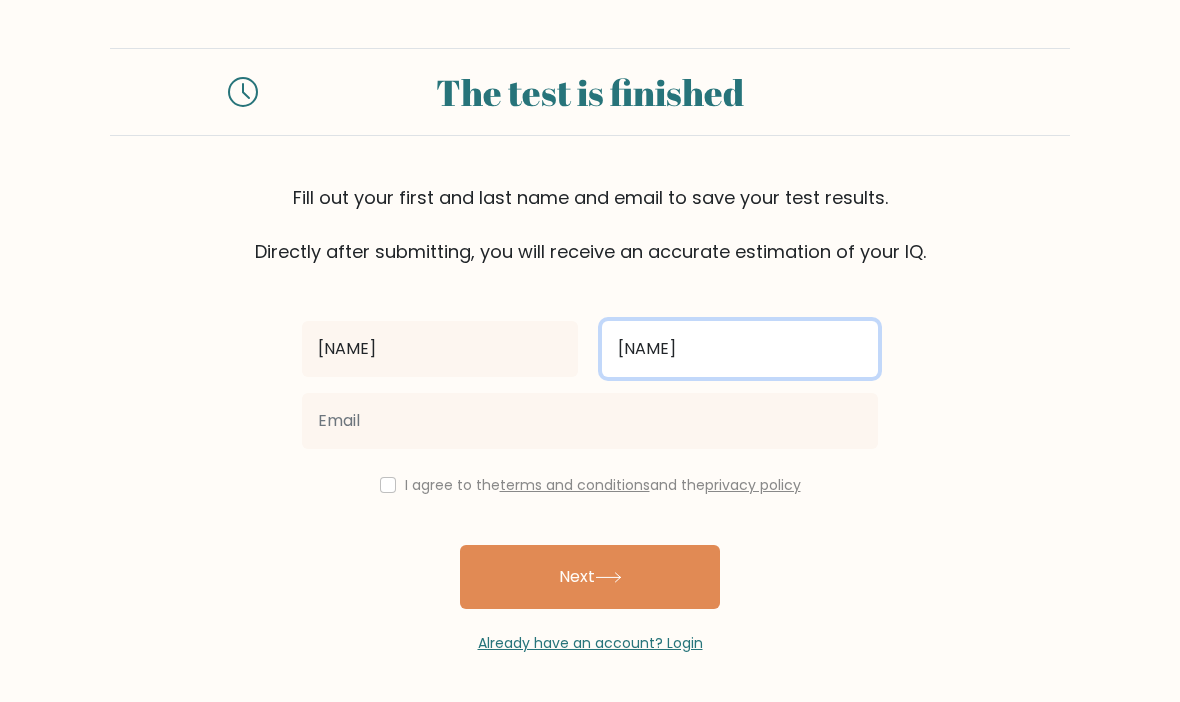 click on "mukasa" at bounding box center (740, 349) 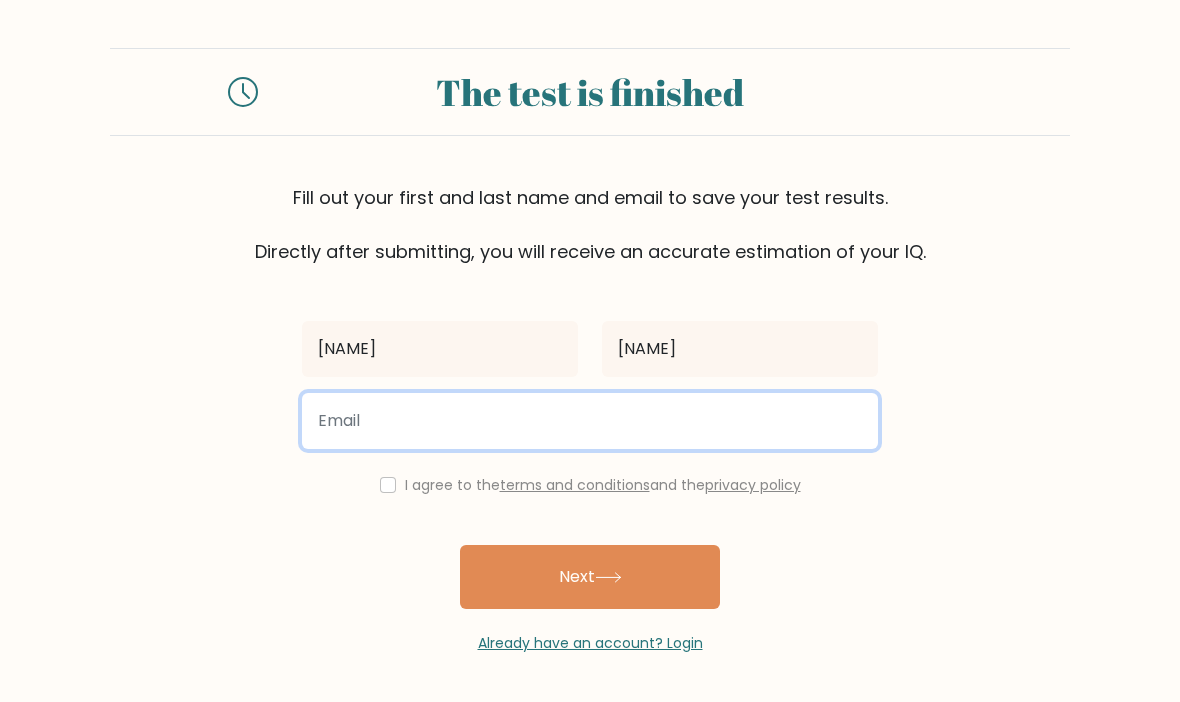 click at bounding box center (590, 421) 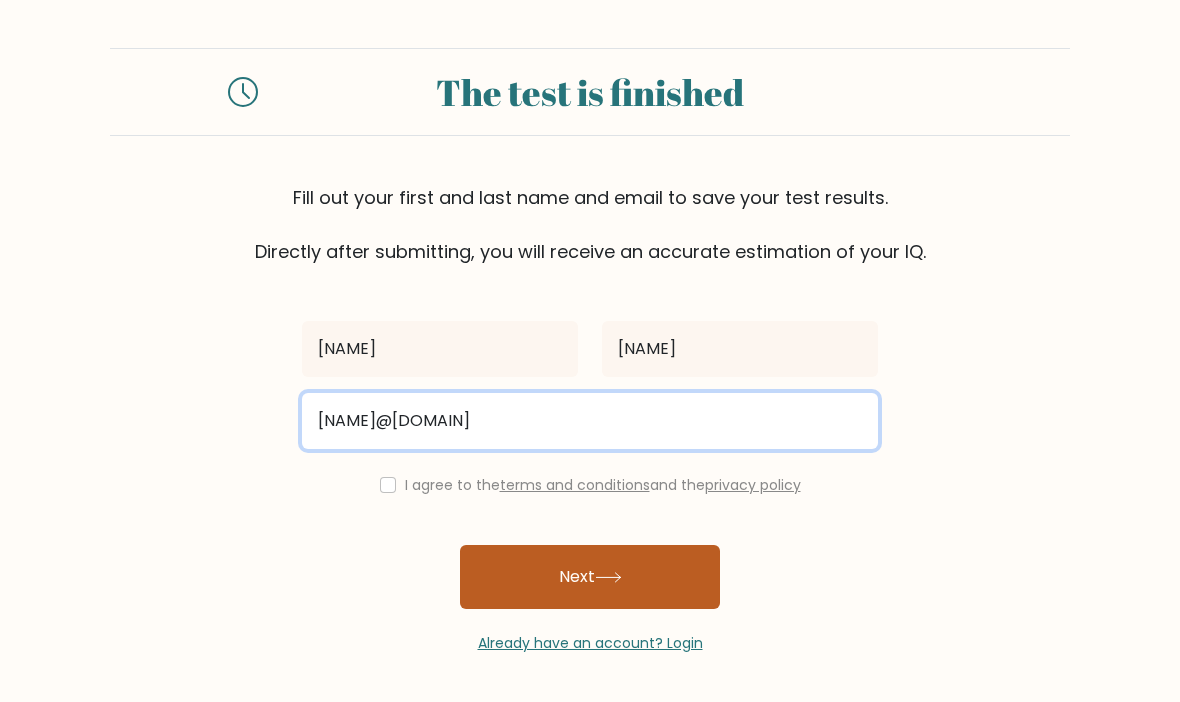 type on "niajanat.m@gwa.gemselearning.com" 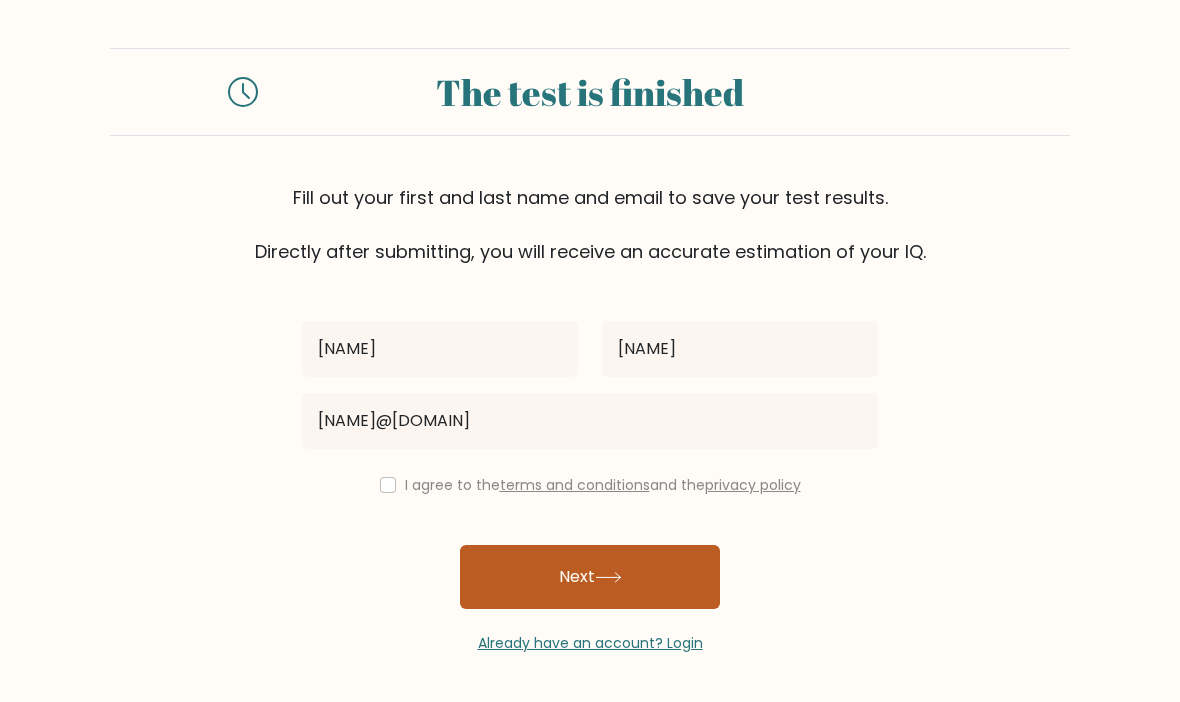 click on "Next" at bounding box center [590, 577] 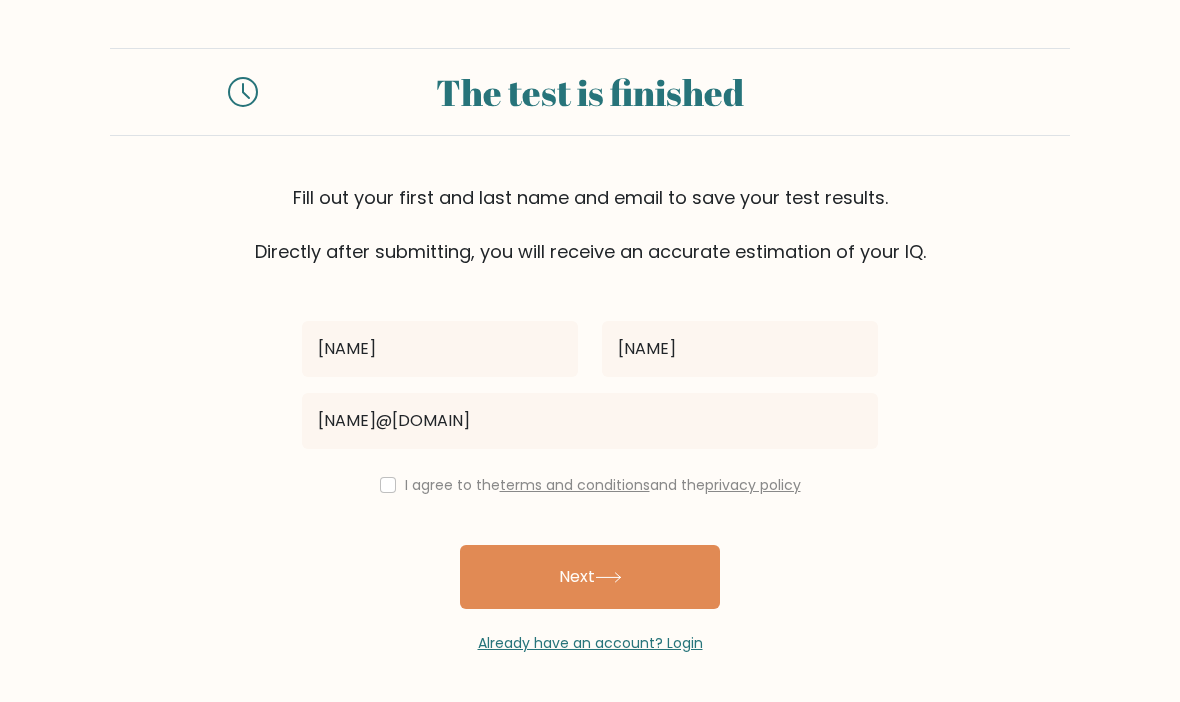 click at bounding box center (388, 485) 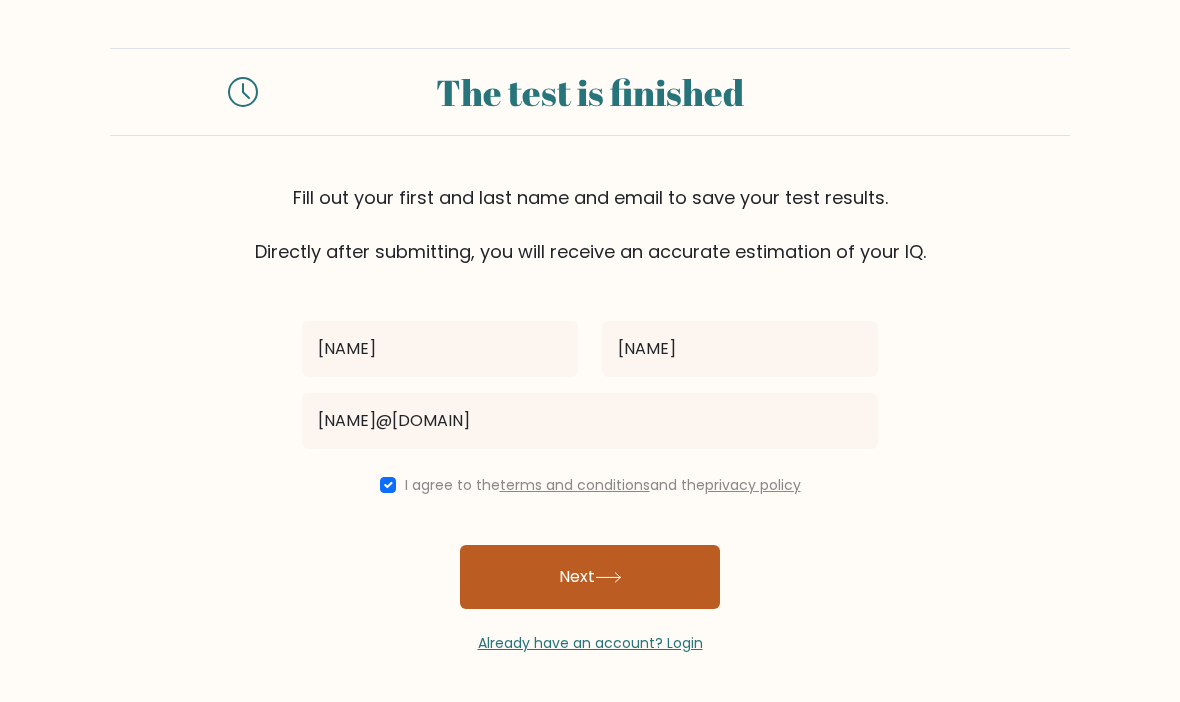 click on "Next" at bounding box center [590, 577] 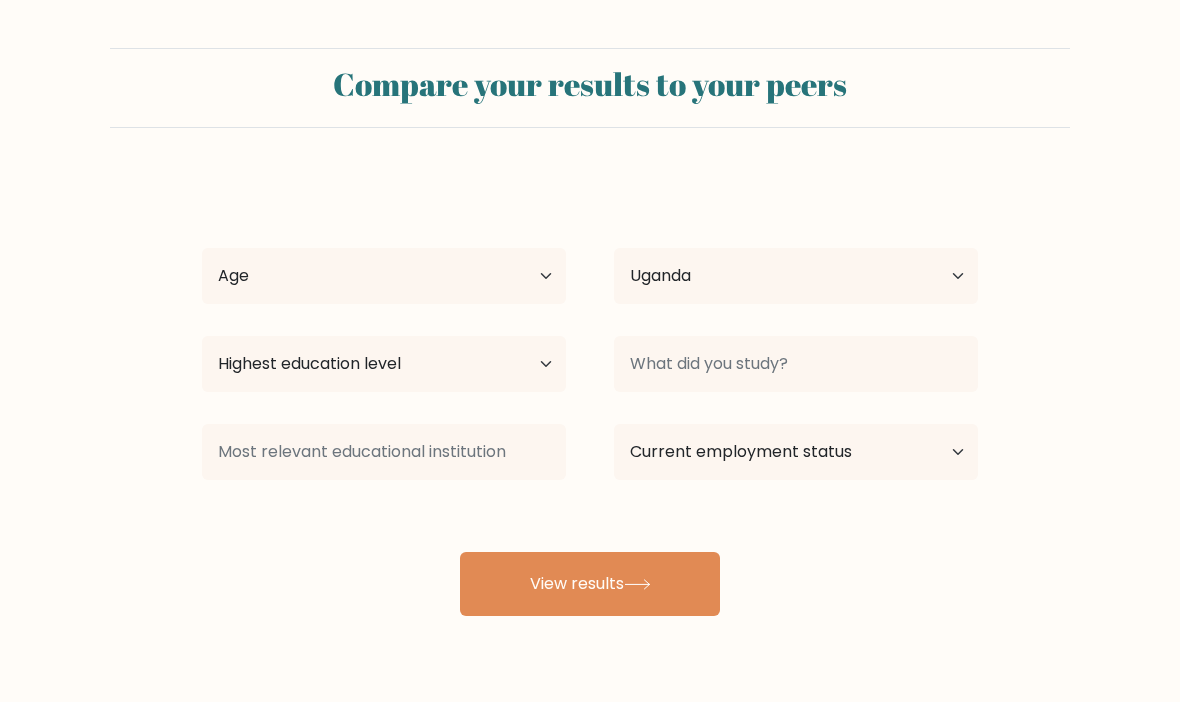 select on "UG" 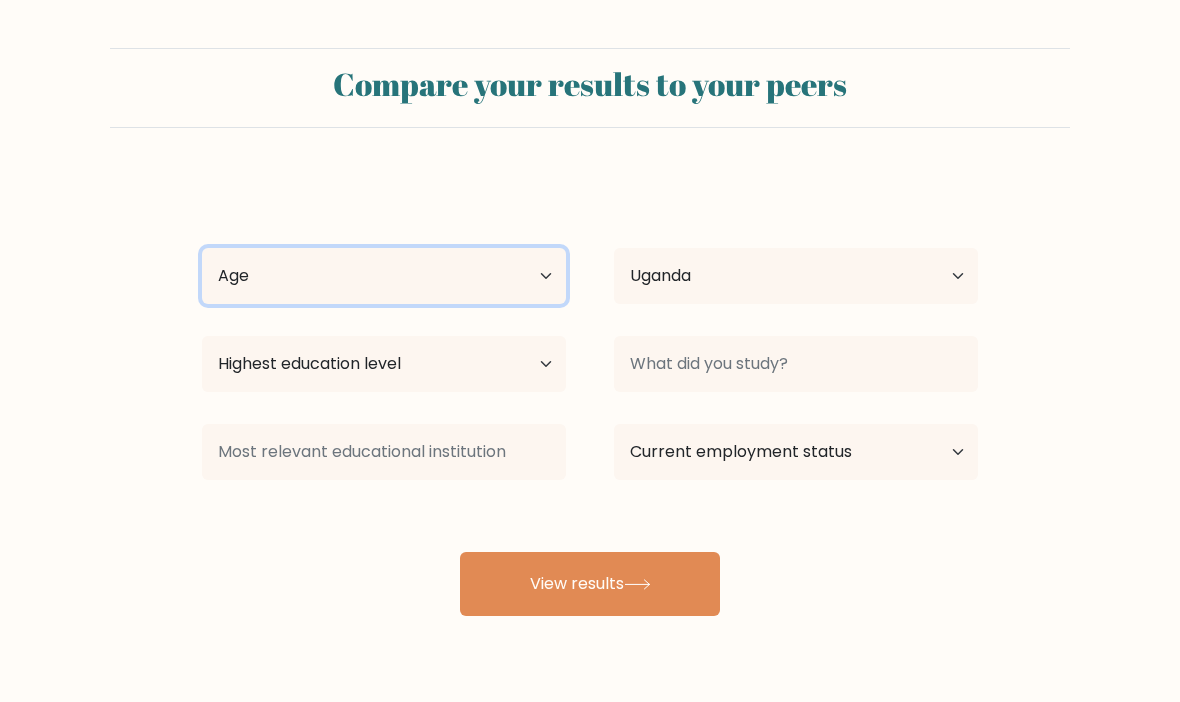 click on "Age
Under 18 years old
18-24 years old
25-34 years old
35-44 years old
45-54 years old
55-64 years old
65 years old and above" at bounding box center [384, 276] 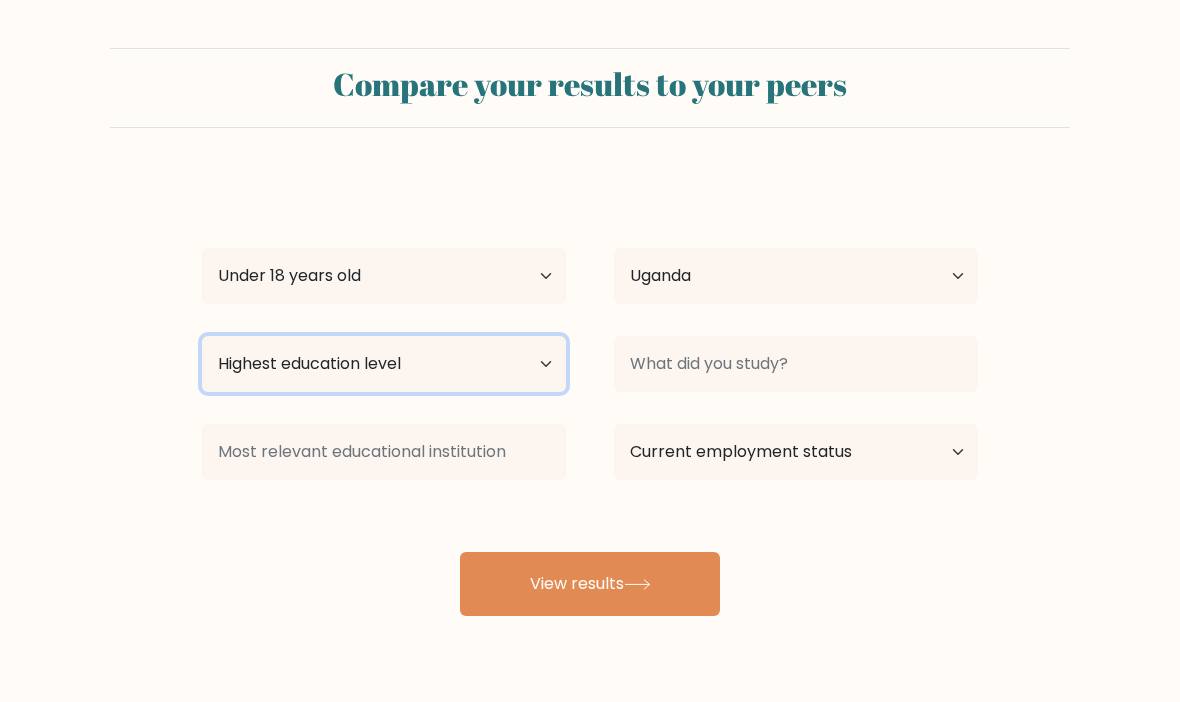 click on "Highest education level
No schooling
Primary
Lower Secondary
Upper Secondary
Occupation Specific
Bachelor's degree
Master's degree
Doctoral degree" at bounding box center (384, 364) 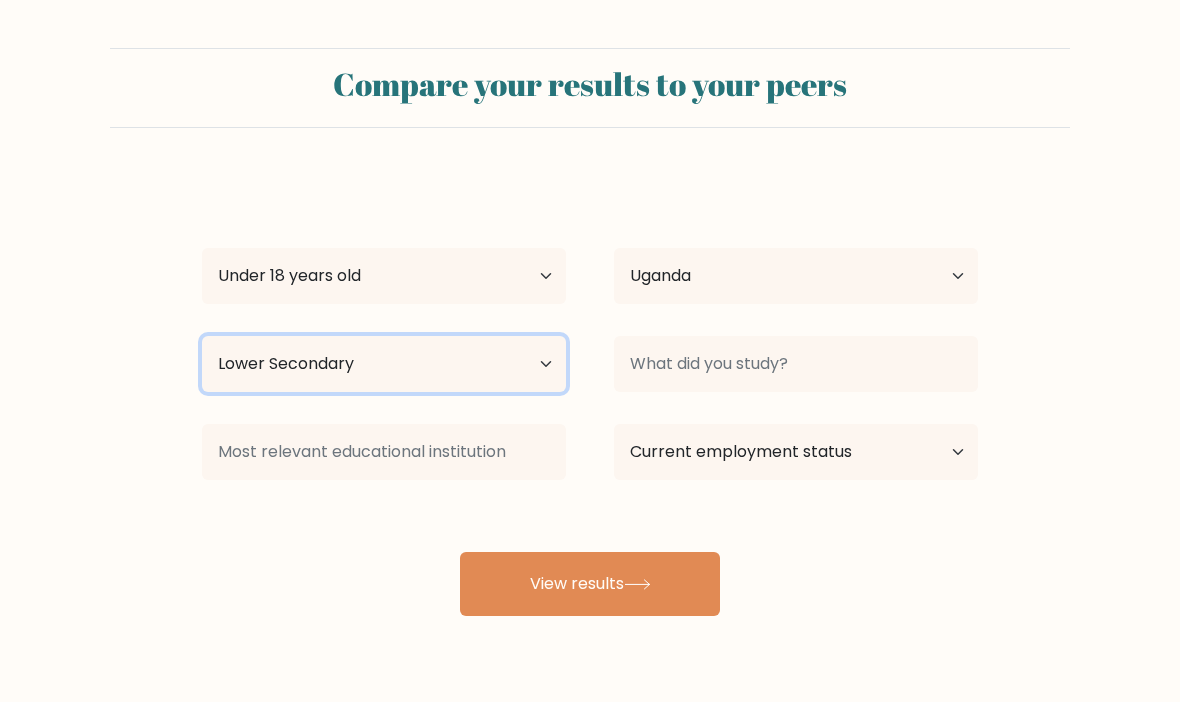 click on "Highest education level
No schooling
Primary
Lower Secondary
Upper Secondary
Occupation Specific
Bachelor's degree
Master's degree
Doctoral degree" at bounding box center (384, 364) 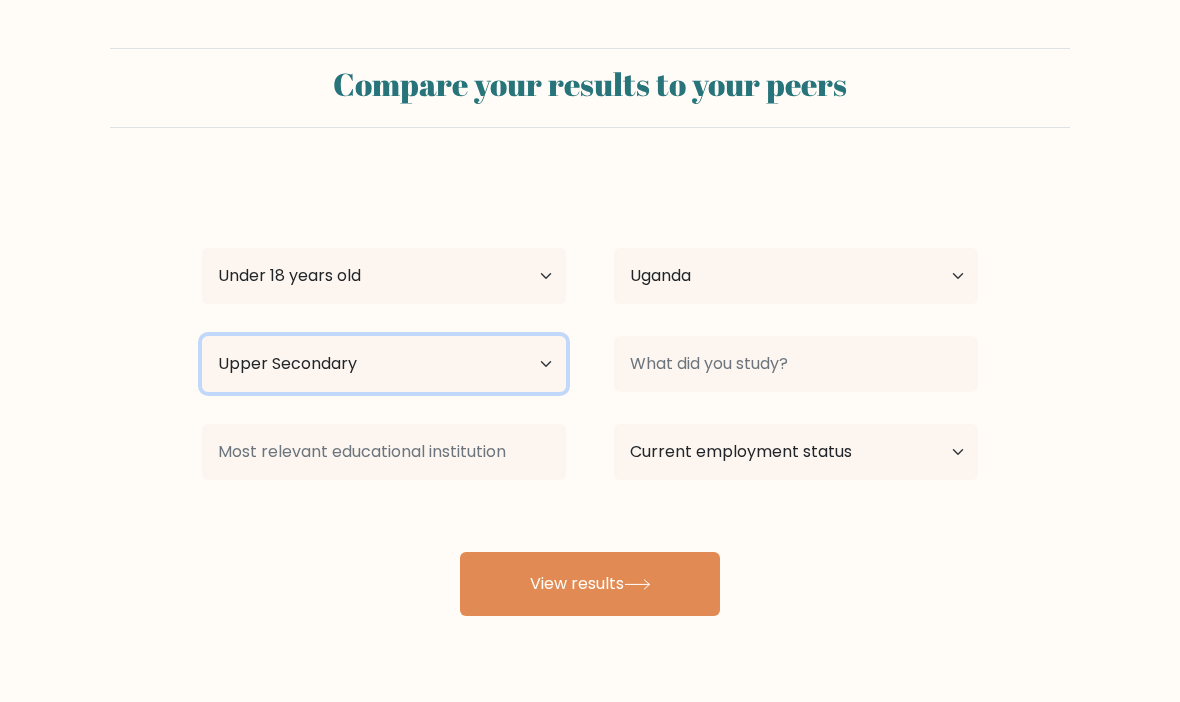 click on "Highest education level
No schooling
Primary
Lower Secondary
Upper Secondary
Occupation Specific
Bachelor's degree
Master's degree
Doctoral degree" at bounding box center [384, 364] 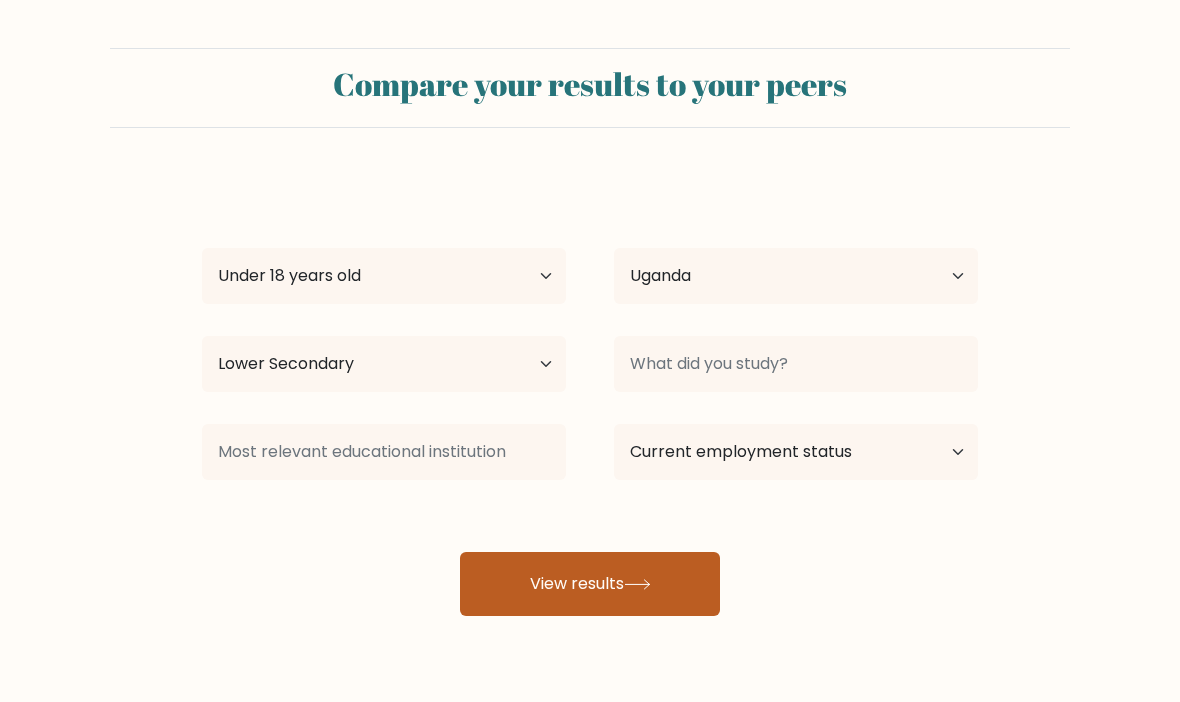 click on "View results" at bounding box center (590, 584) 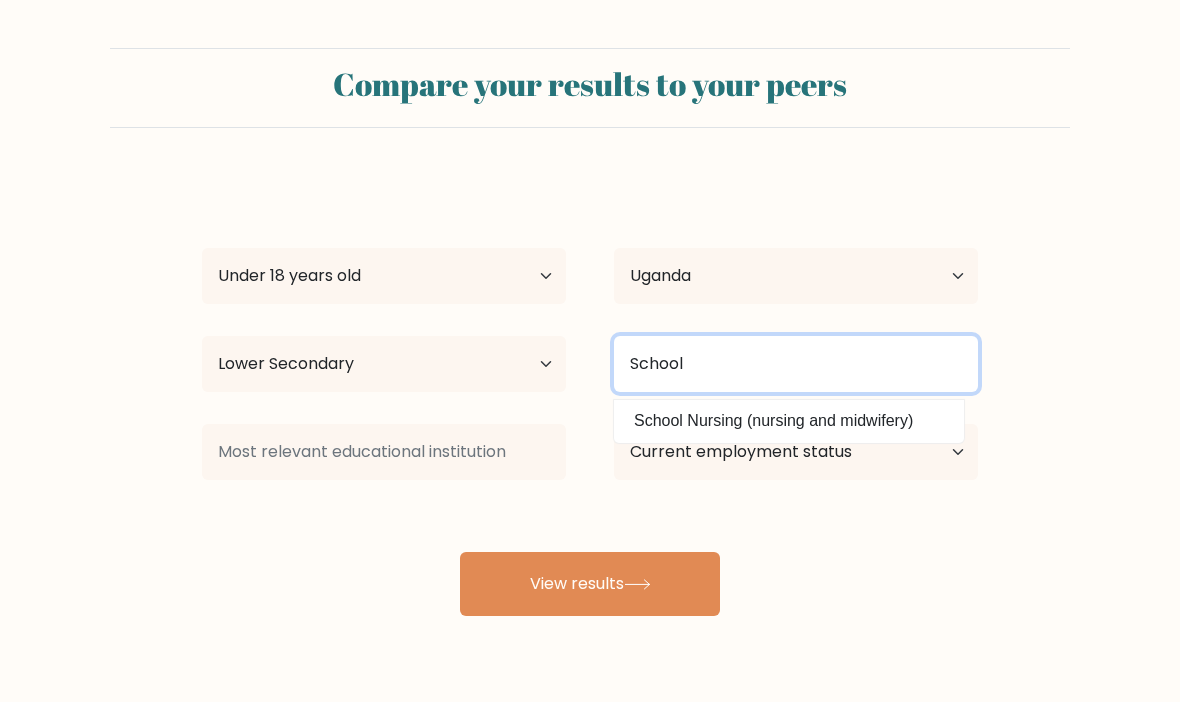 type on "School" 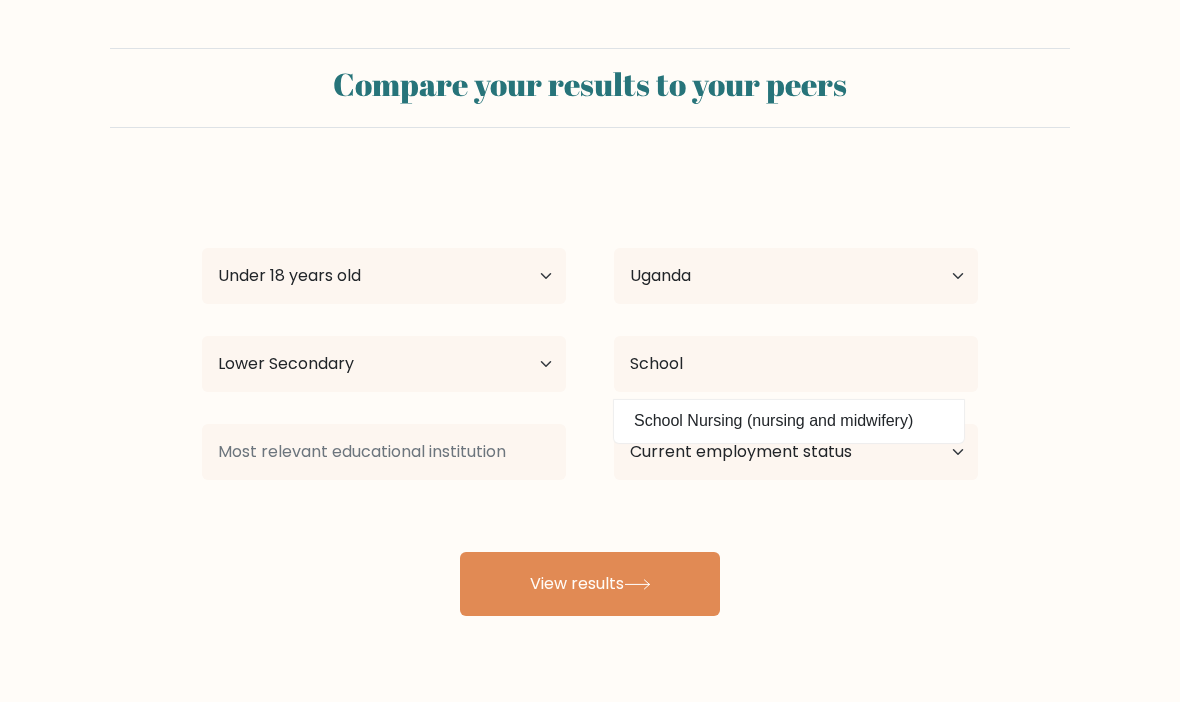 click on "Compare your results to your peers
Nia
Mukasa
Age
Under 18 years old
18-24 years old
25-34 years old
35-44 years old
45-54 years old
55-64 years old
65 years old and above
Country
Afghanistan
Albania
Algeria
American Samoa
Andorra
Angola
Anguilla
Antarctica
Antigua and Barbuda
Argentina
Armenia
Aruba
Australia
Austria" at bounding box center (590, 332) 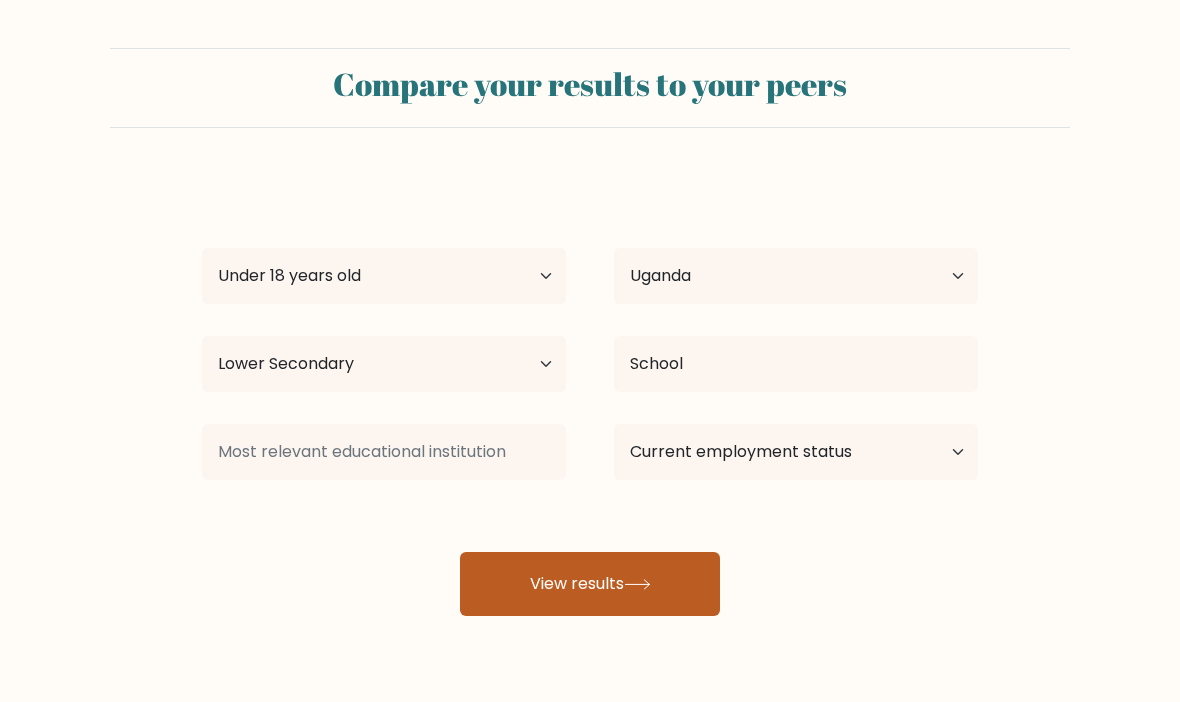 click on "View results" at bounding box center [590, 584] 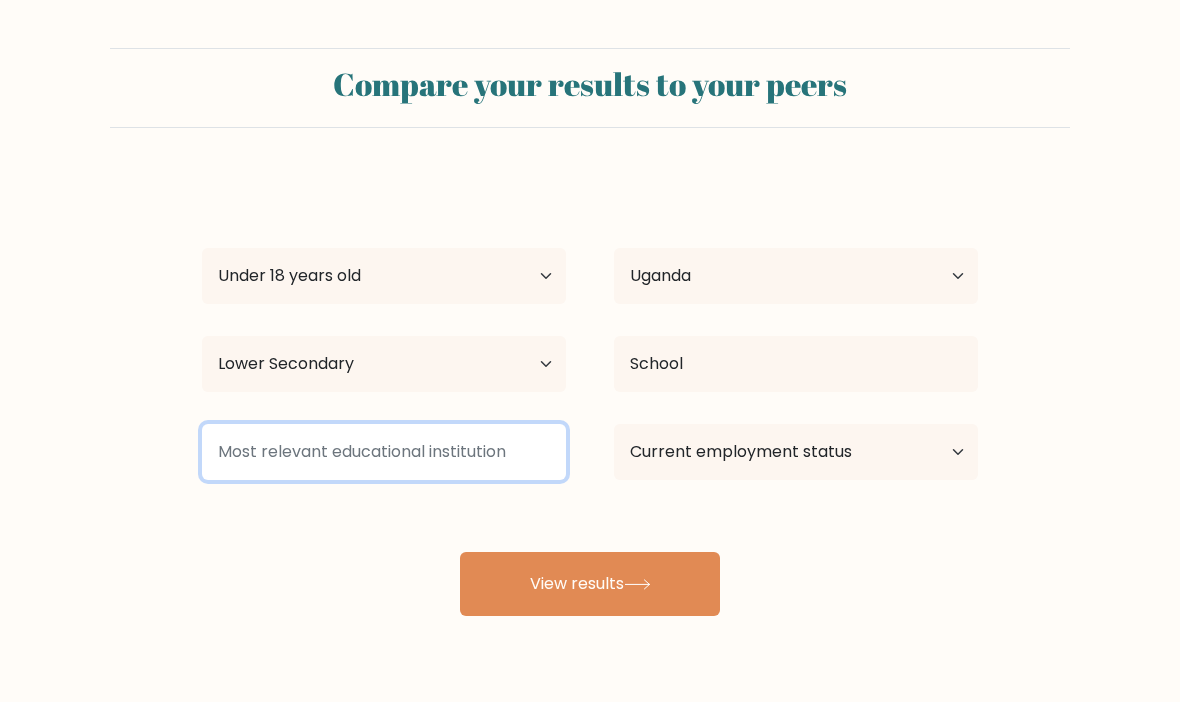 click at bounding box center (384, 452) 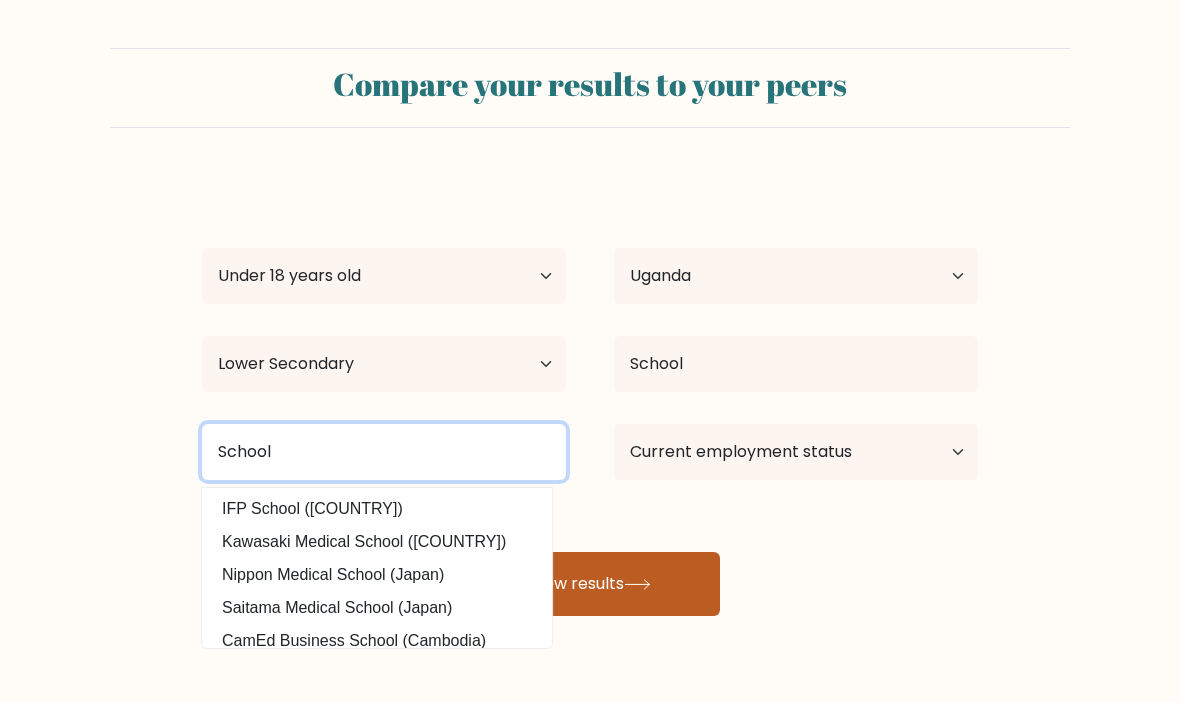 type on "School" 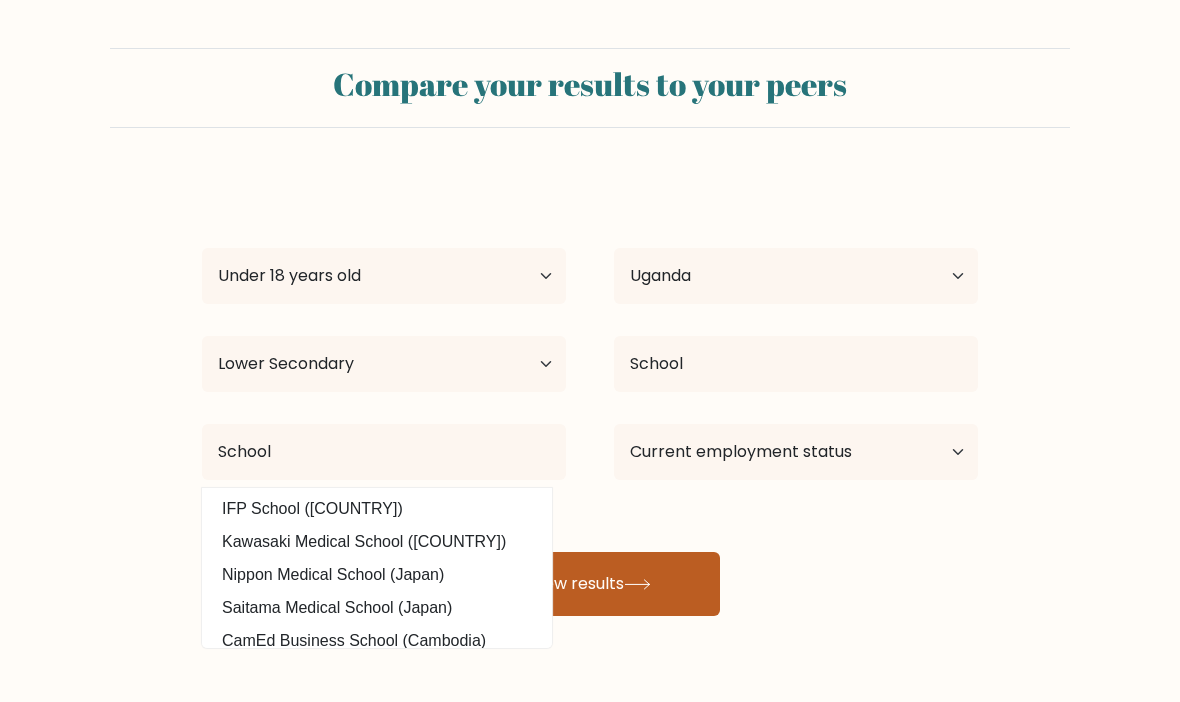 click on "View results" at bounding box center [590, 584] 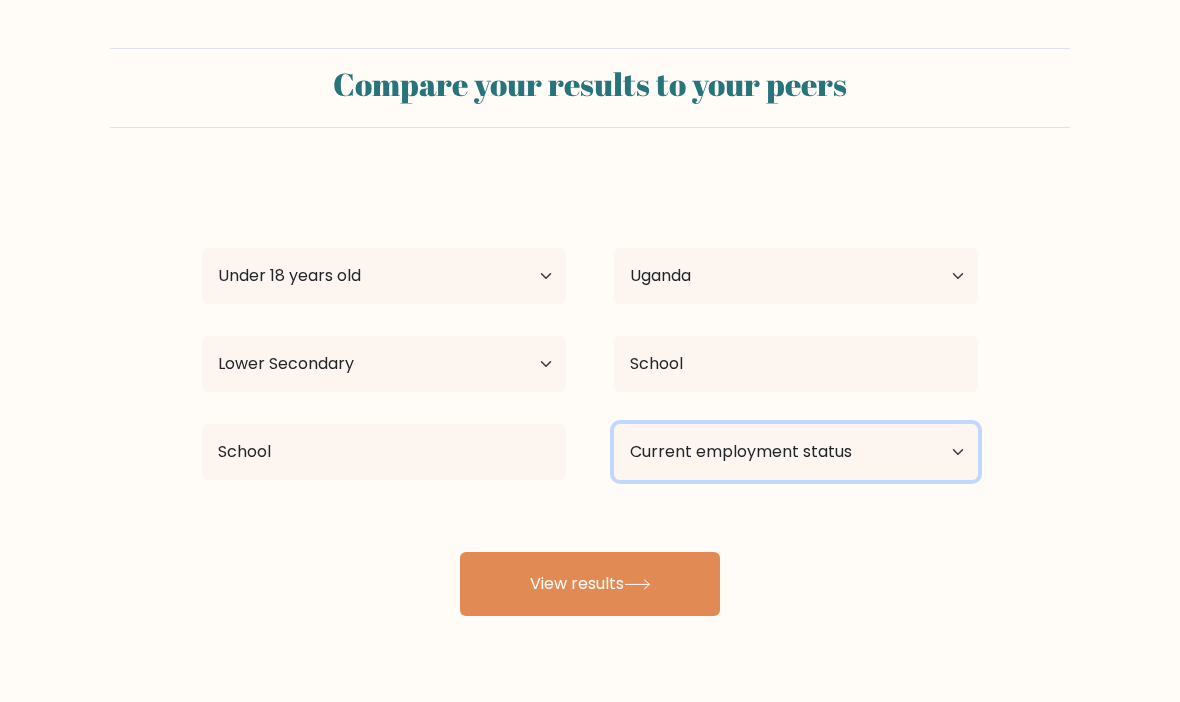 click on "Current employment status
Employed
Student
Retired
Other / prefer not to answer" at bounding box center [796, 452] 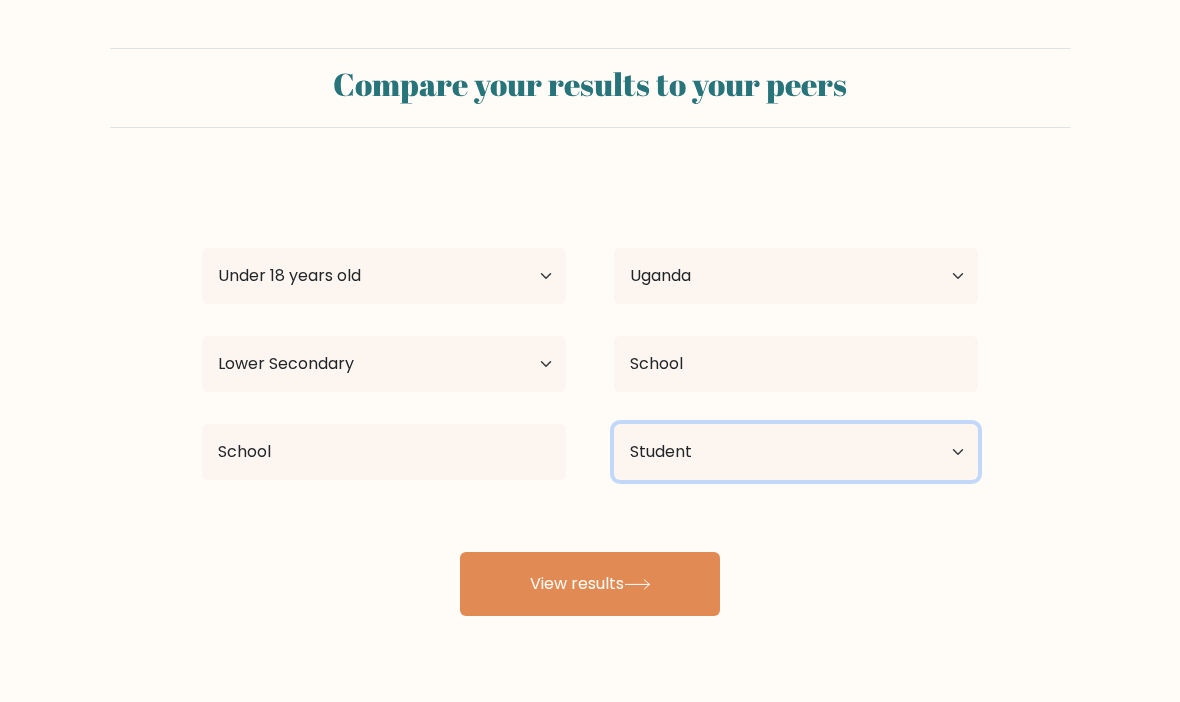 click on "Current employment status
Employed
Student
Retired
Other / prefer not to answer" at bounding box center [796, 452] 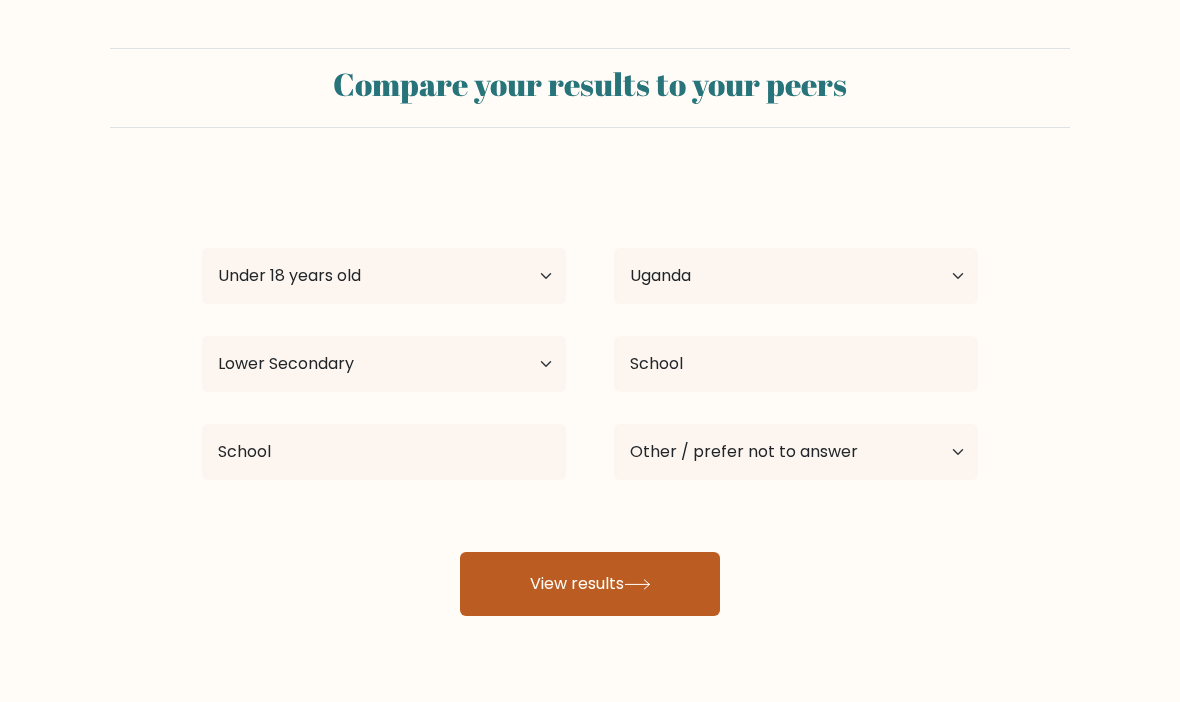 click on "View results" at bounding box center [590, 584] 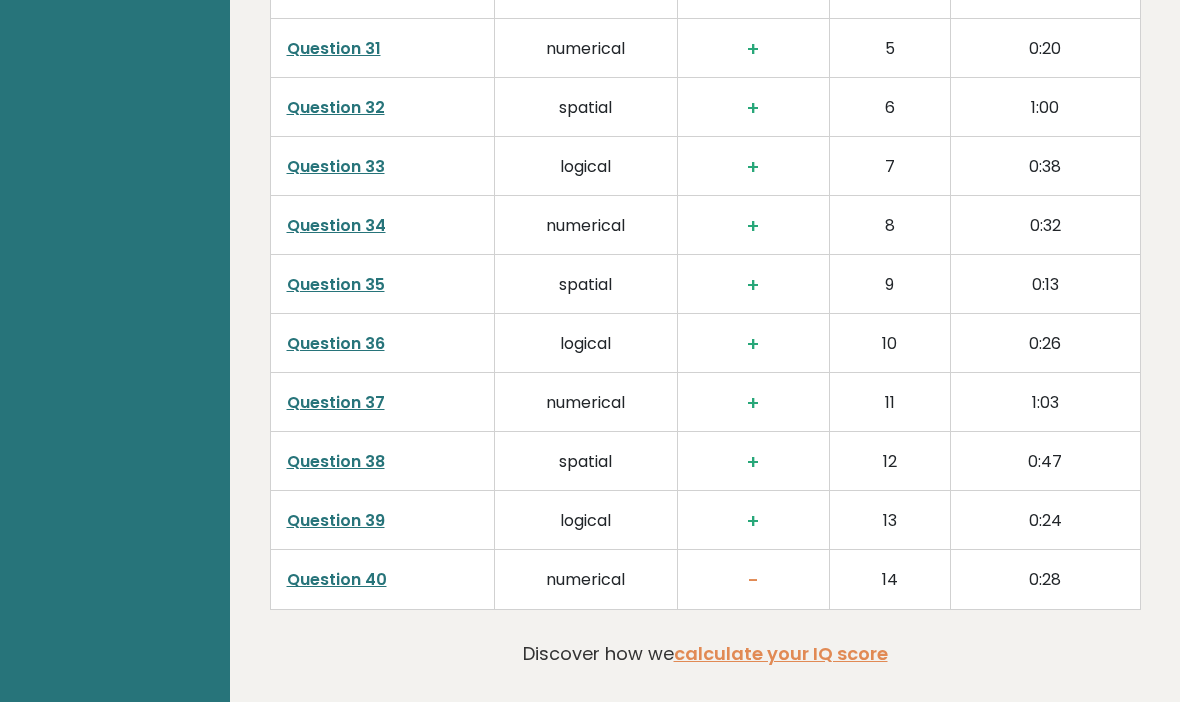 scroll, scrollTop: 4970, scrollLeft: 0, axis: vertical 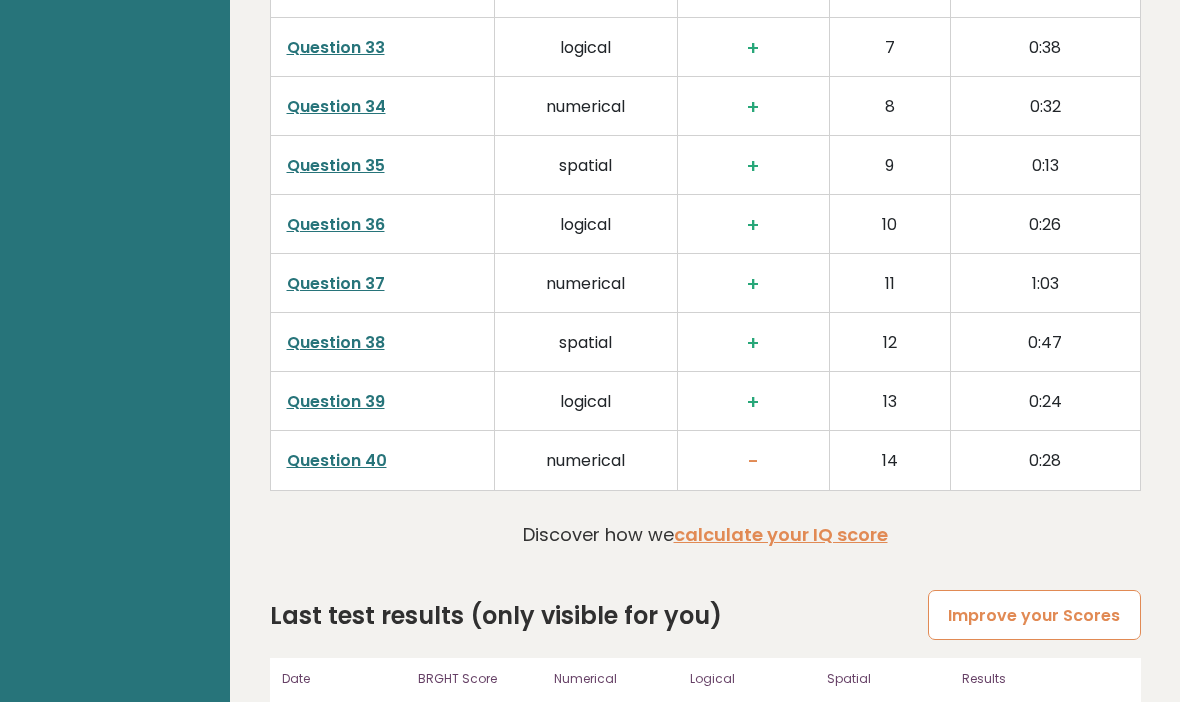 click on "Improve your Scores" at bounding box center (1034, 615) 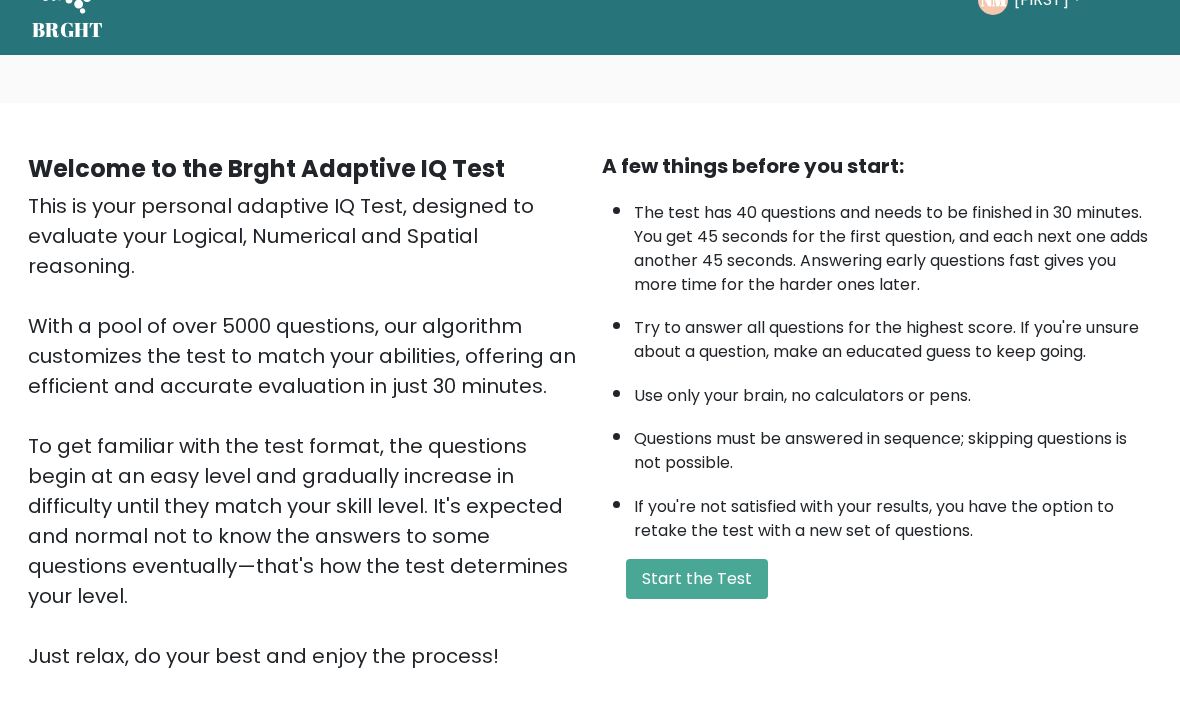 scroll, scrollTop: 57, scrollLeft: 0, axis: vertical 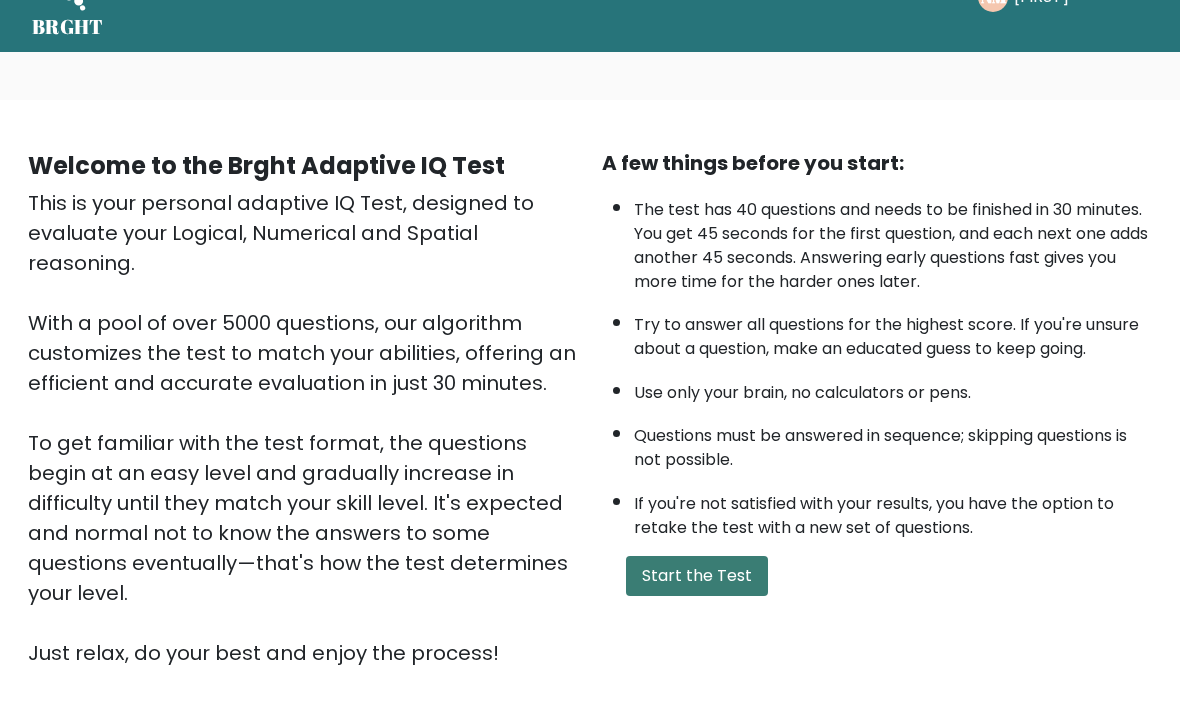 click on "Start the Test" at bounding box center [697, 577] 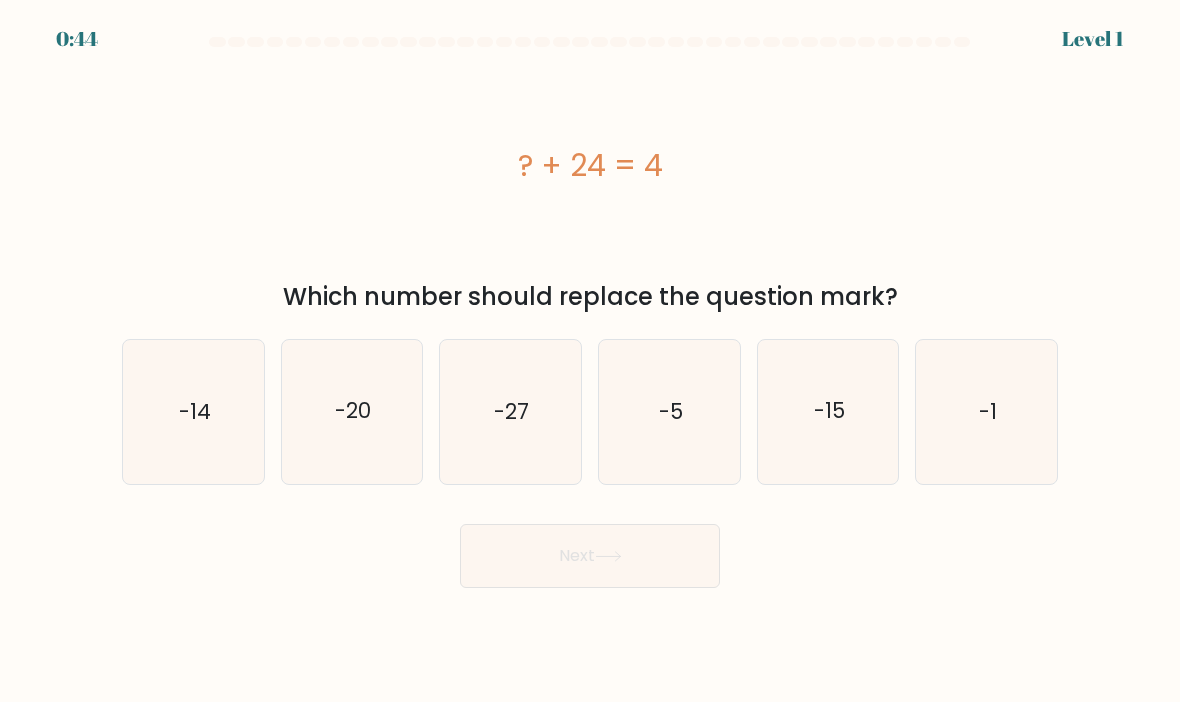 scroll, scrollTop: 0, scrollLeft: 0, axis: both 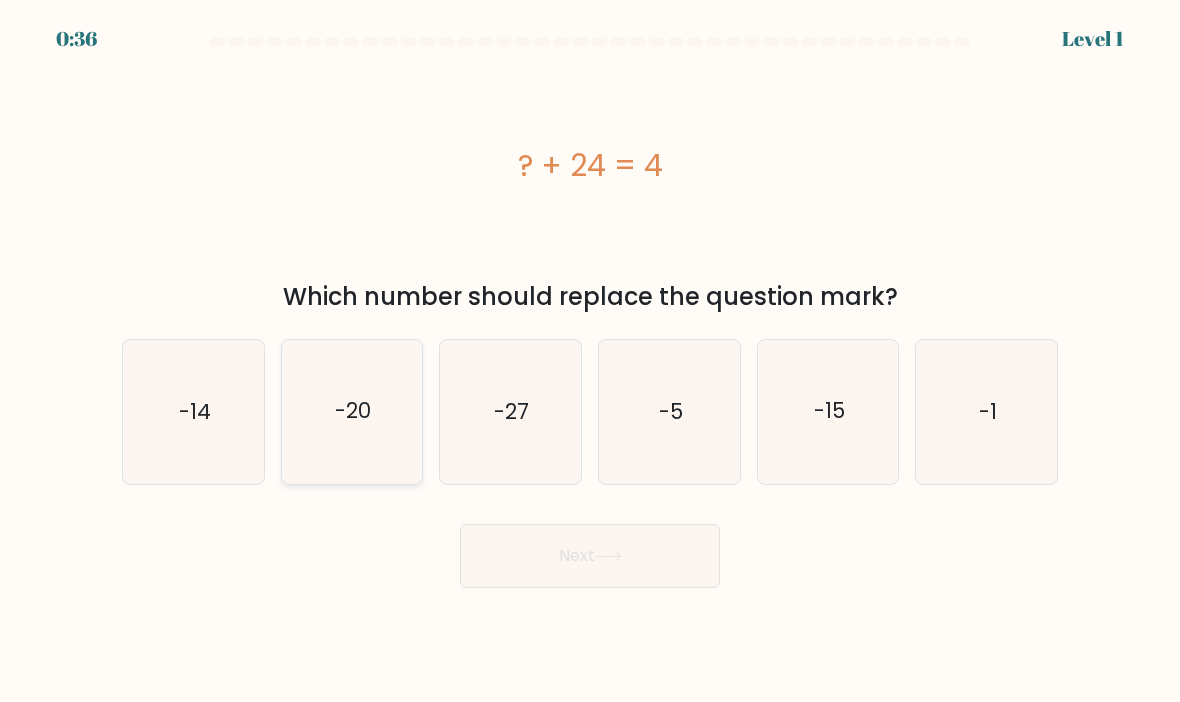 click on "-20" 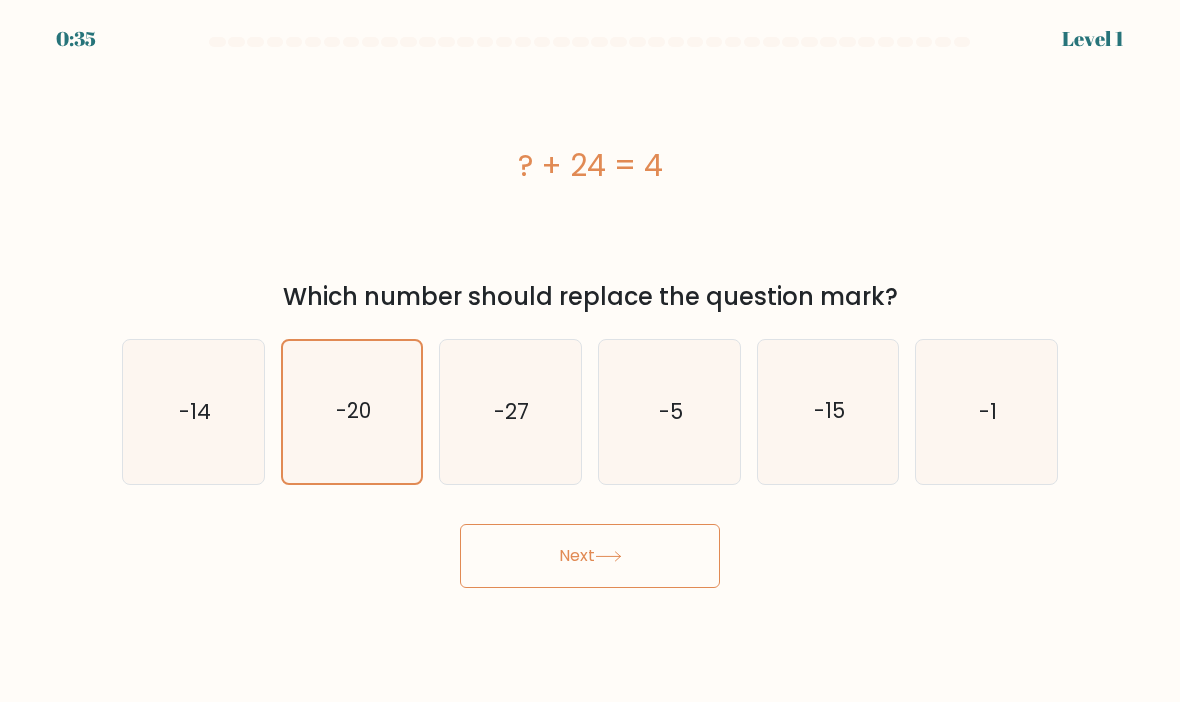 click on "Next" at bounding box center (590, 556) 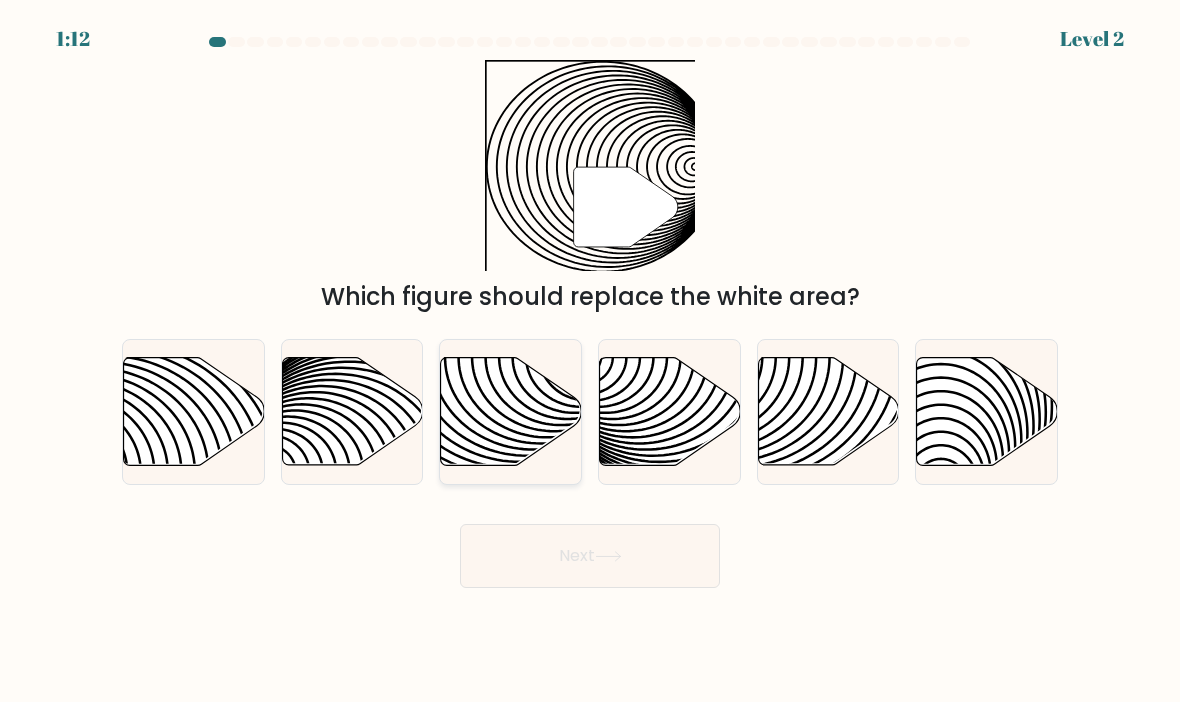 click 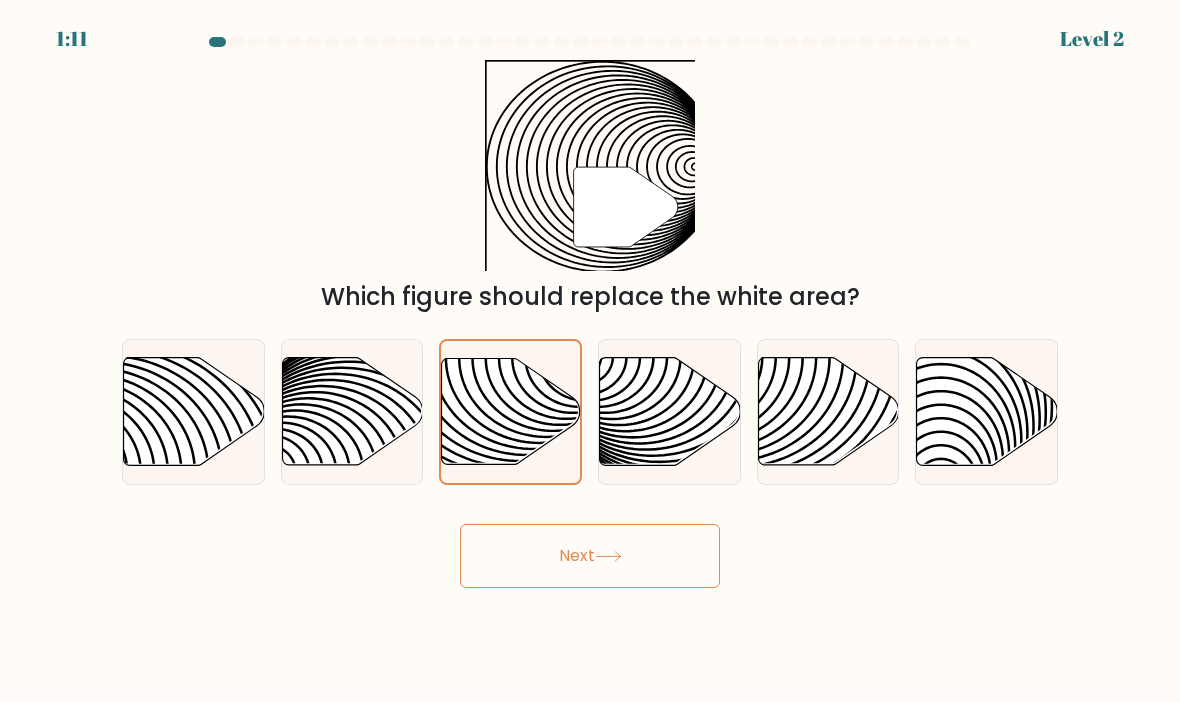 click on "Next" at bounding box center [590, 556] 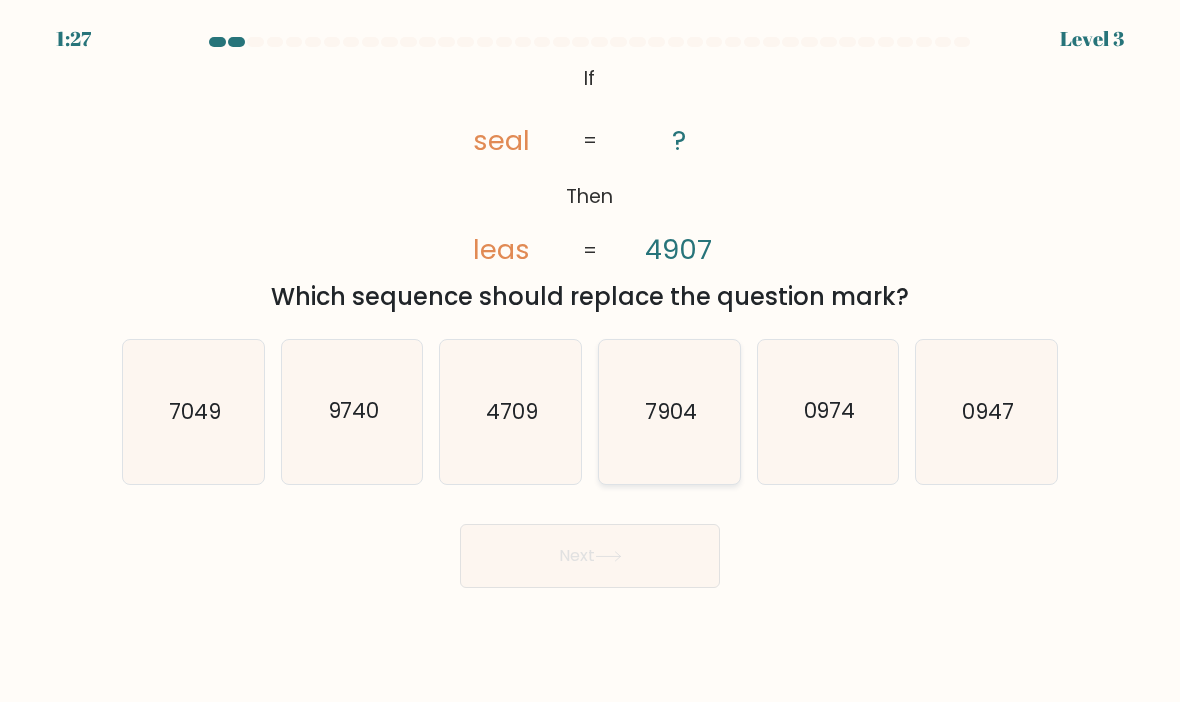 click on "7904" 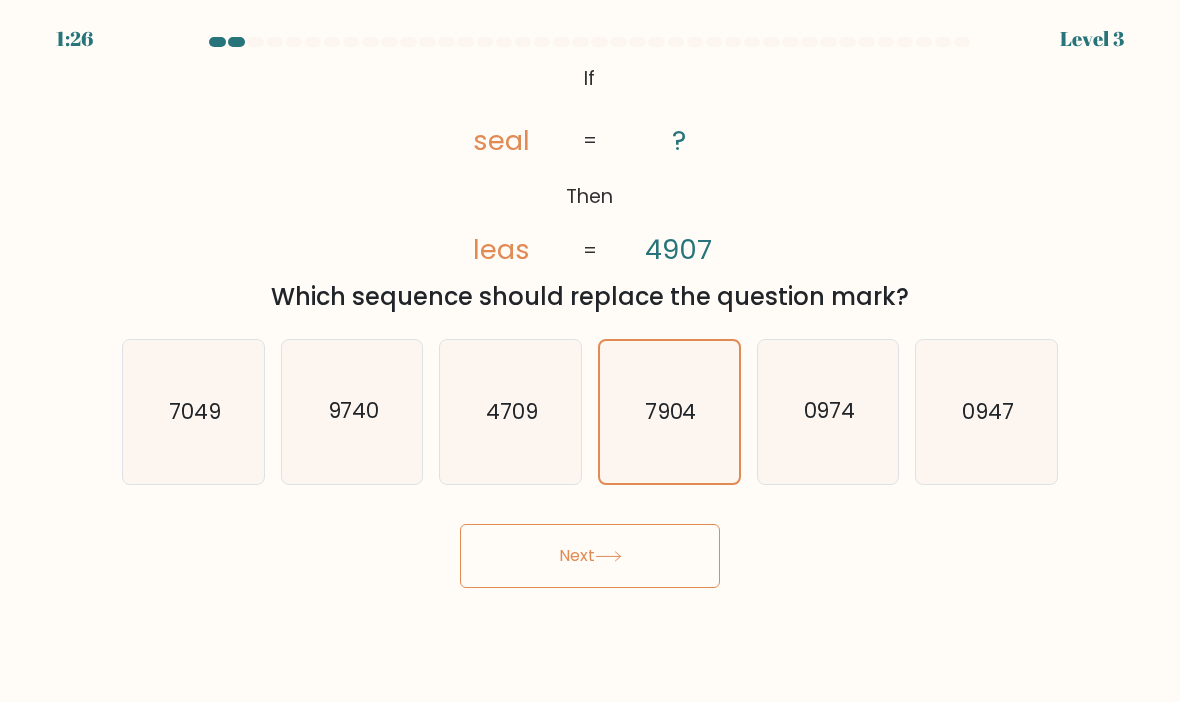 click on "Next" at bounding box center [590, 556] 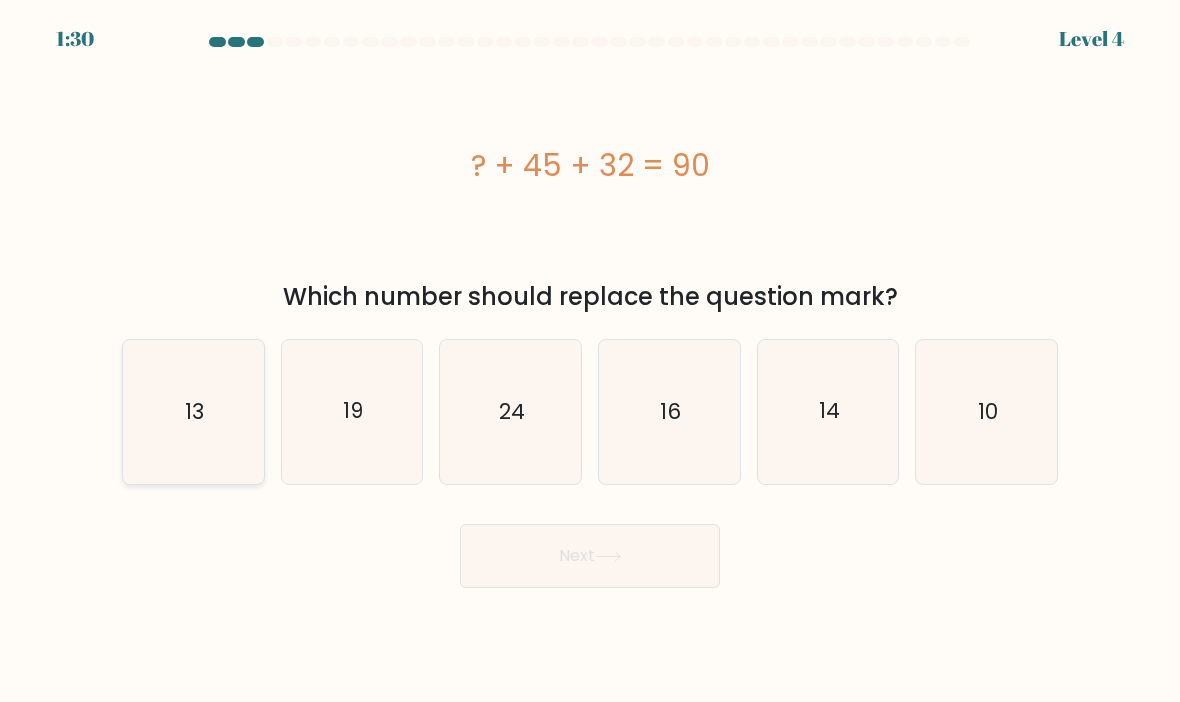 click on "13" 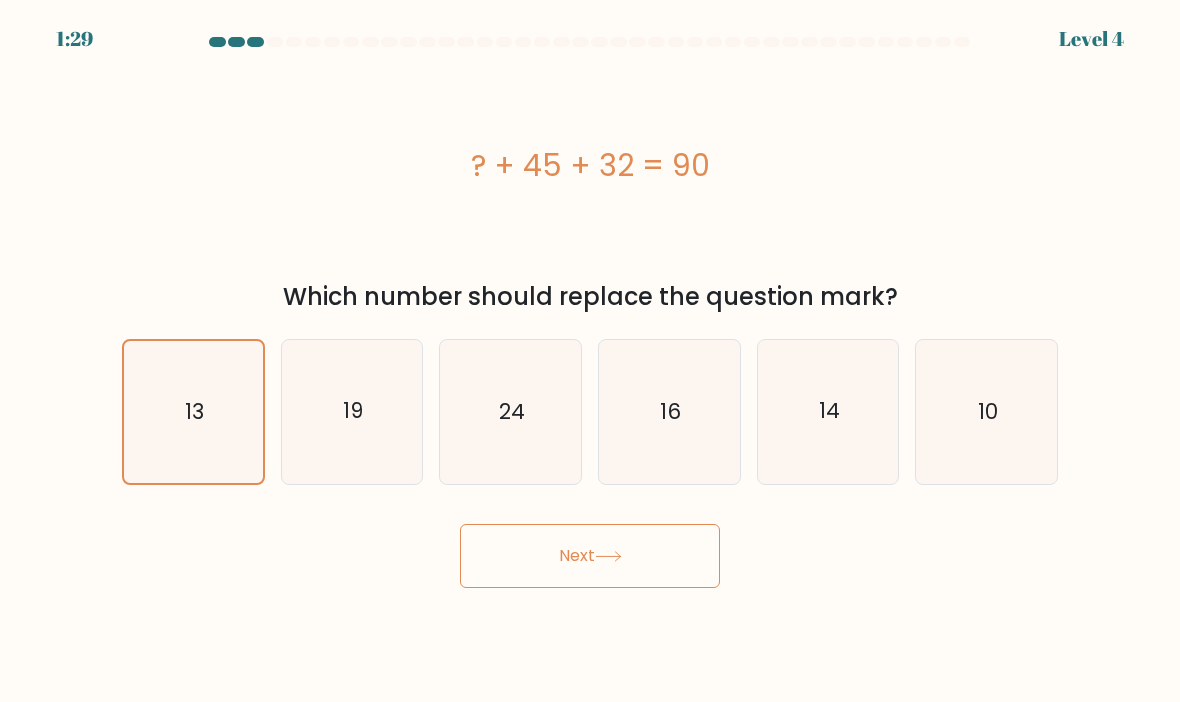 click on "Next" at bounding box center (590, 556) 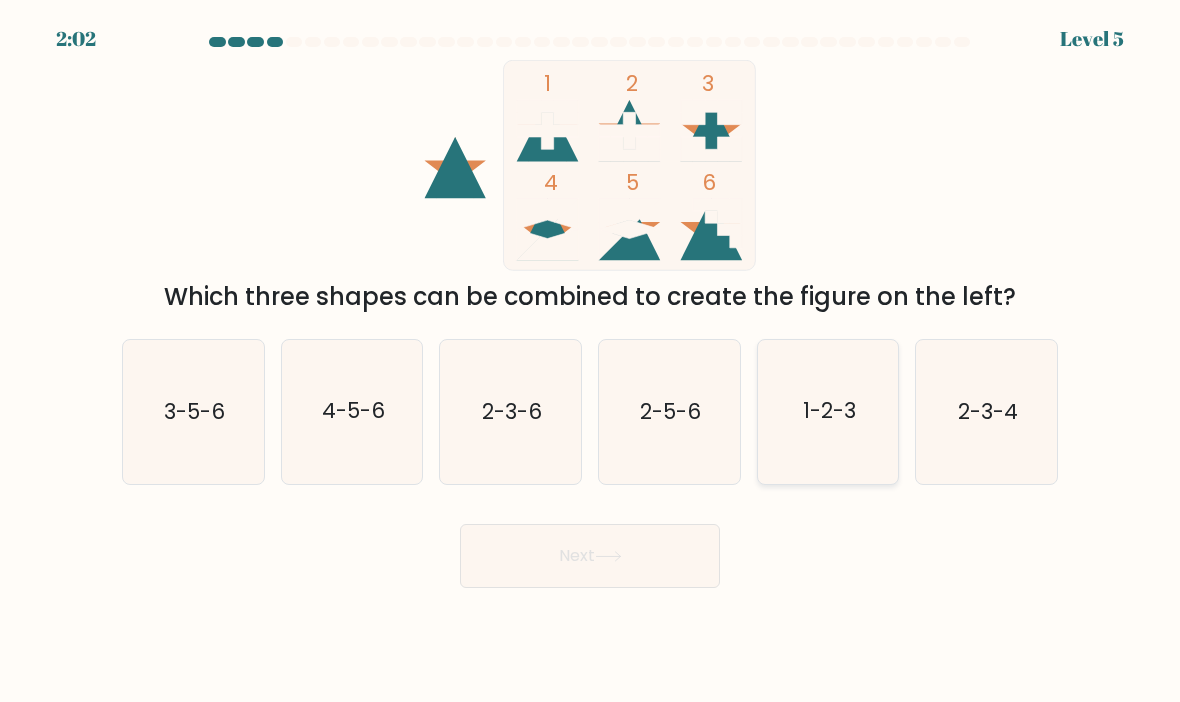click on "1-2-3" 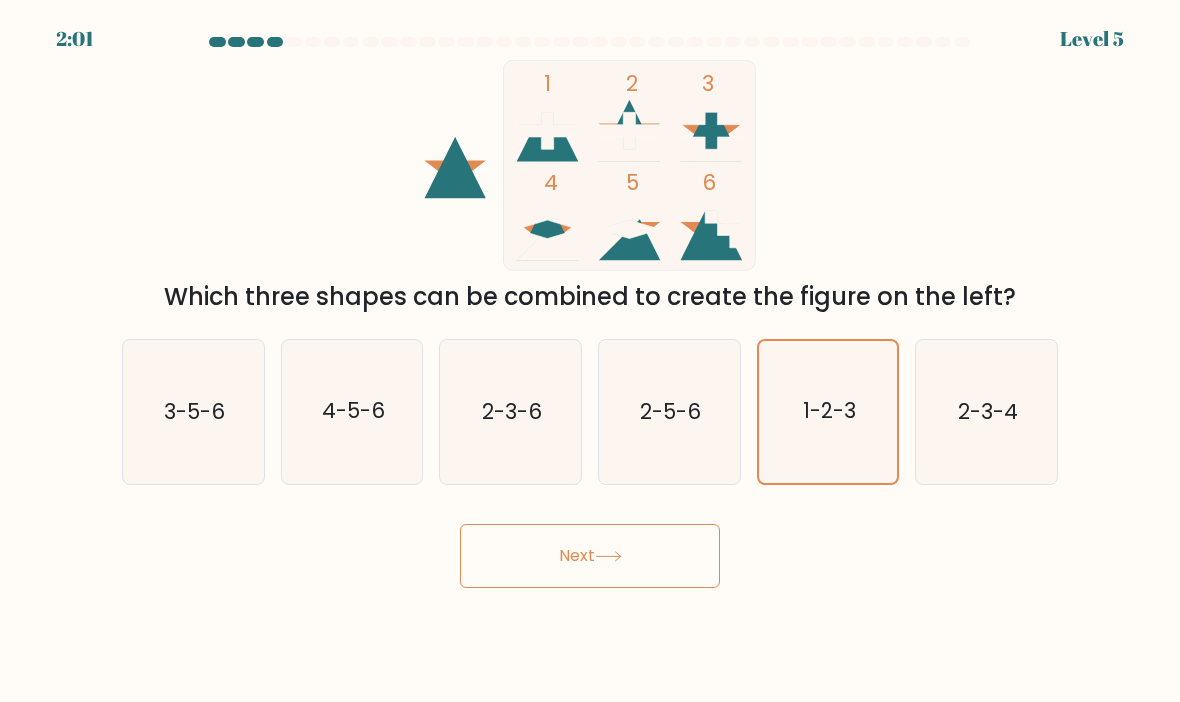 click on "Next" at bounding box center [590, 556] 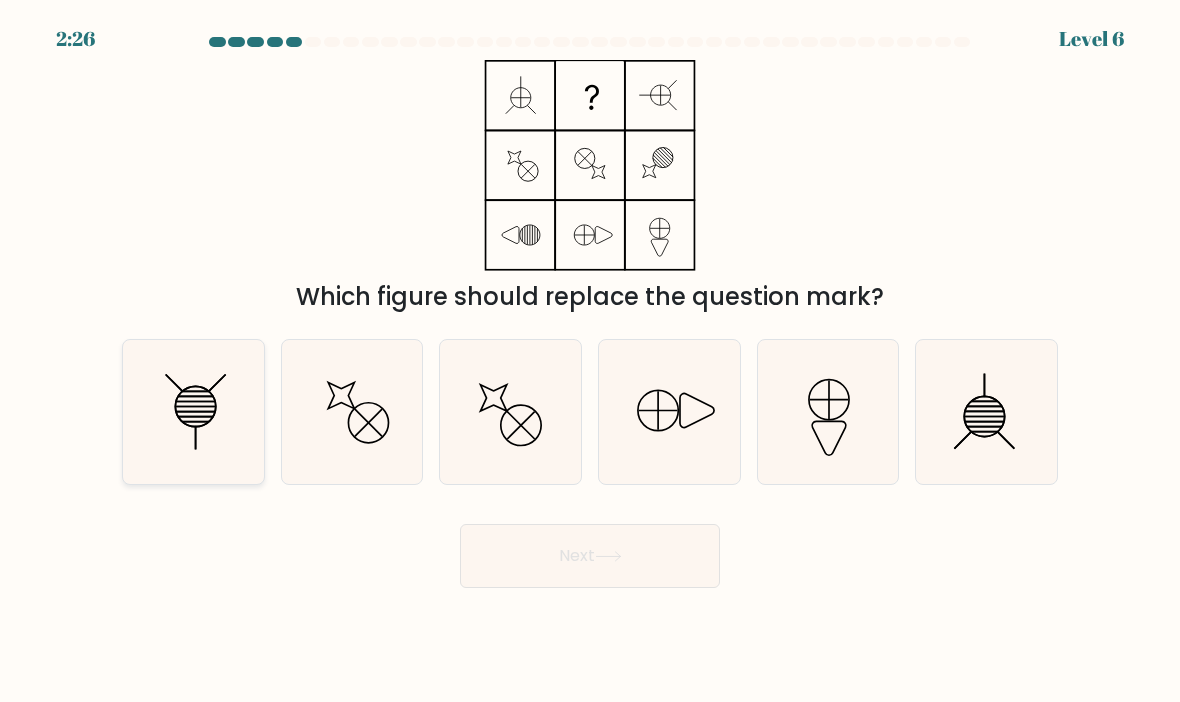 click 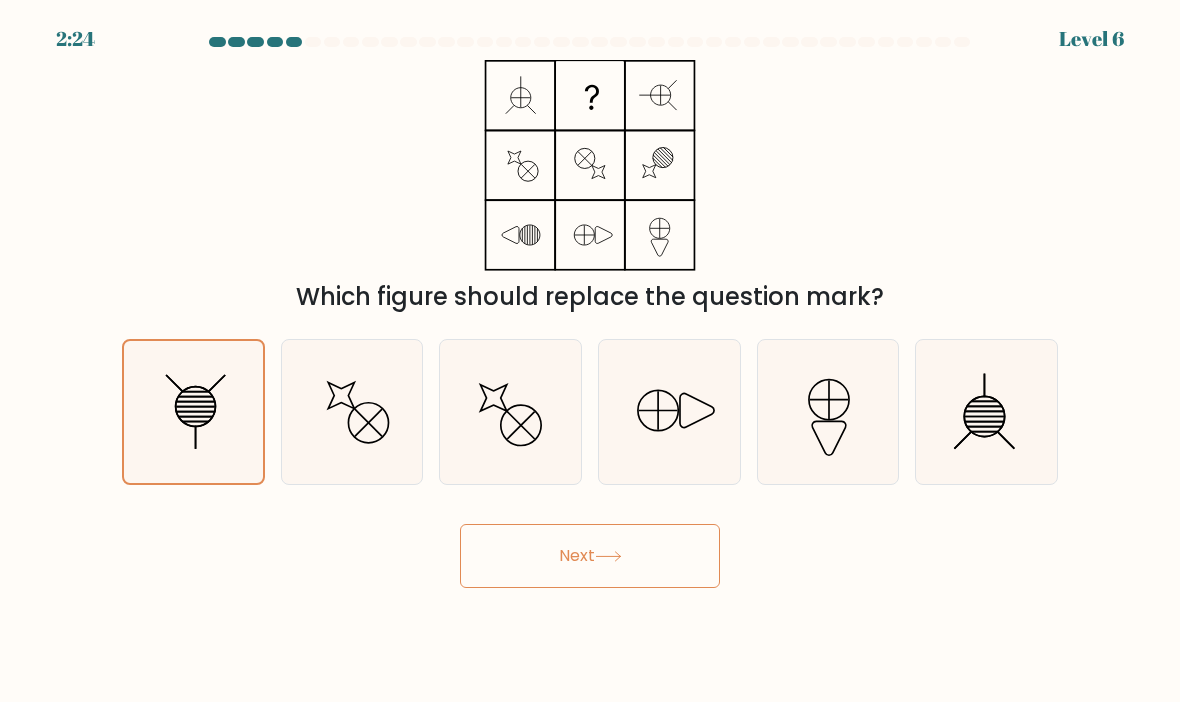 click on "Next" at bounding box center [590, 556] 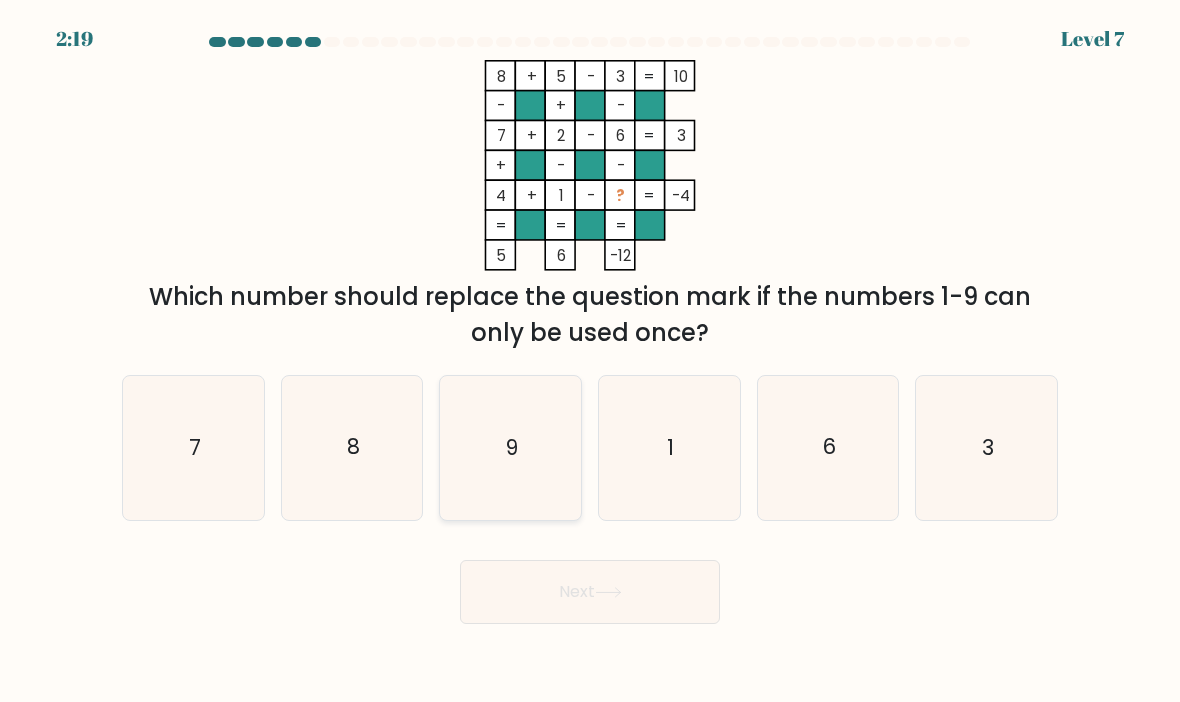 click on "9" 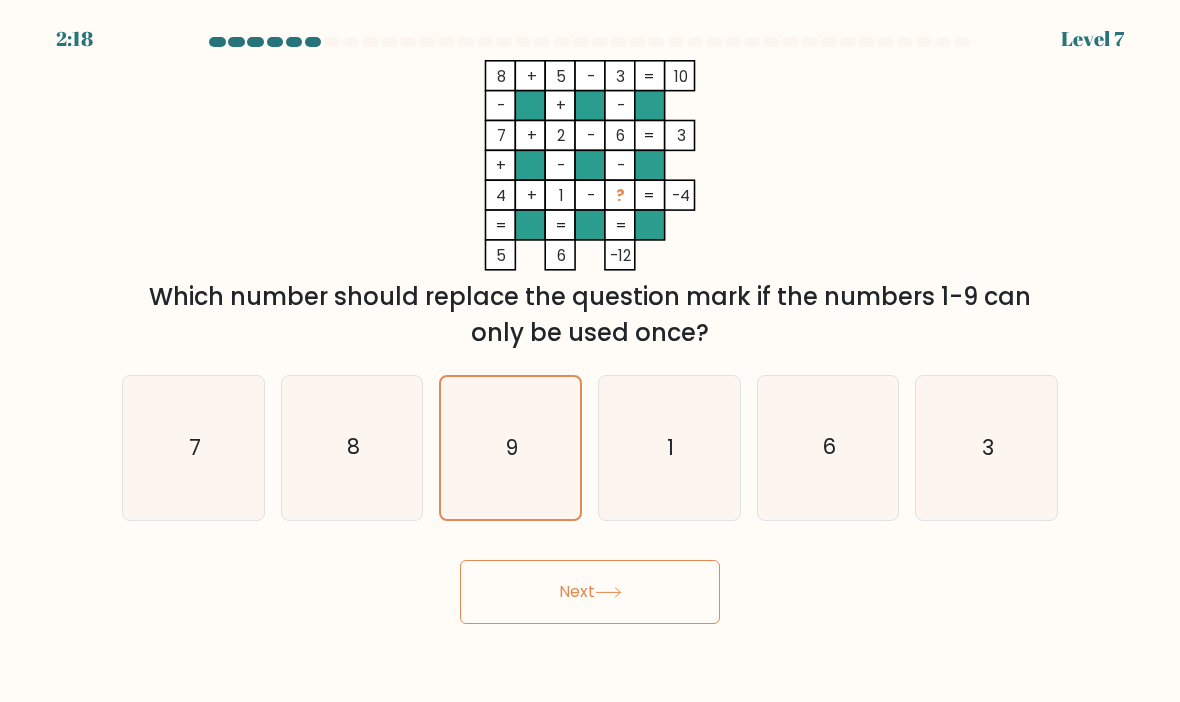 click 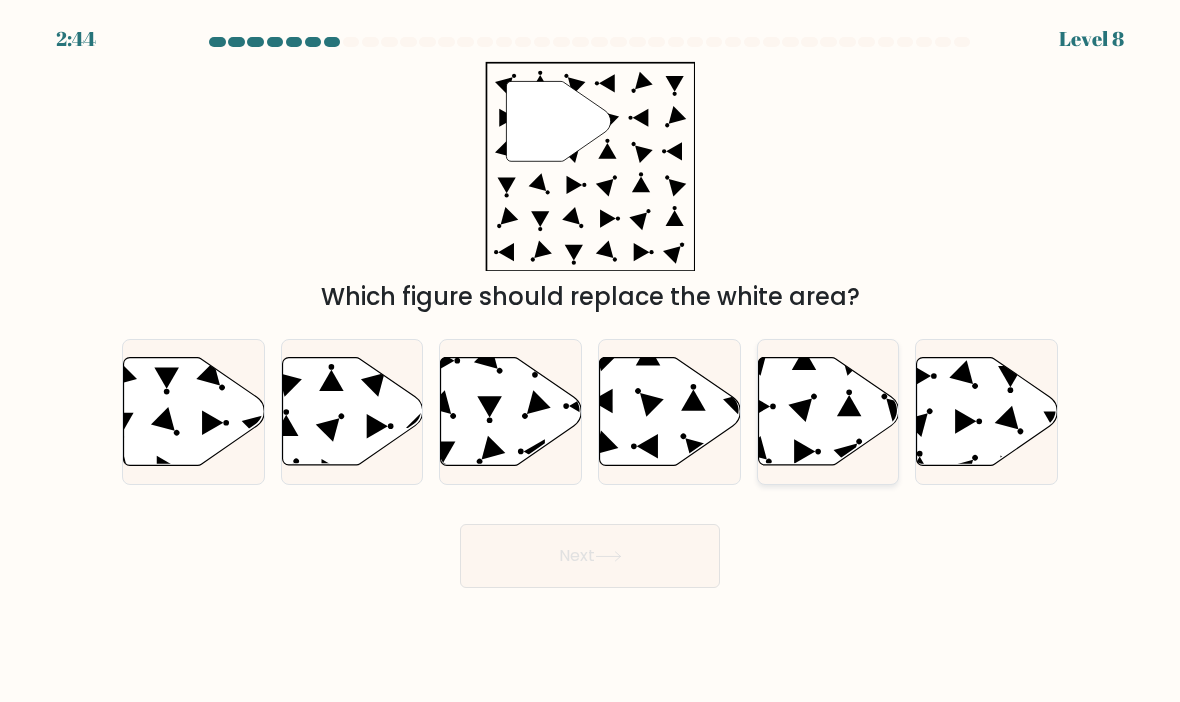 click 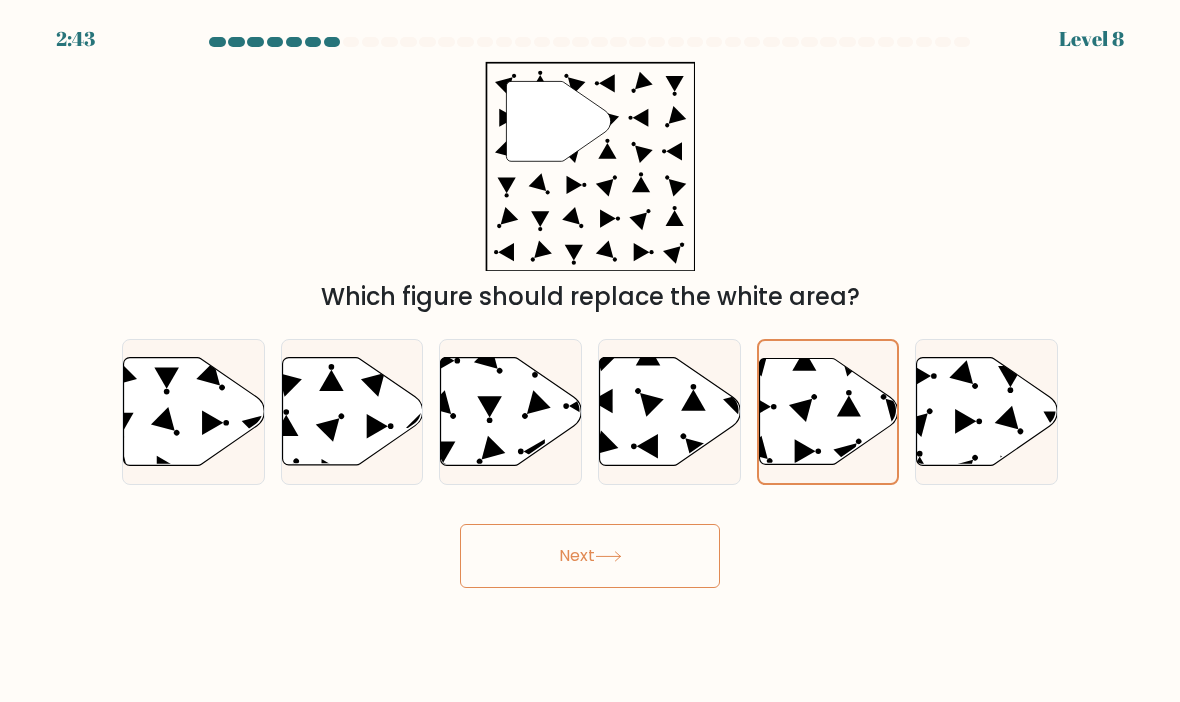 click on "Next" at bounding box center (590, 556) 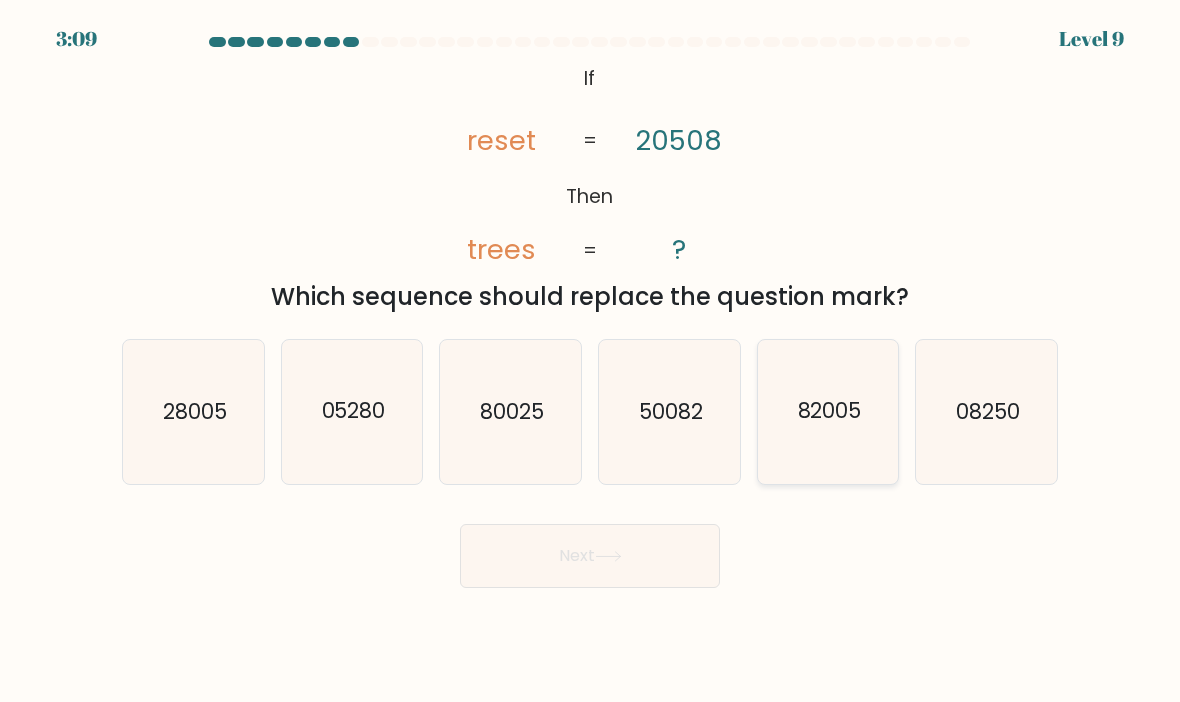 click on "82005" 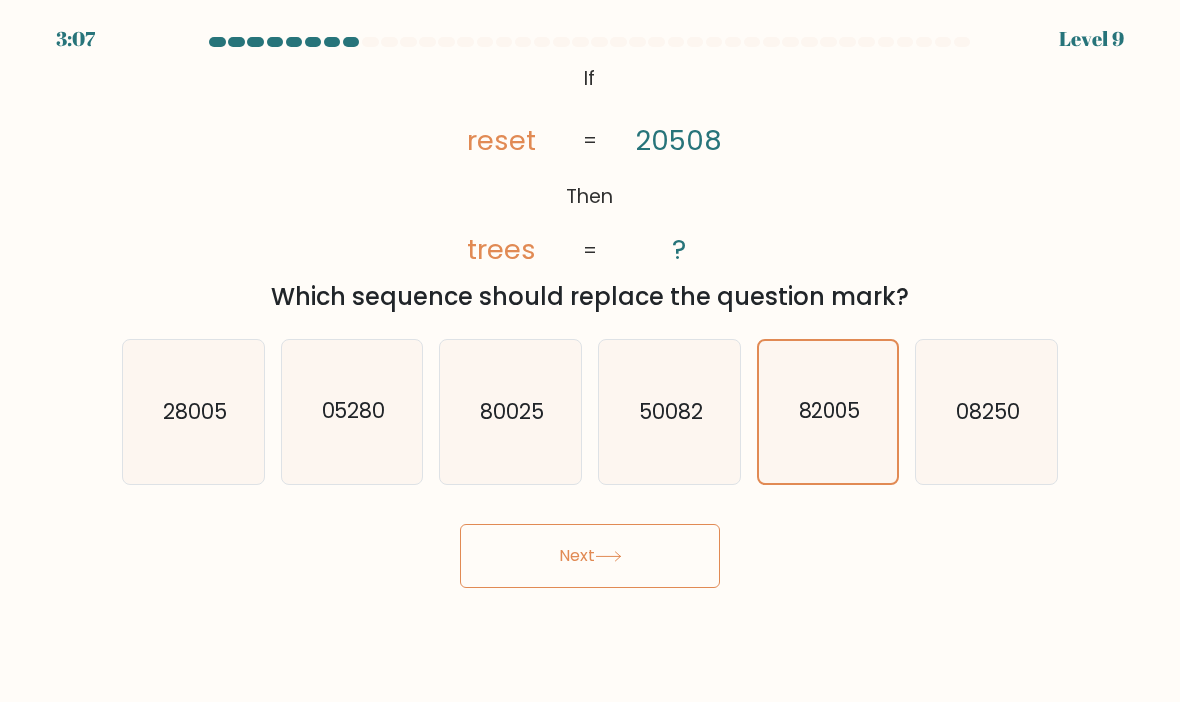 click on "Next" at bounding box center [590, 556] 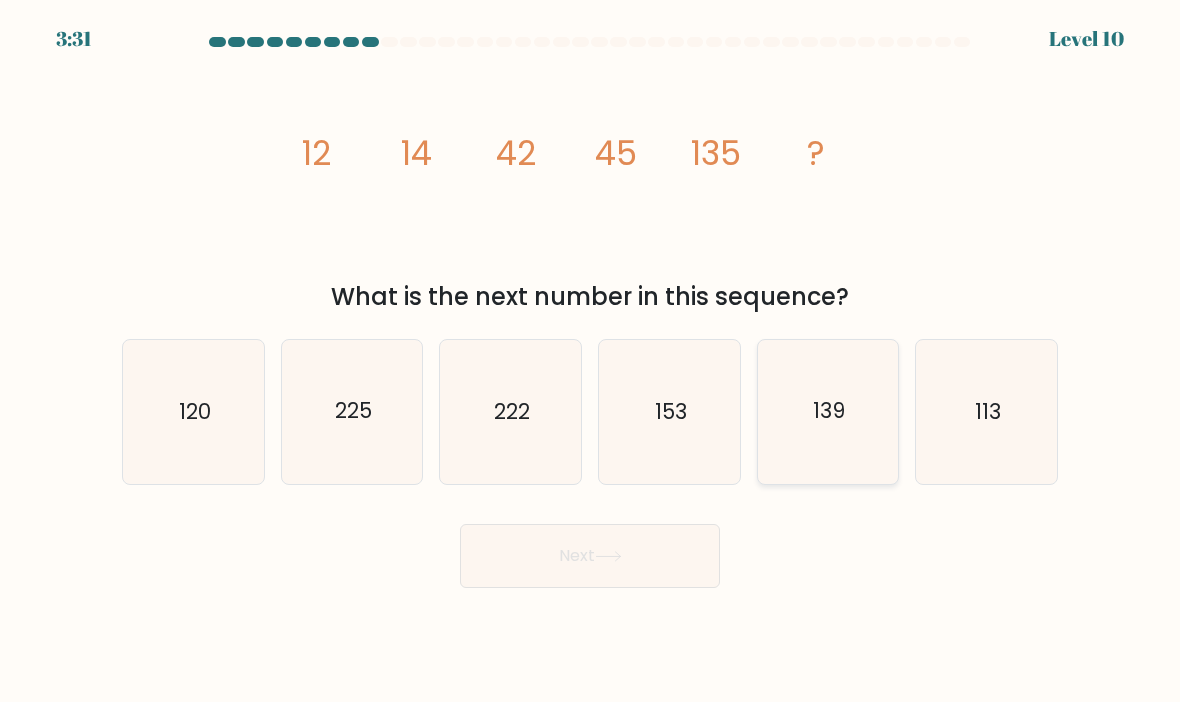 click on "139" 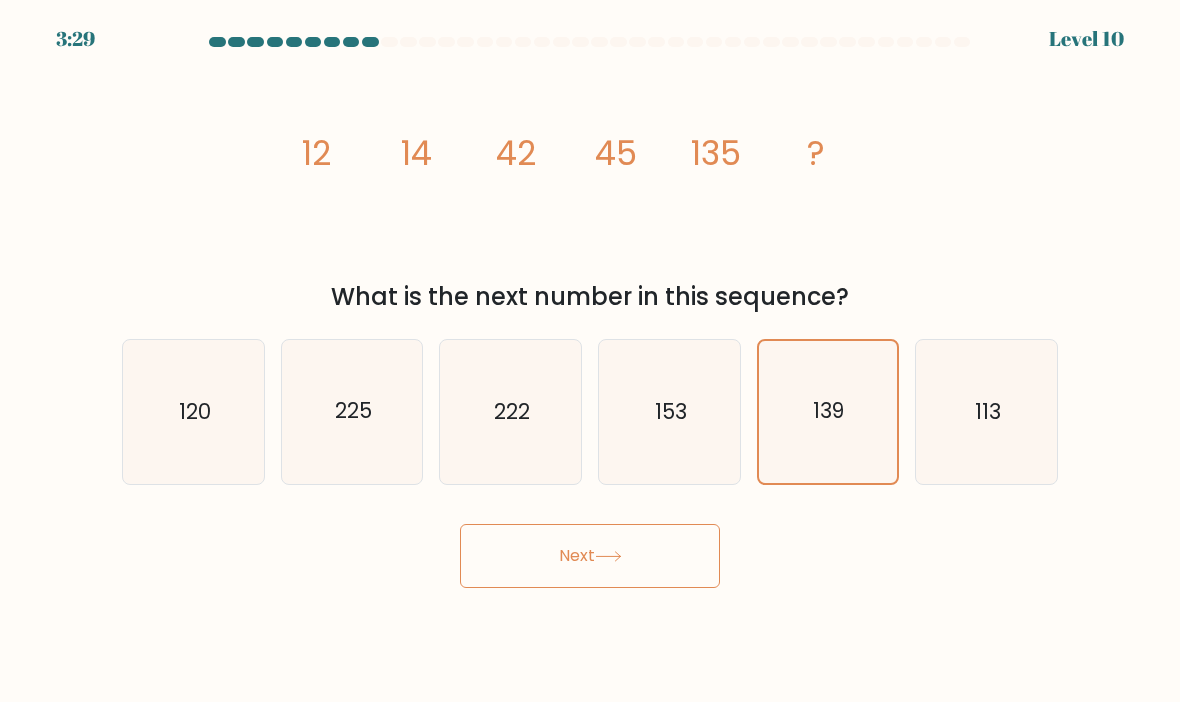 click on "Next" at bounding box center [590, 556] 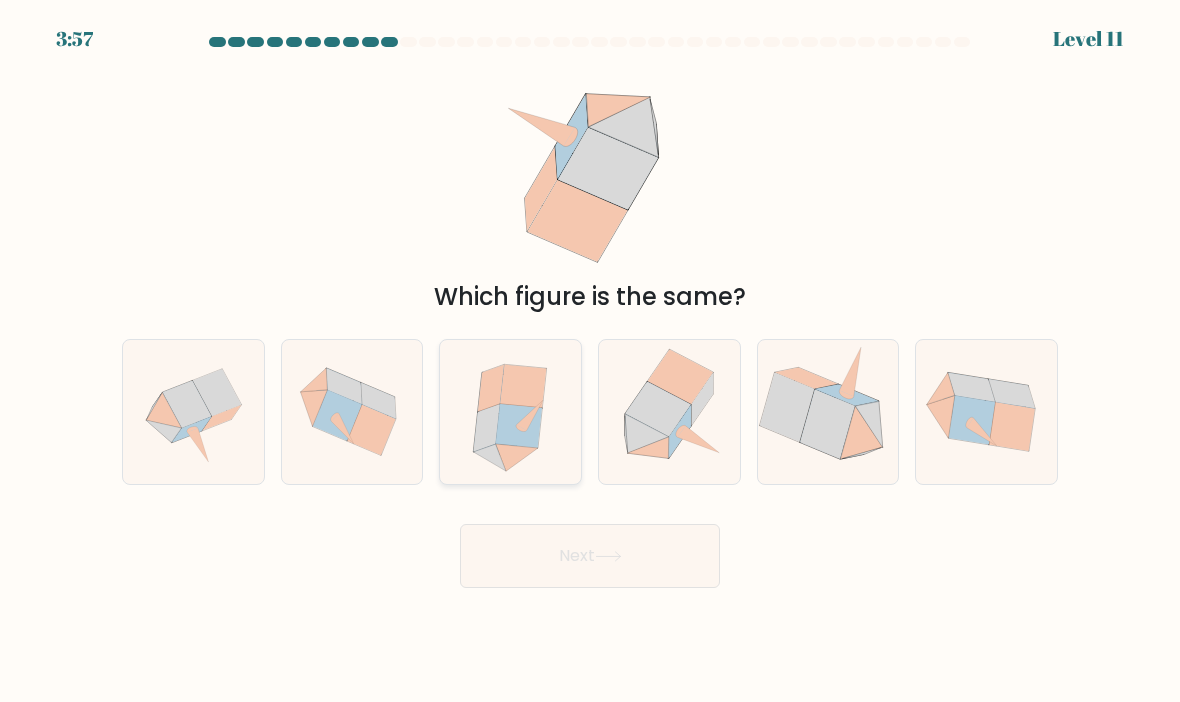 click 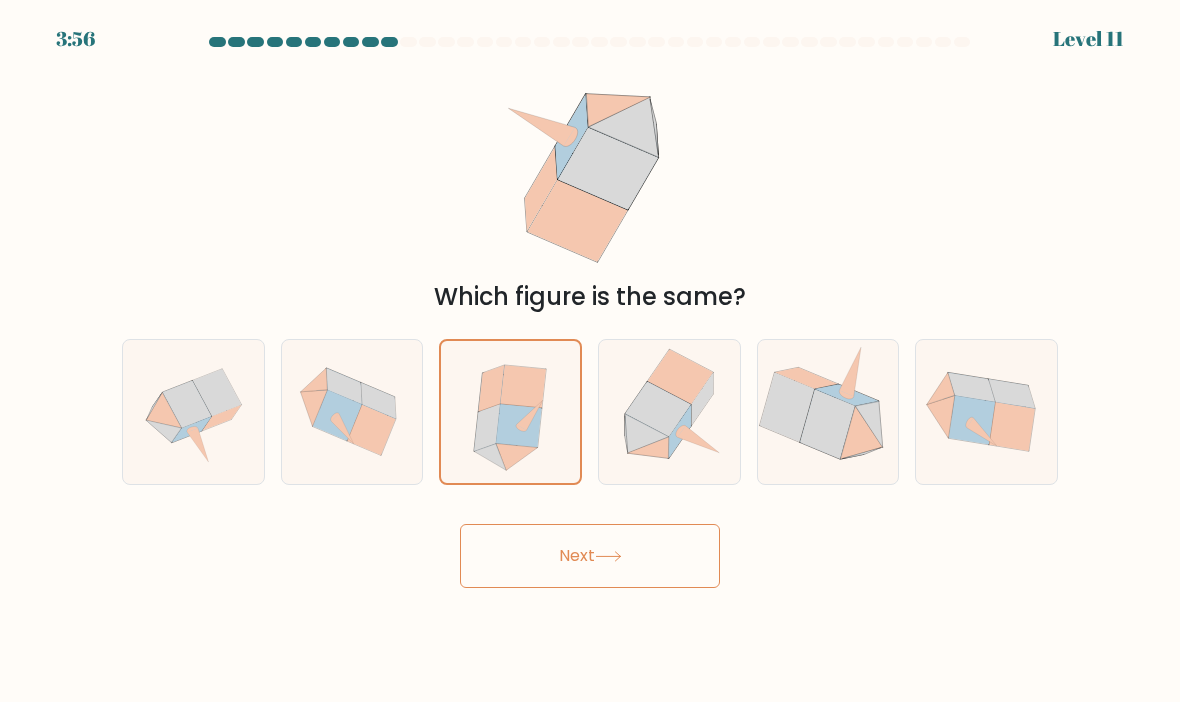 click on "Next" at bounding box center (590, 556) 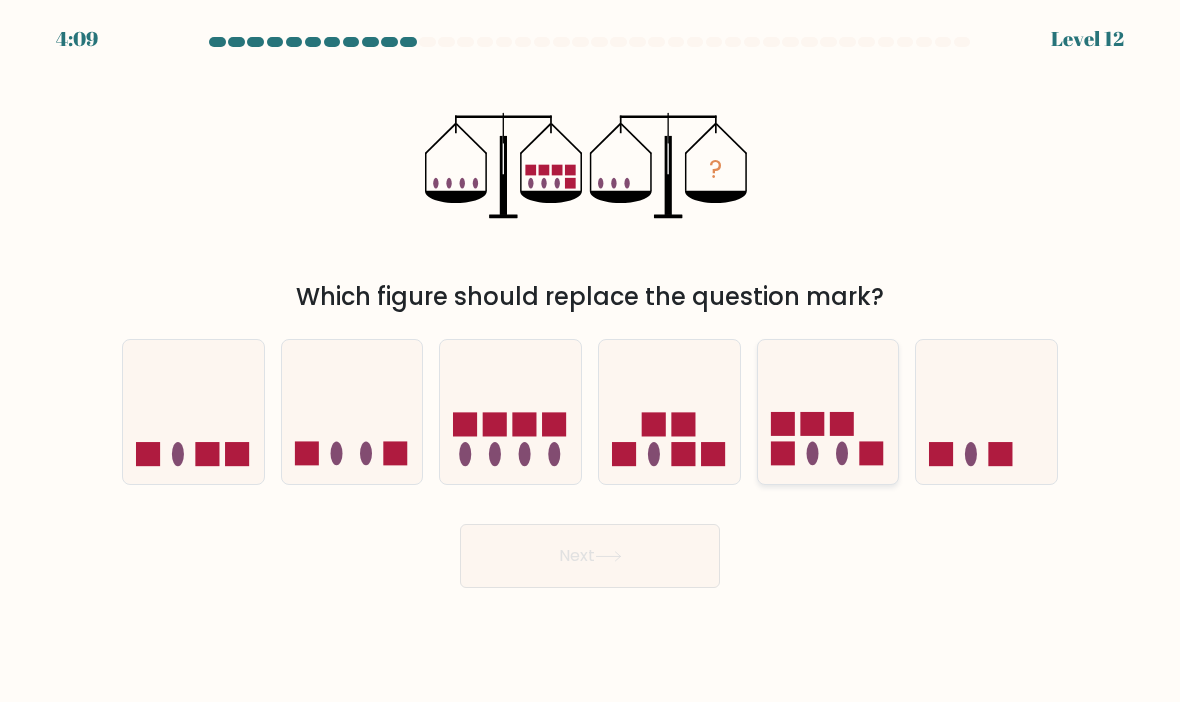 click 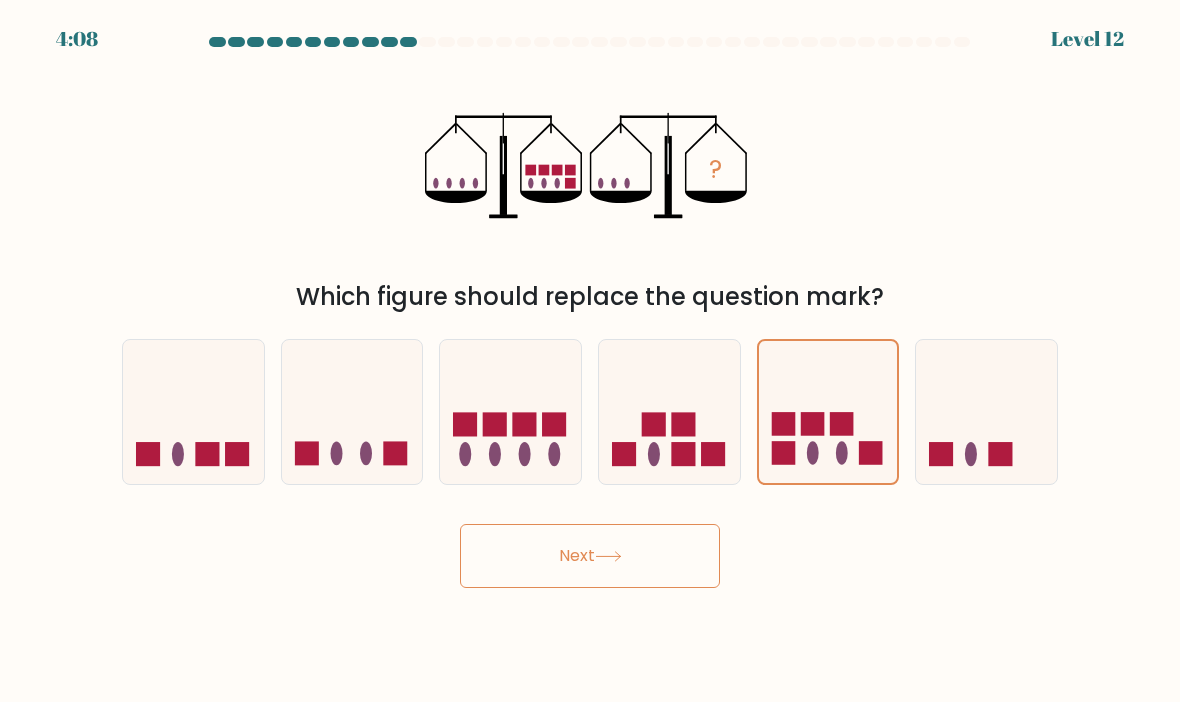 click on "Next" at bounding box center [590, 556] 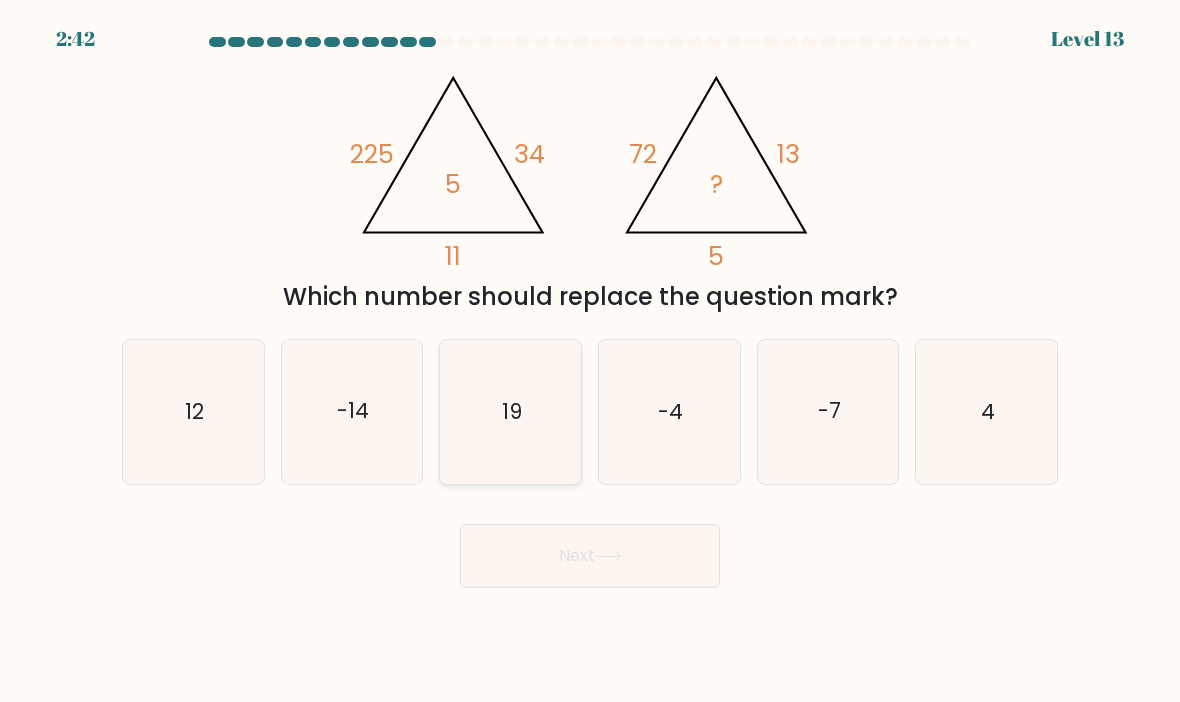 click on "19" 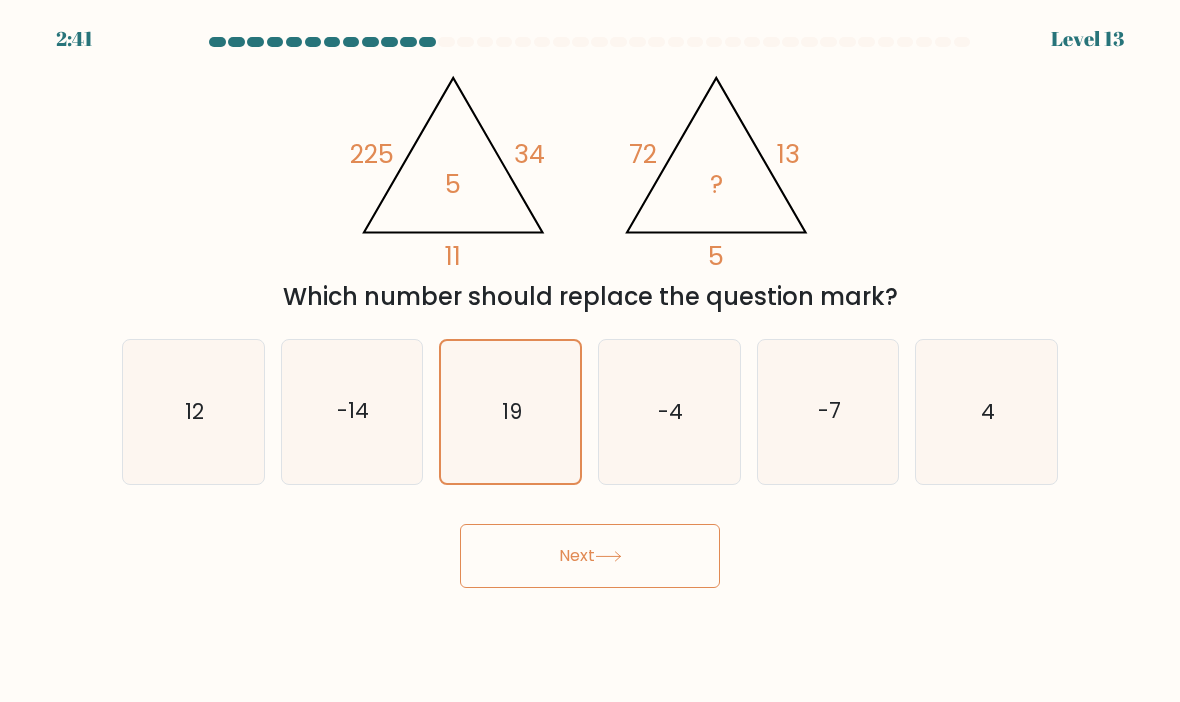 click on "Next" at bounding box center [590, 556] 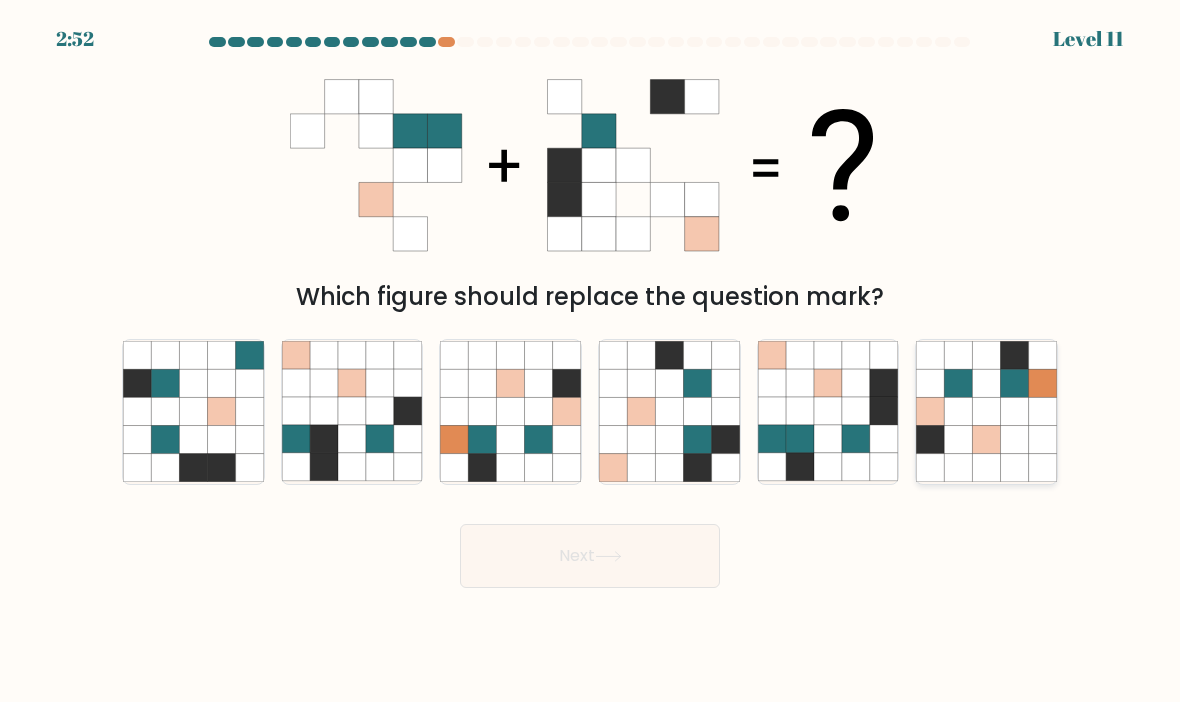 click 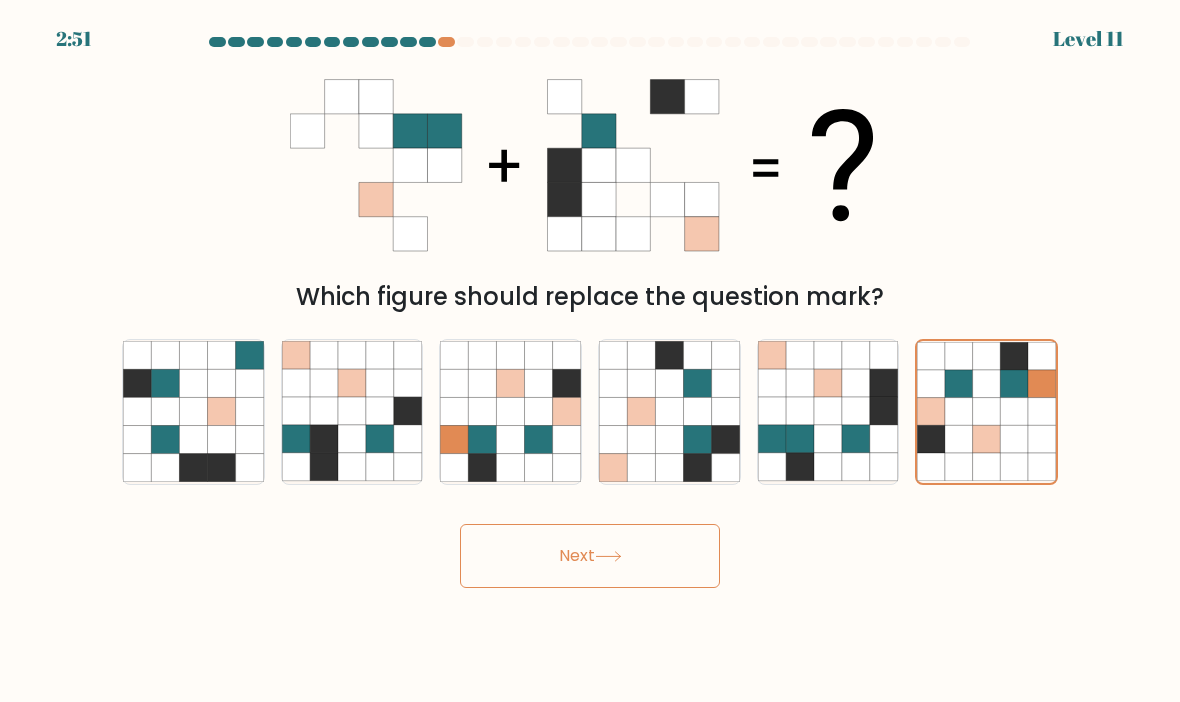 click on "Next" at bounding box center [590, 556] 